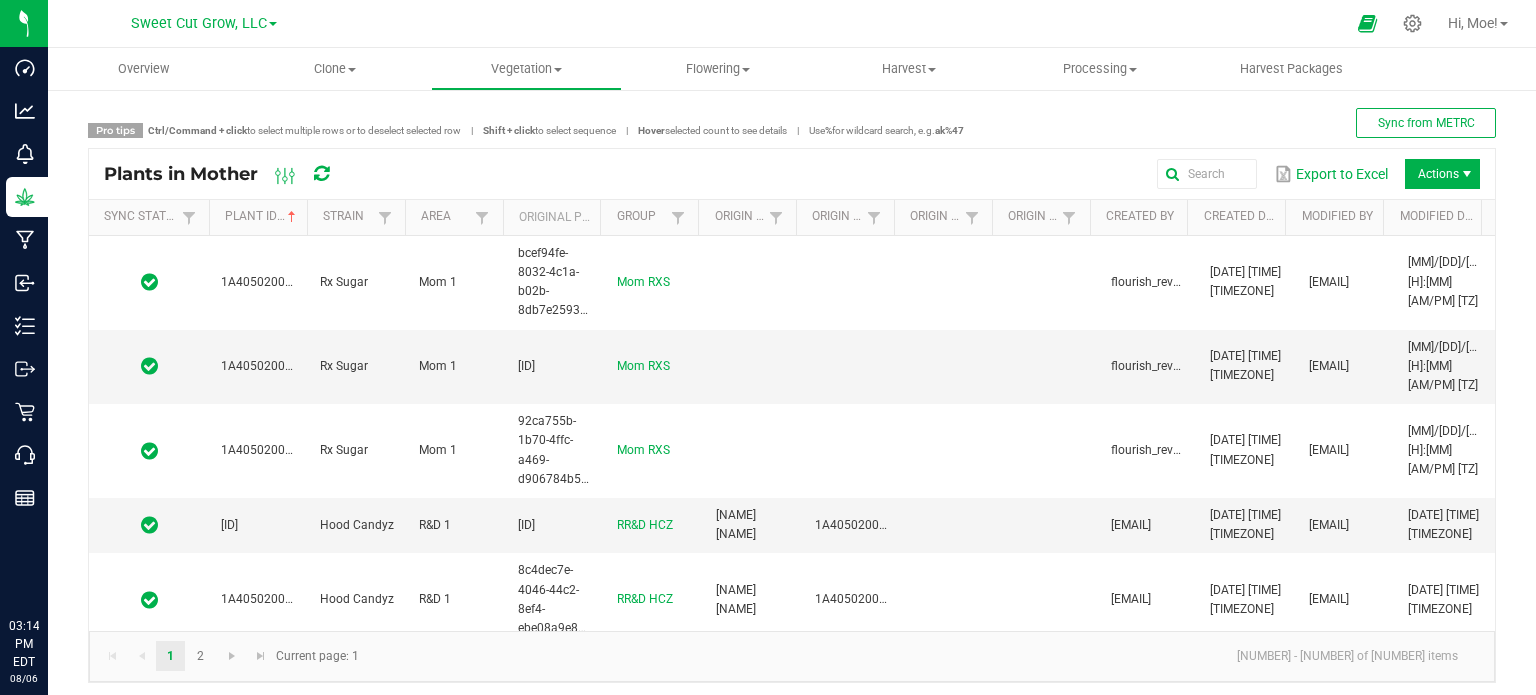 scroll, scrollTop: 0, scrollLeft: 0, axis: both 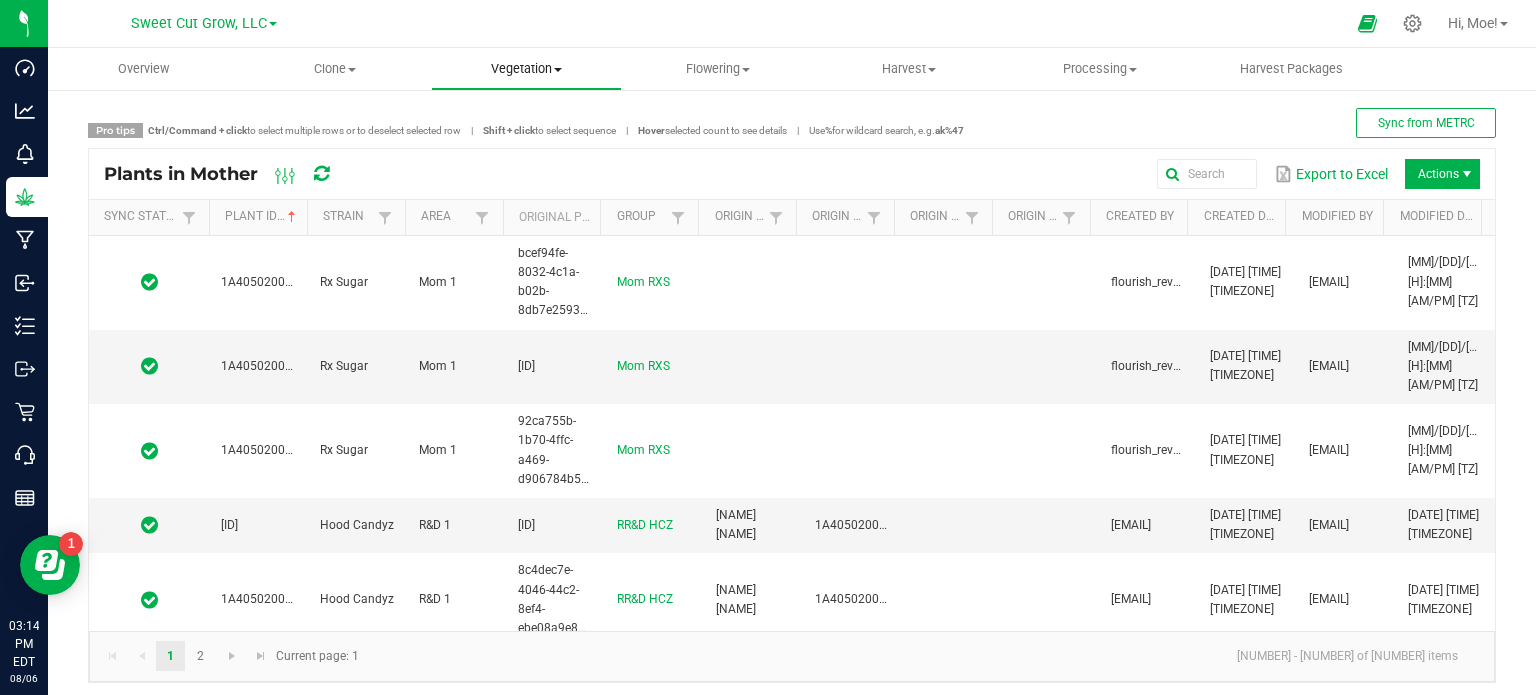 click on "Vegetation" at bounding box center (526, 69) 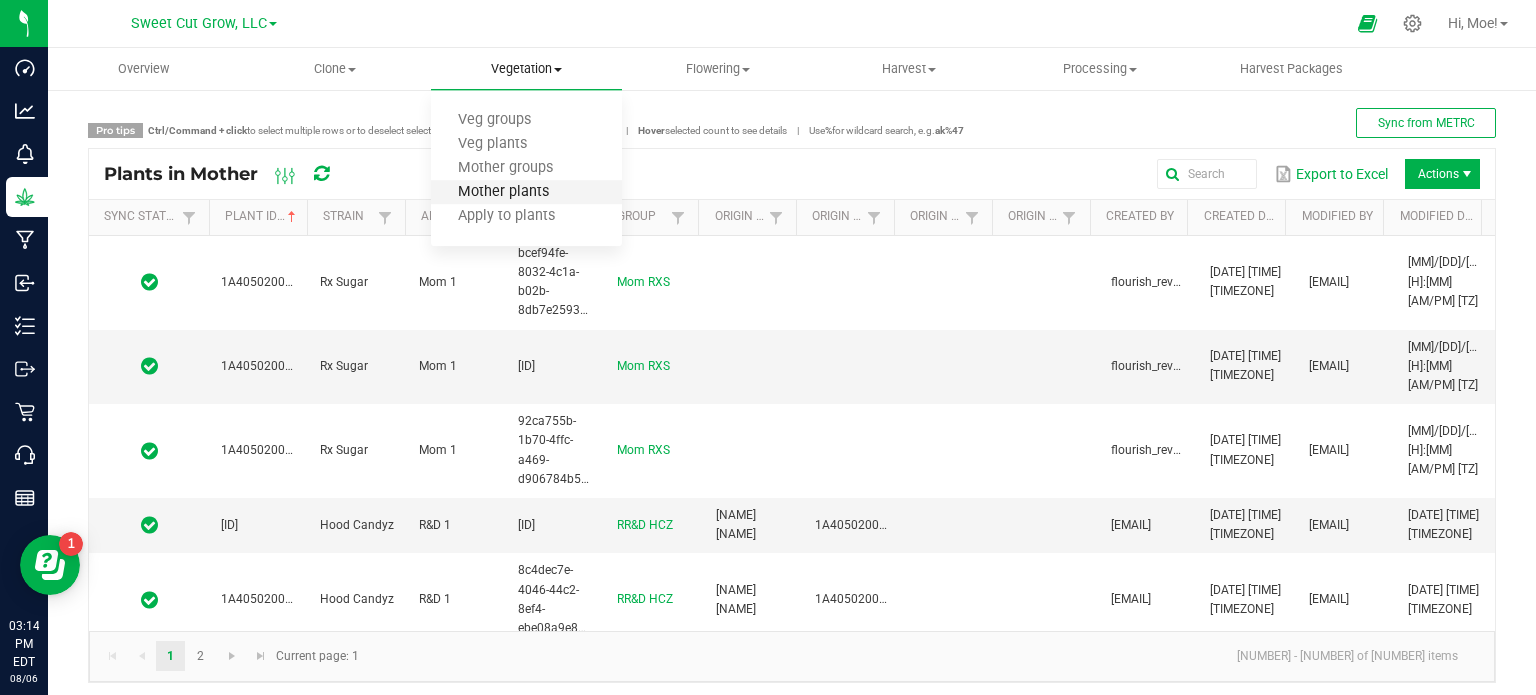 click on "Mother plants" at bounding box center [503, 192] 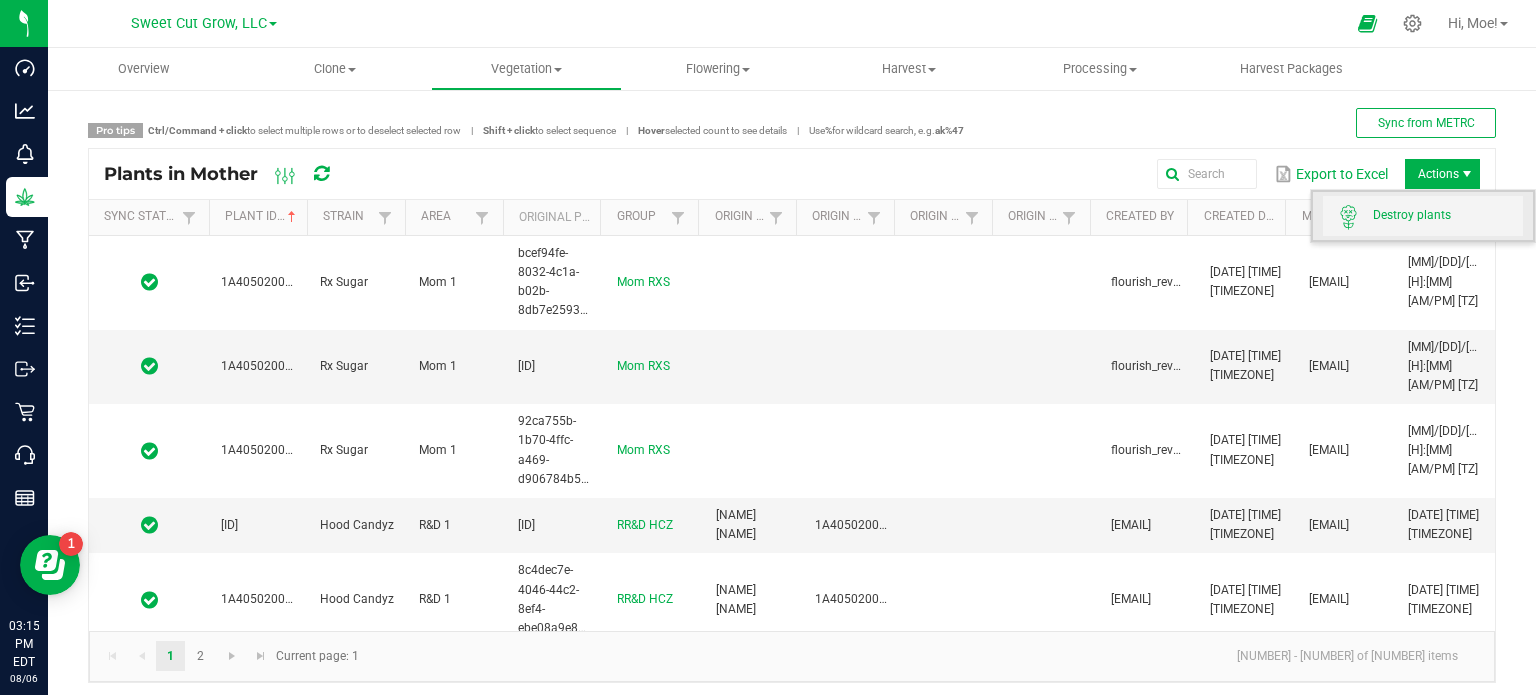 click on "Destroy plants" at bounding box center [1423, 216] 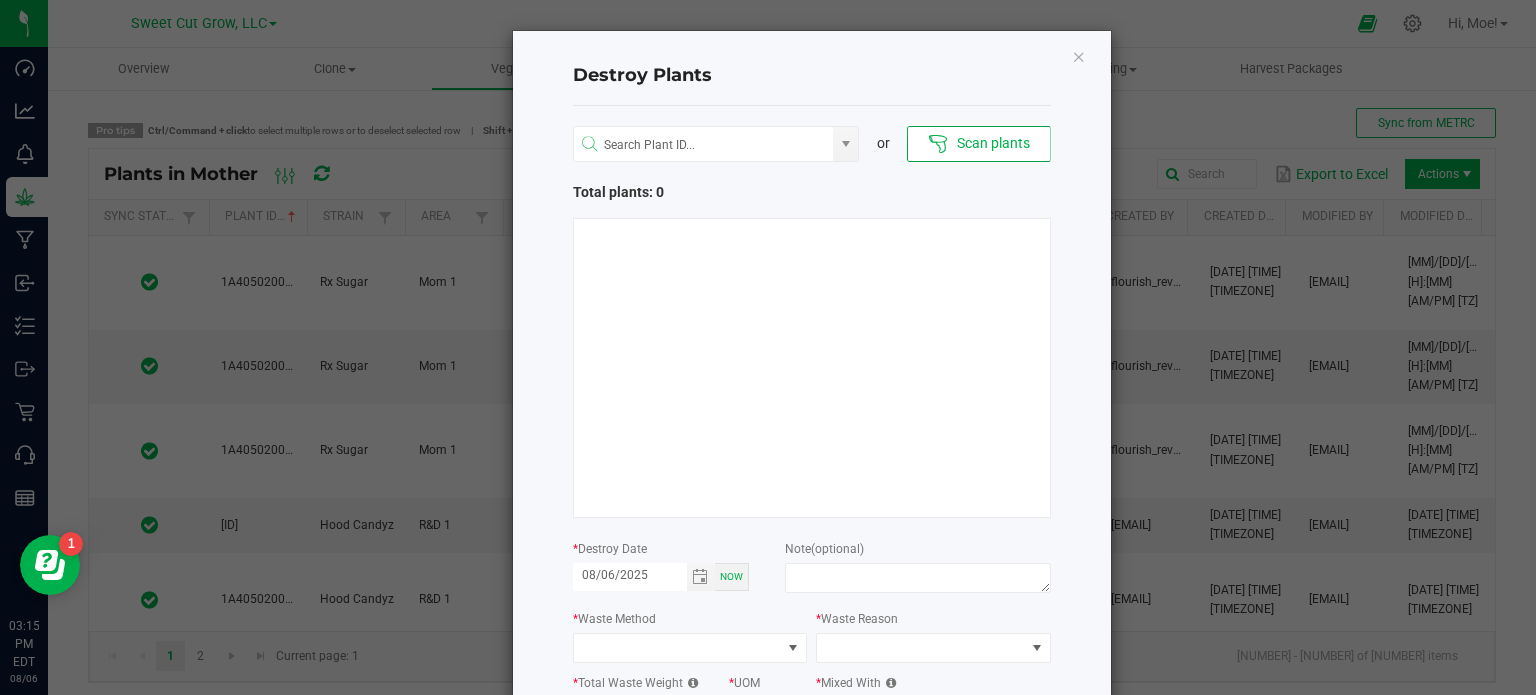 click on "Scan plants" 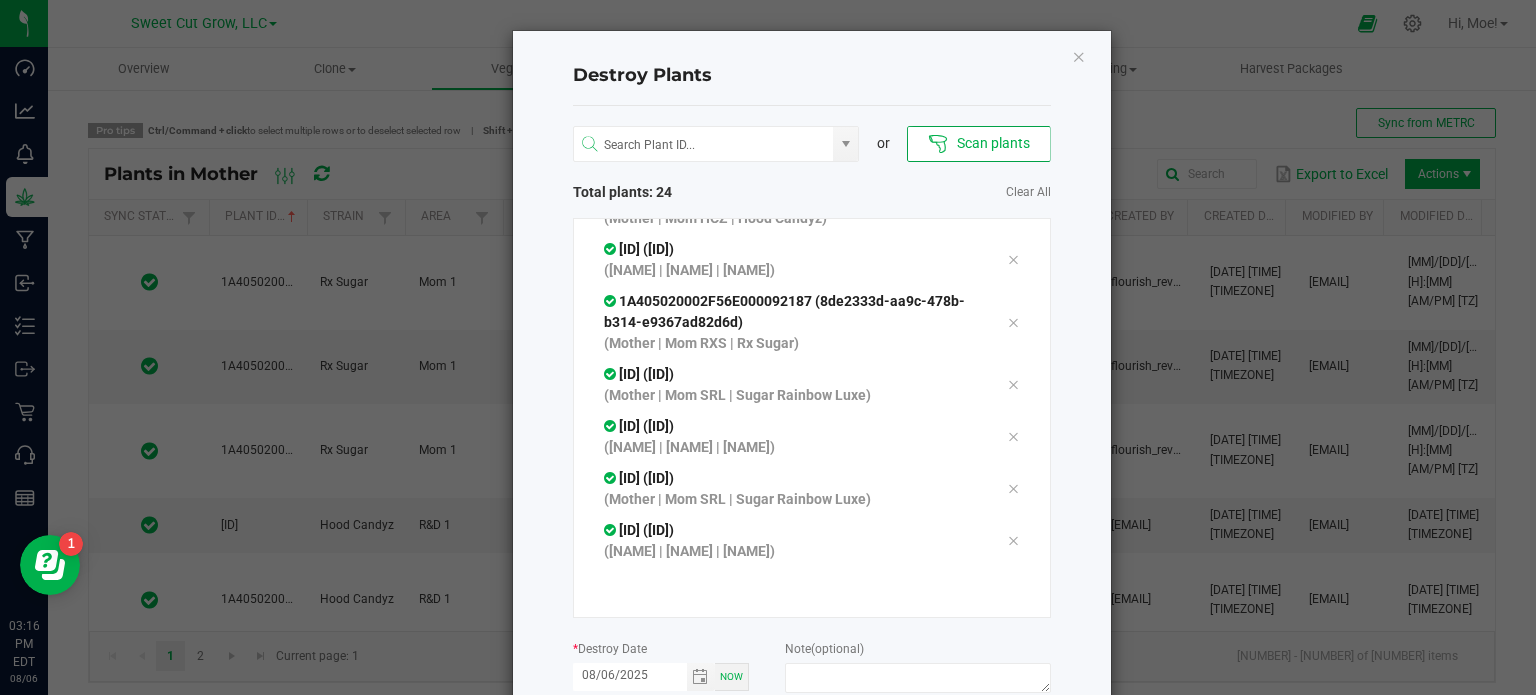scroll, scrollTop: 1404, scrollLeft: 0, axis: vertical 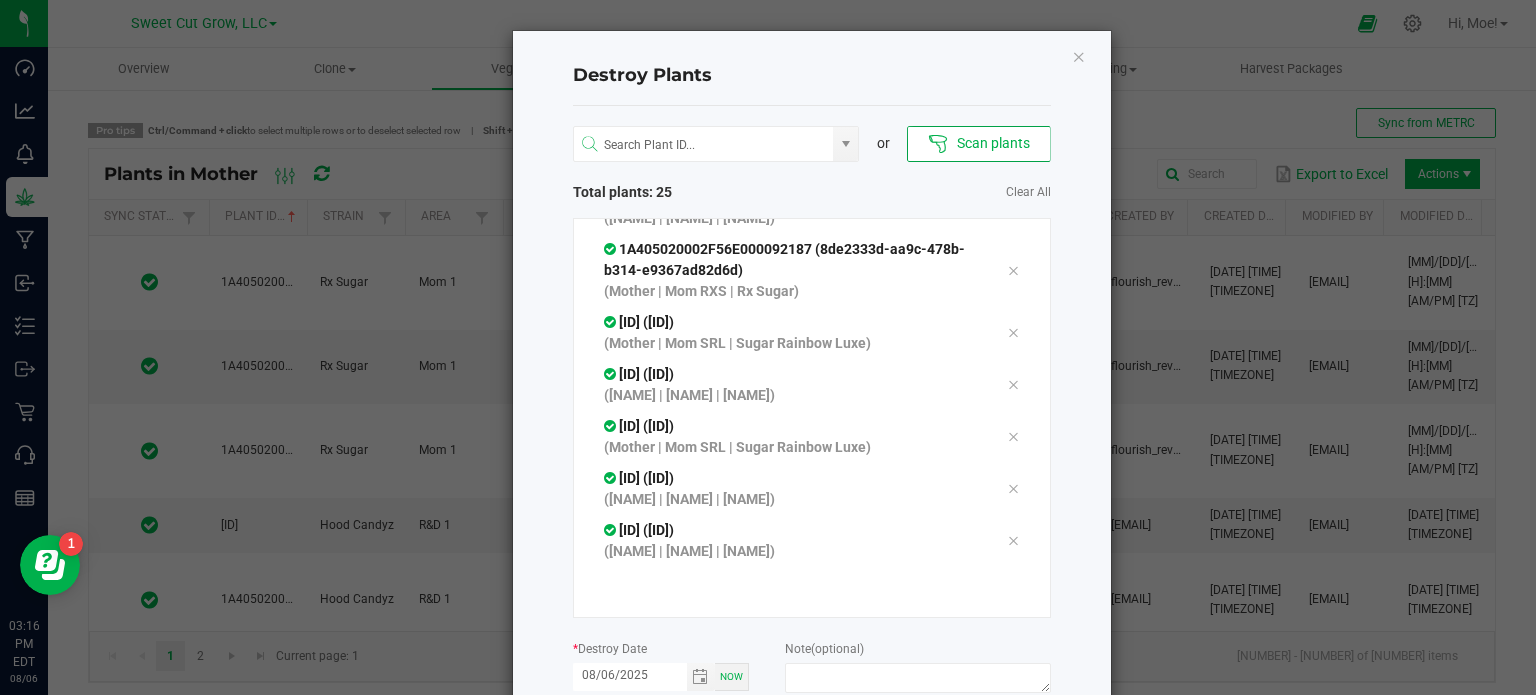 click on "Destroy Plants
or
Scan plants   Total plants: 25   Clear All
1A405020002F56E000092185 ([uuid])  (Mother | Mom RXS | Rx Sugar)
1A405020002F56E000092182 ([uuid])  (Mother | Mom SRL | Sugar Rainbow Luxe)
1A405020002F56E000087690 ([uuid])  (Mother | Mom RXS | Rx Sugar)
1A405020002F56E000087691 ([uuid])  (Mother | Mom RXS | Rx Sugar)
1A405020002F56E000087692 ([uuid])  (Mother | Mom RXS | Rx Sugar)
1A405020002F56E000092183 ([uuid])  (Mother | Mom SRL | Sugar Rainbow Luxe) * Now *" 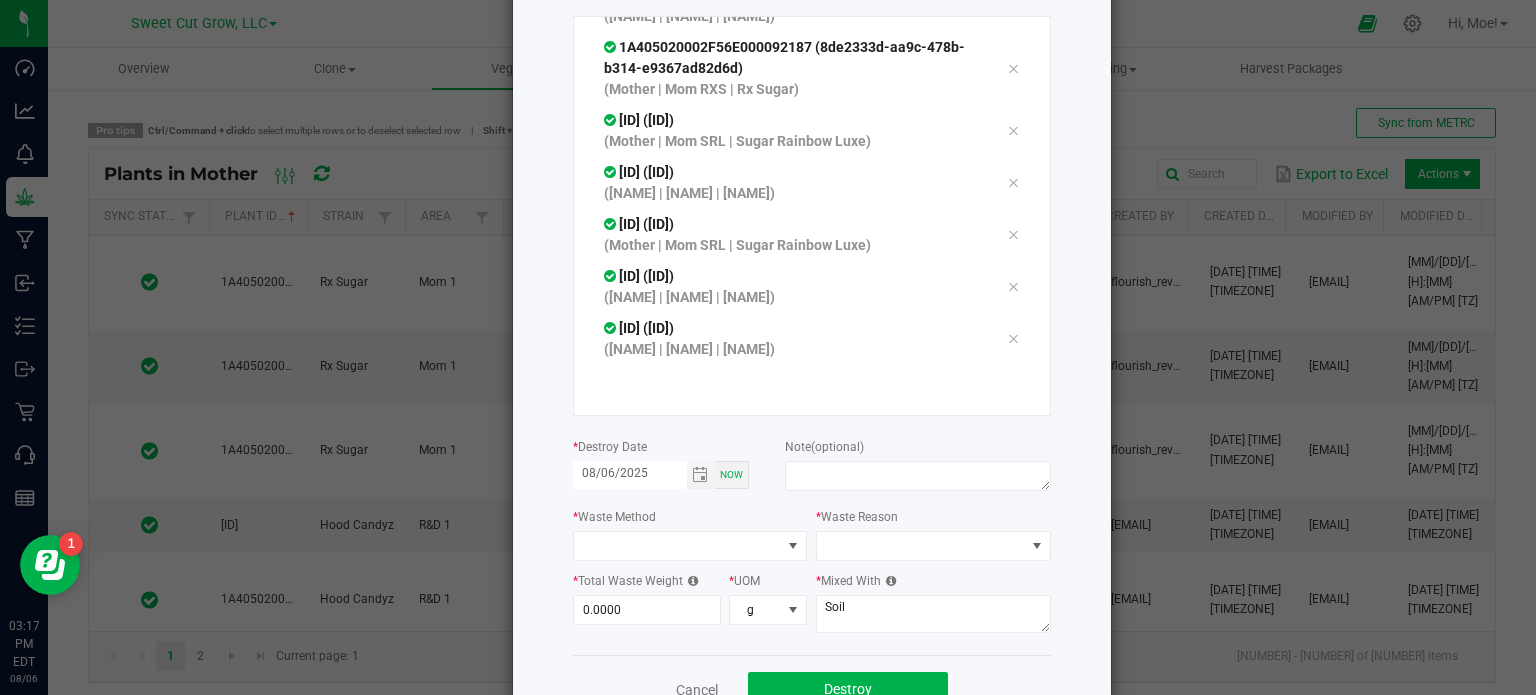 scroll, scrollTop: 240, scrollLeft: 0, axis: vertical 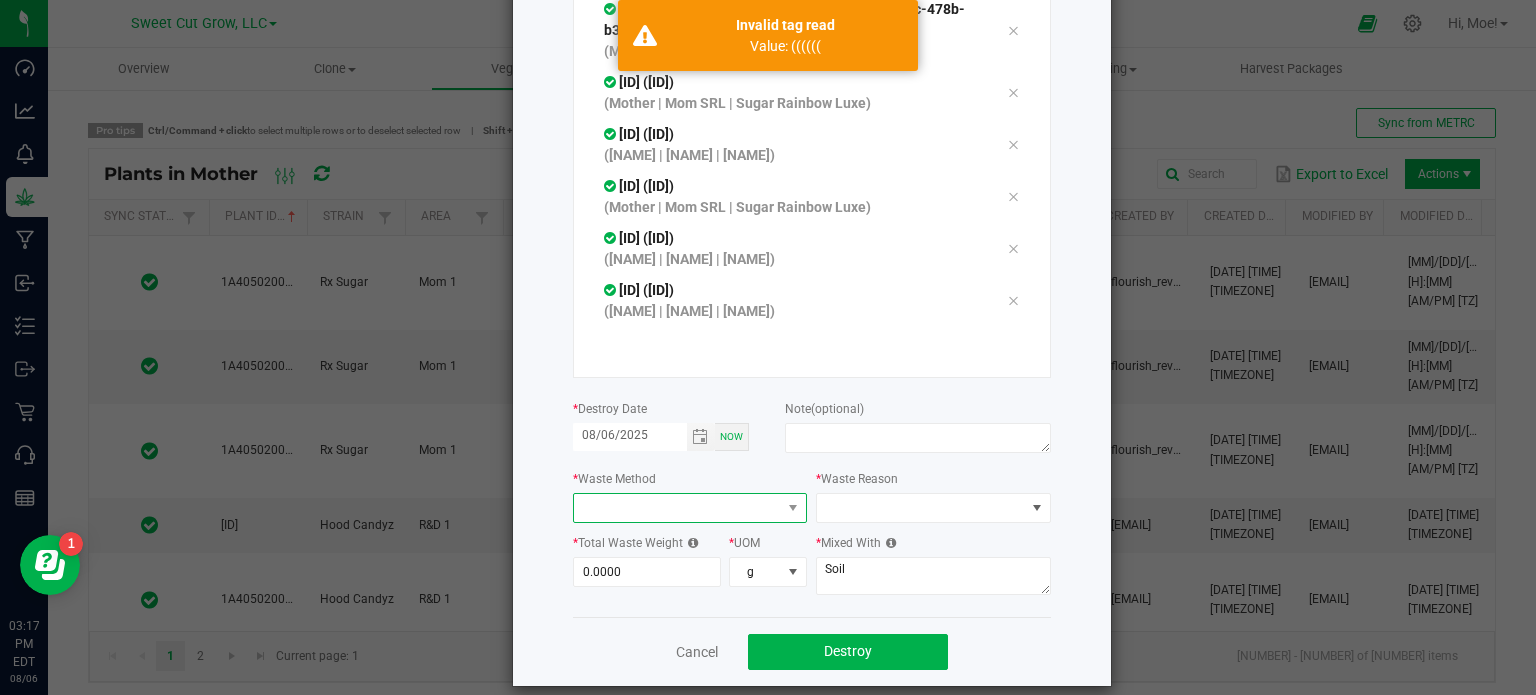 click at bounding box center (678, 508) 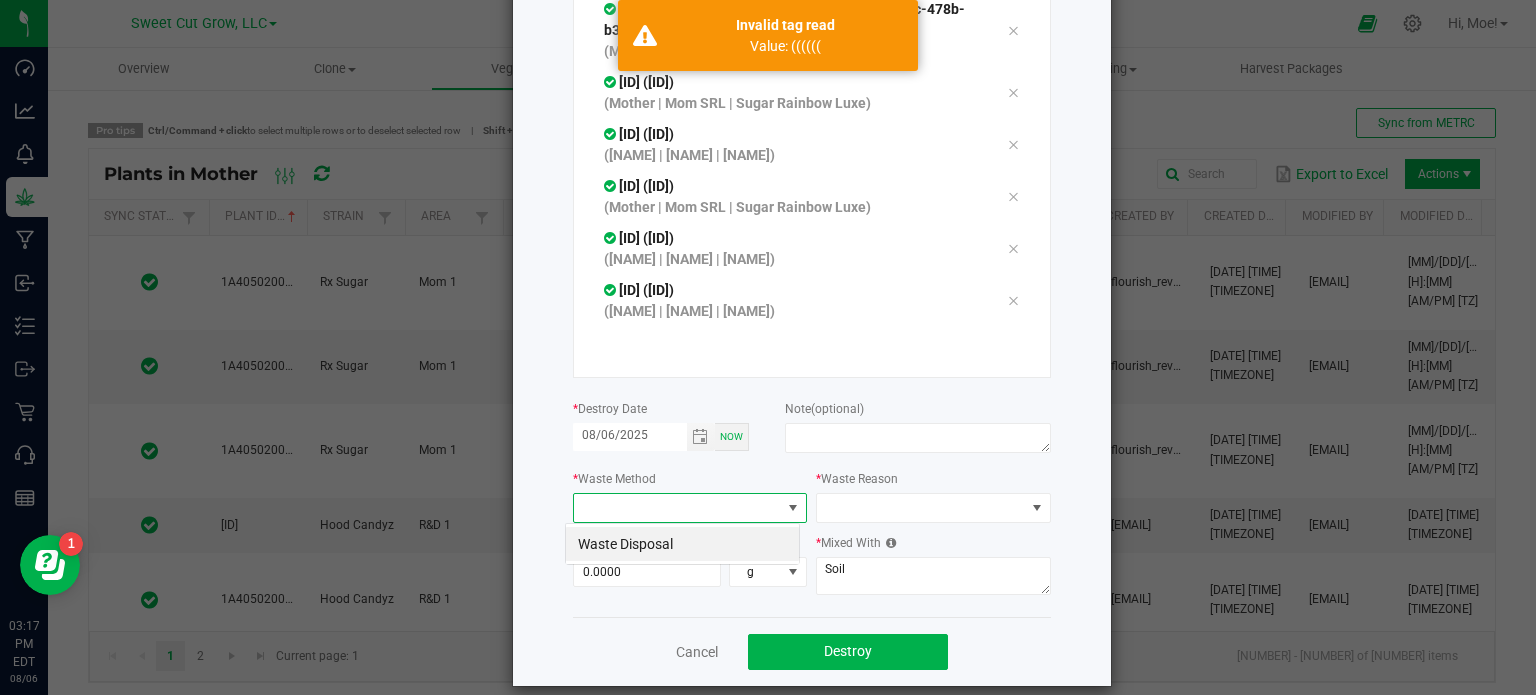 scroll, scrollTop: 99970, scrollLeft: 99765, axis: both 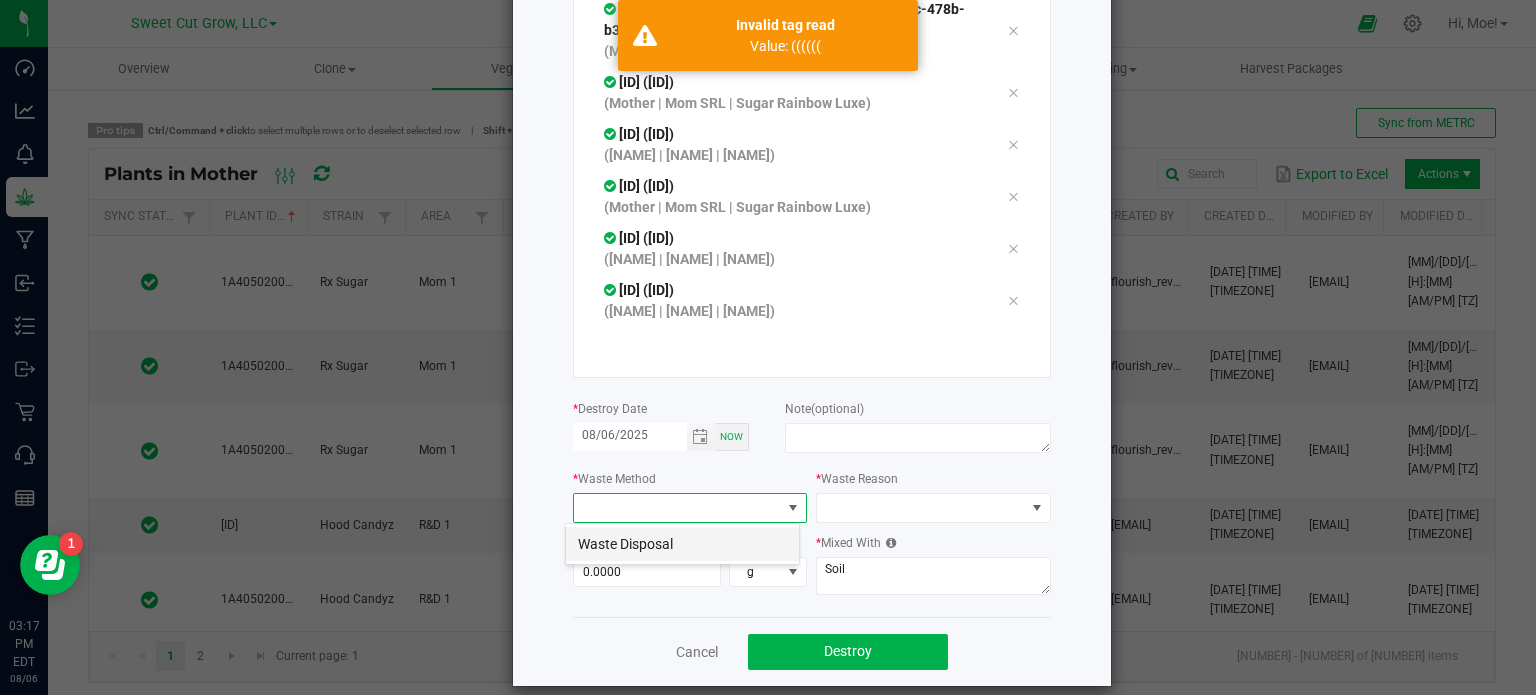 click on "Waste Disposal" at bounding box center [682, 544] 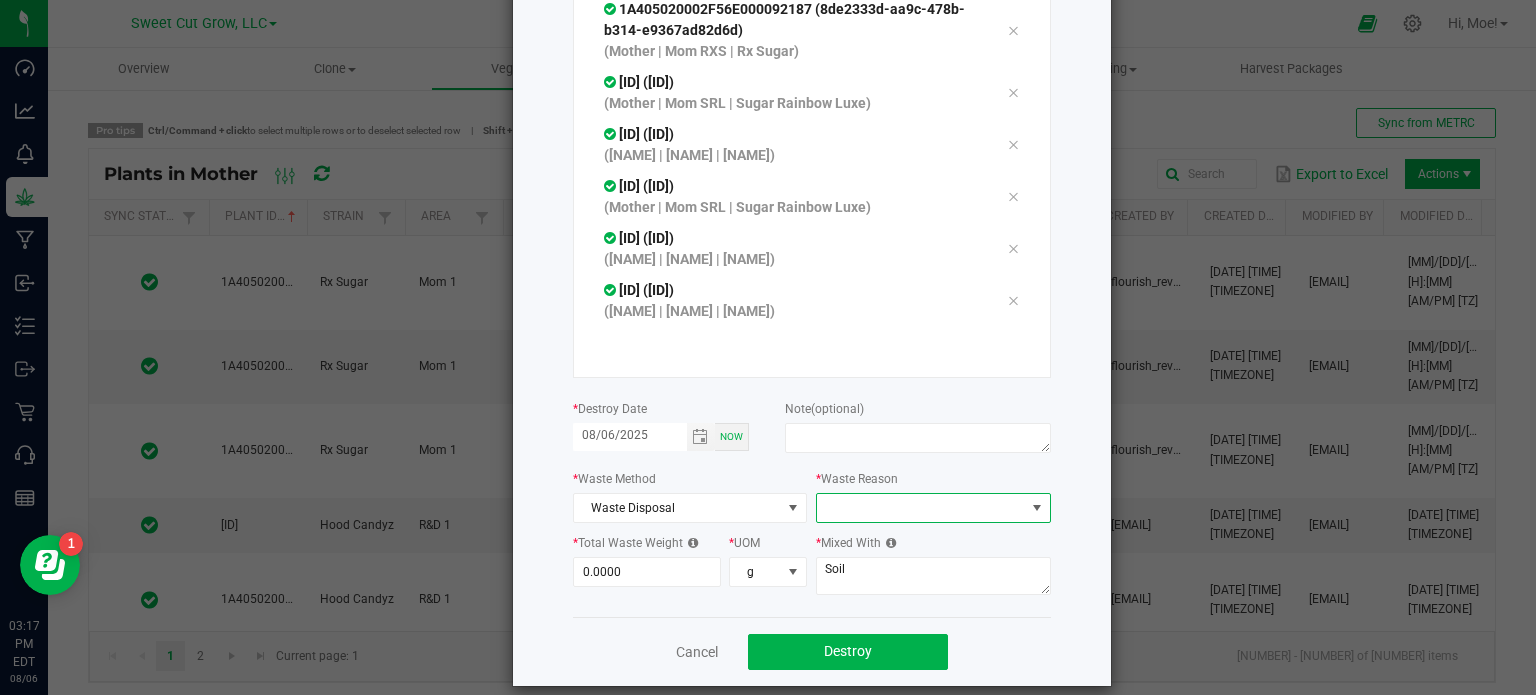 click at bounding box center [921, 508] 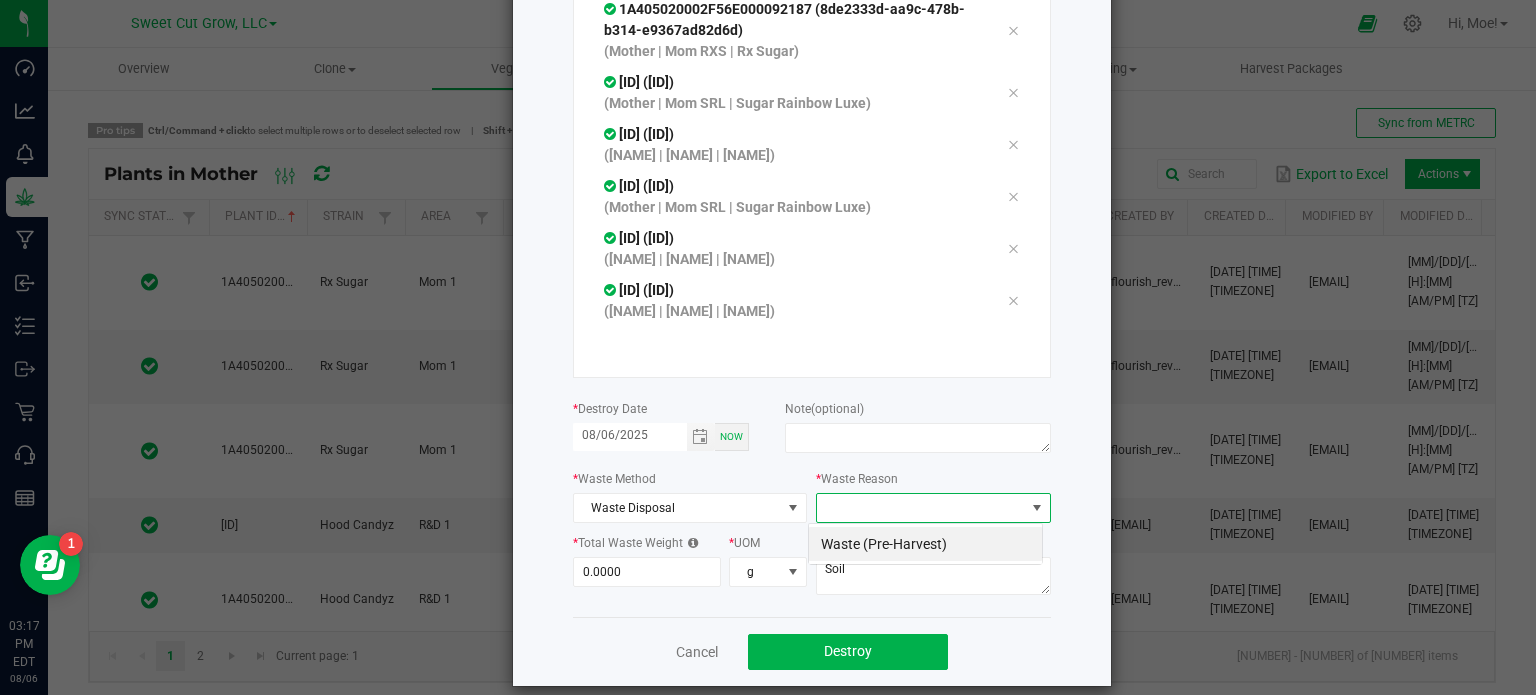 scroll, scrollTop: 99970, scrollLeft: 99765, axis: both 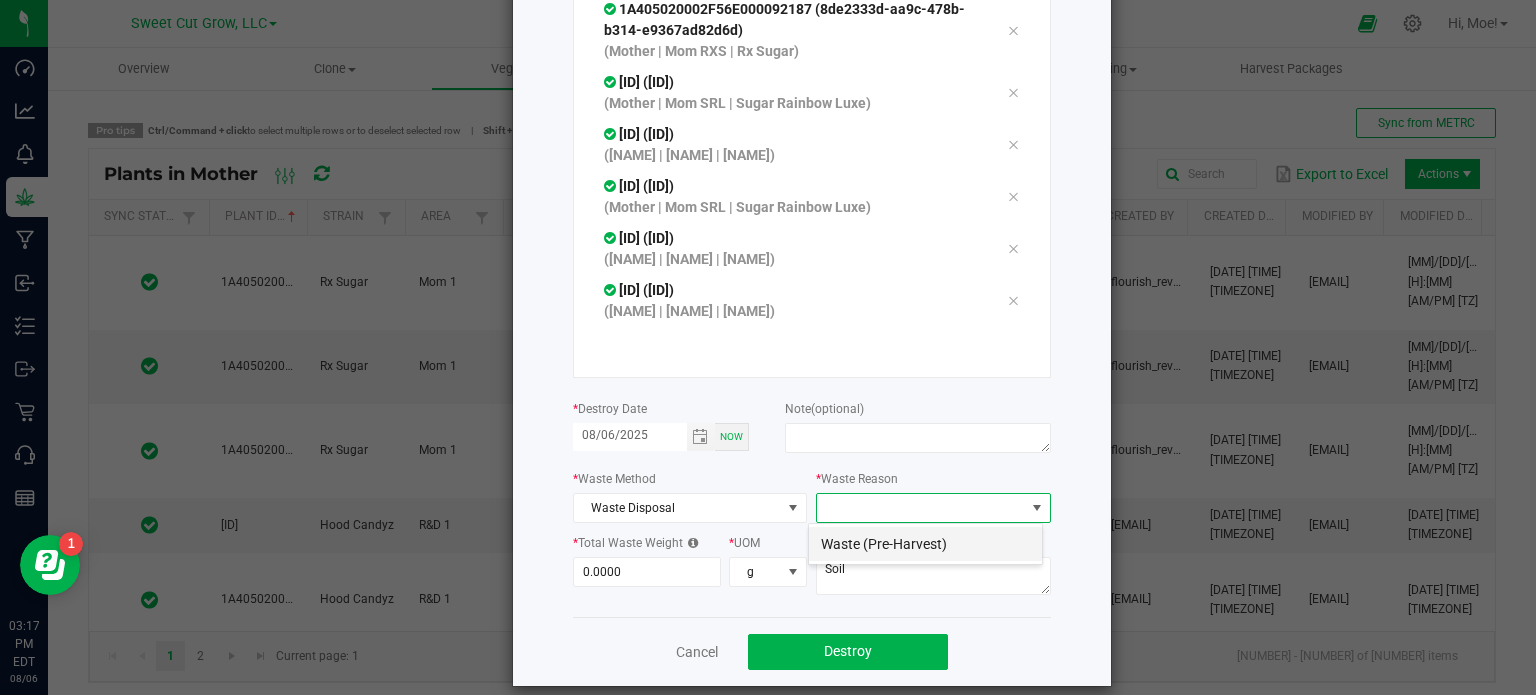 click on "Waste (Pre-Harvest)" at bounding box center (925, 544) 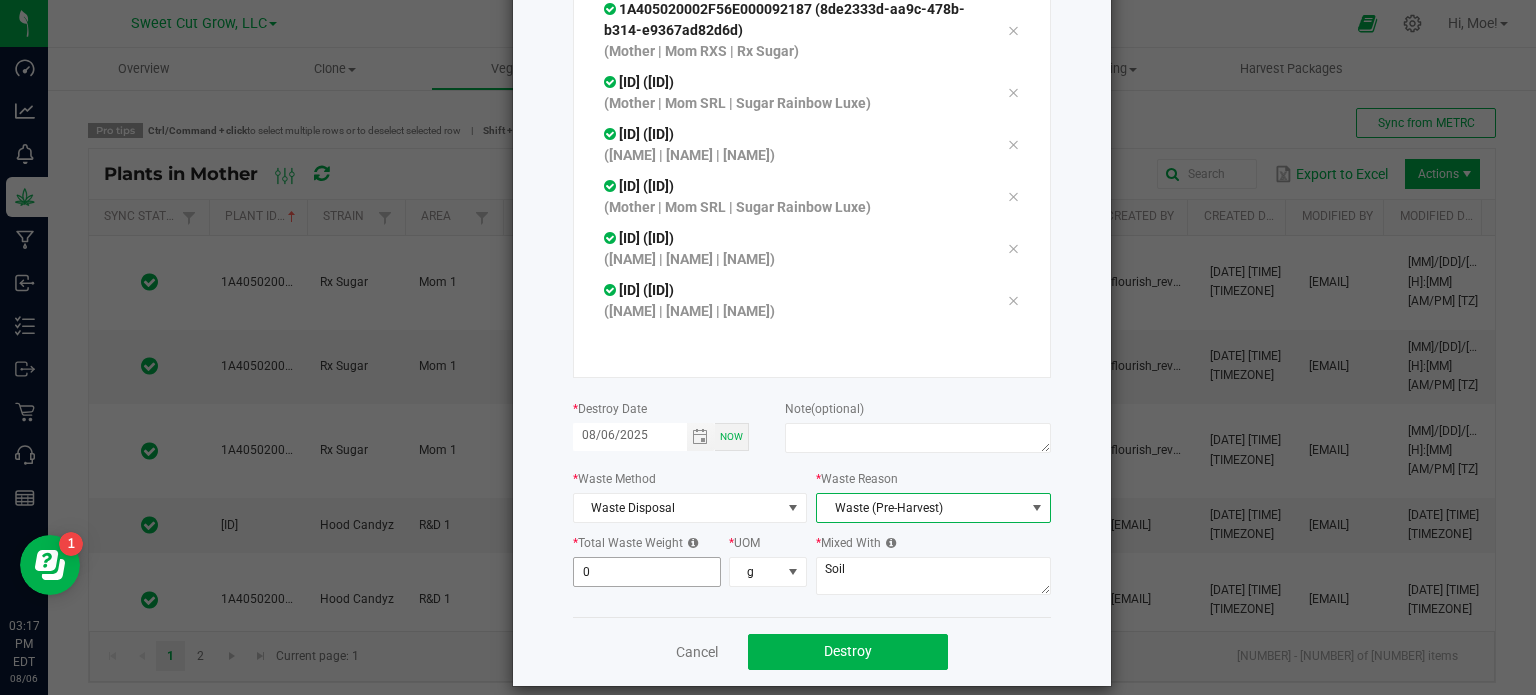 click on "0" at bounding box center [647, 572] 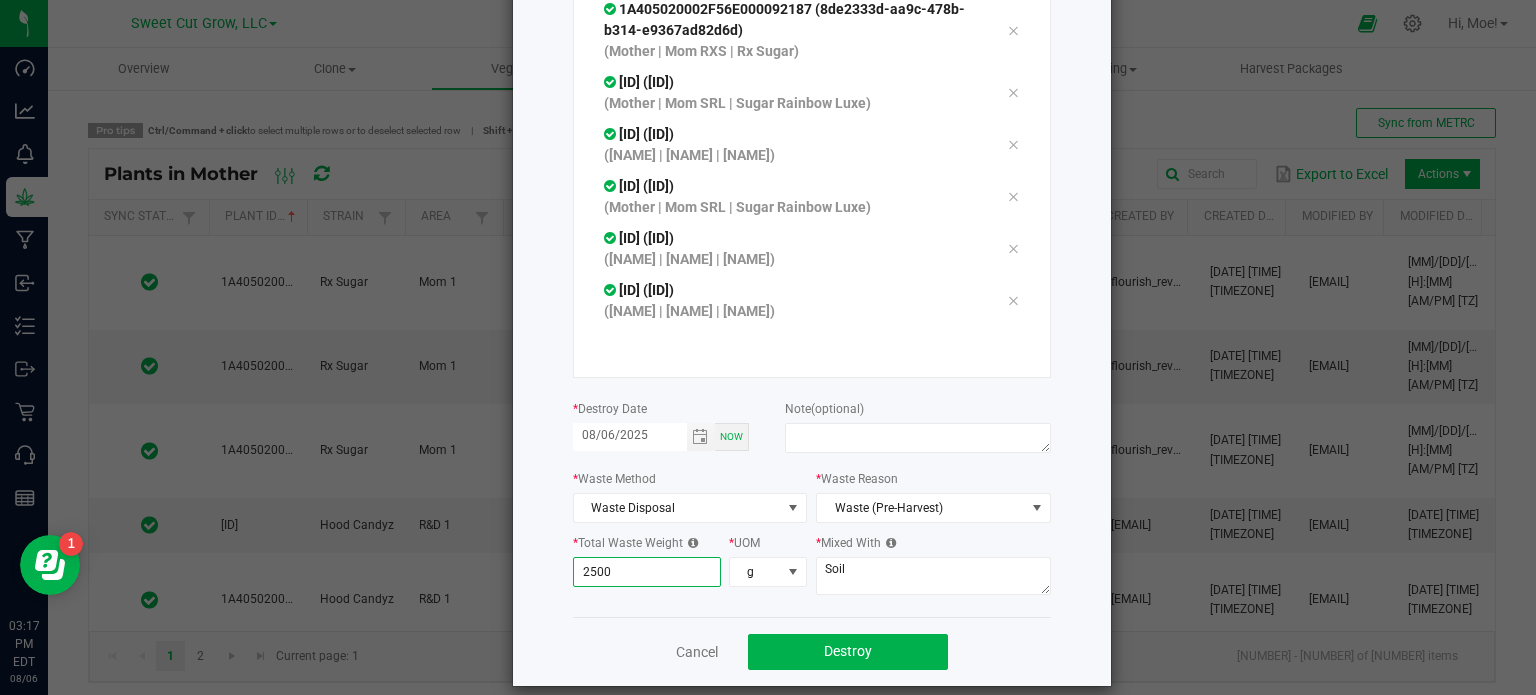 type on "2,500.0000" 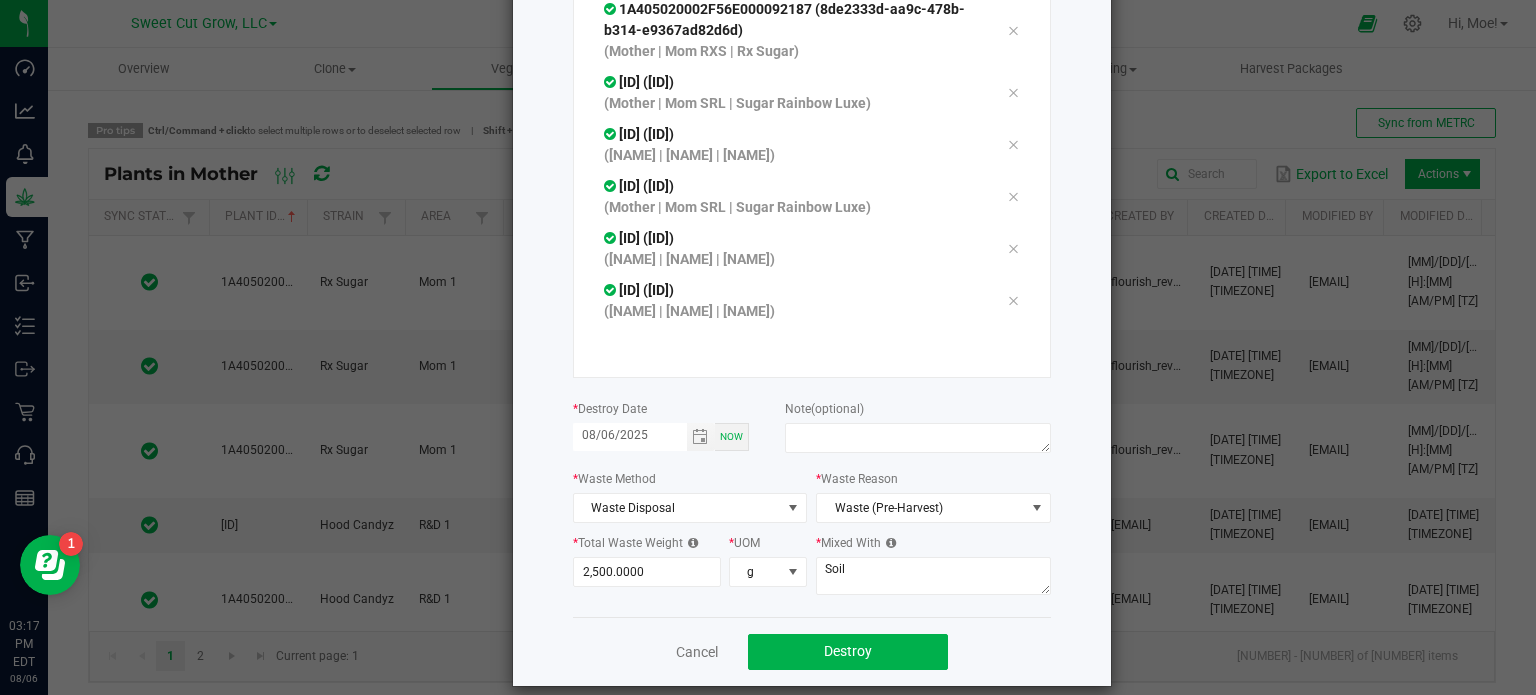 click on "Cancel   Destroy" 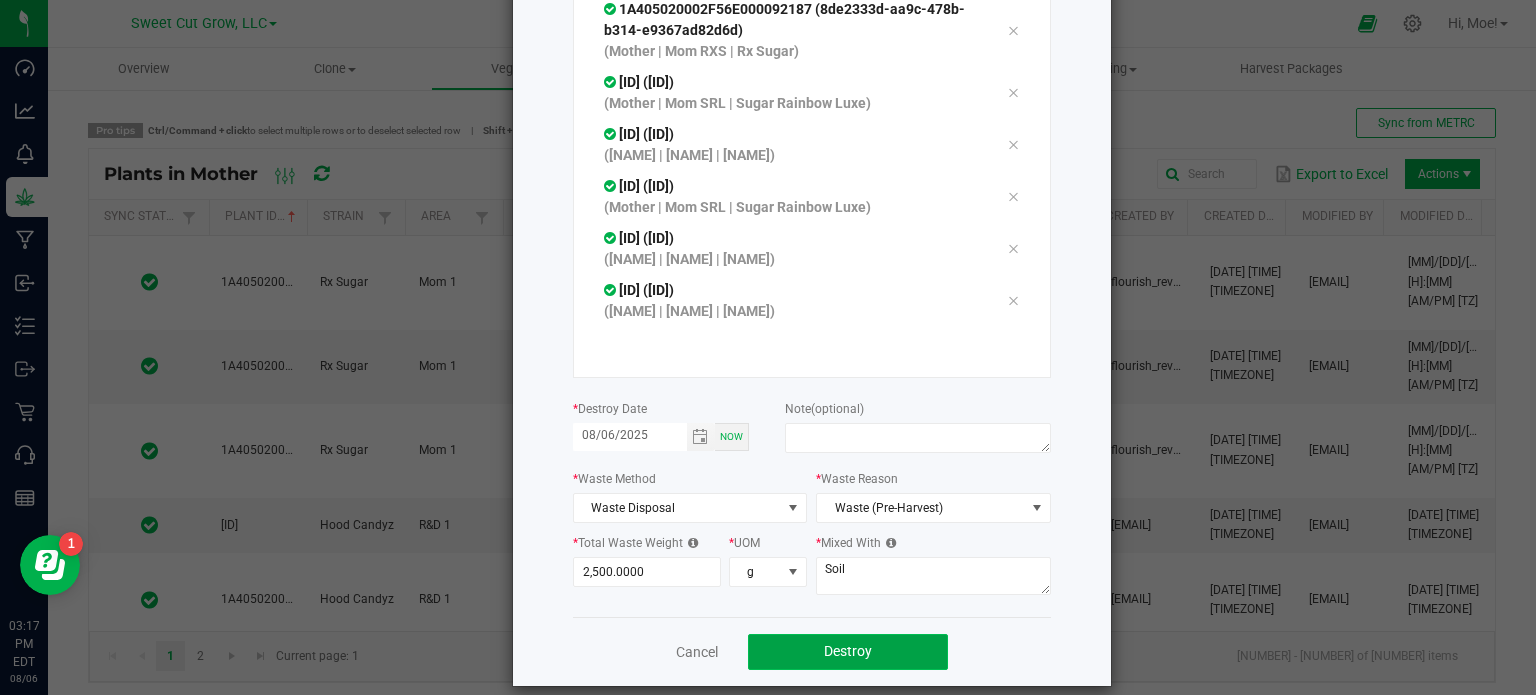 click on "Destroy" 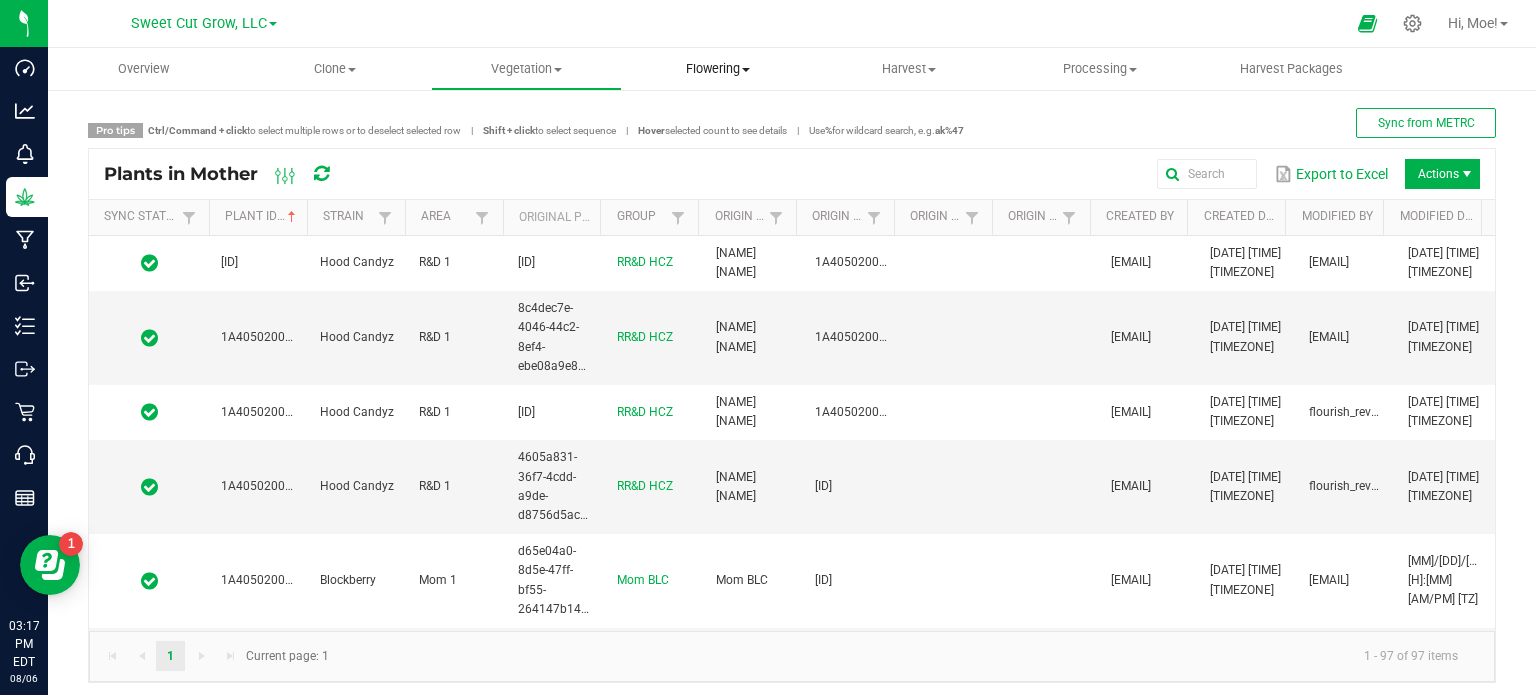 click on "Flowering" at bounding box center [717, 69] 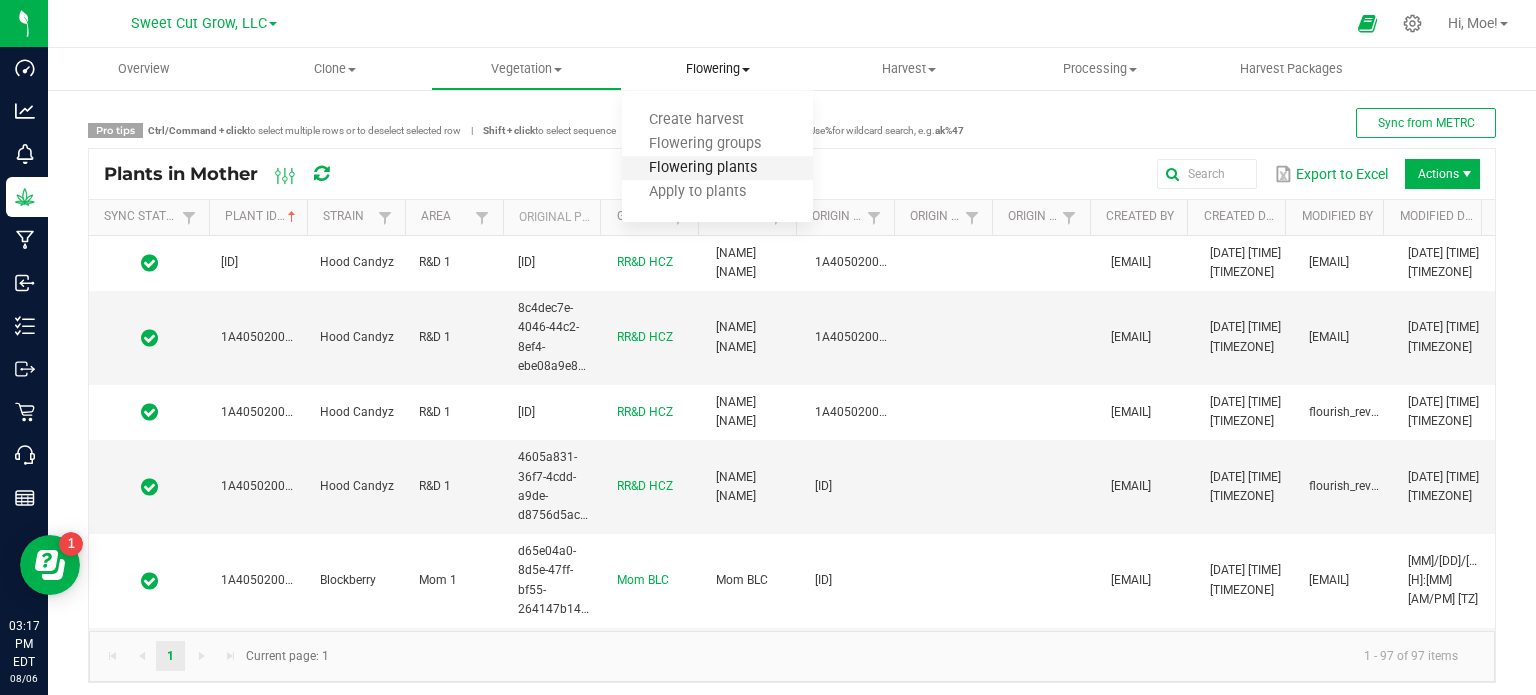 click on "Flowering plants" at bounding box center [703, 168] 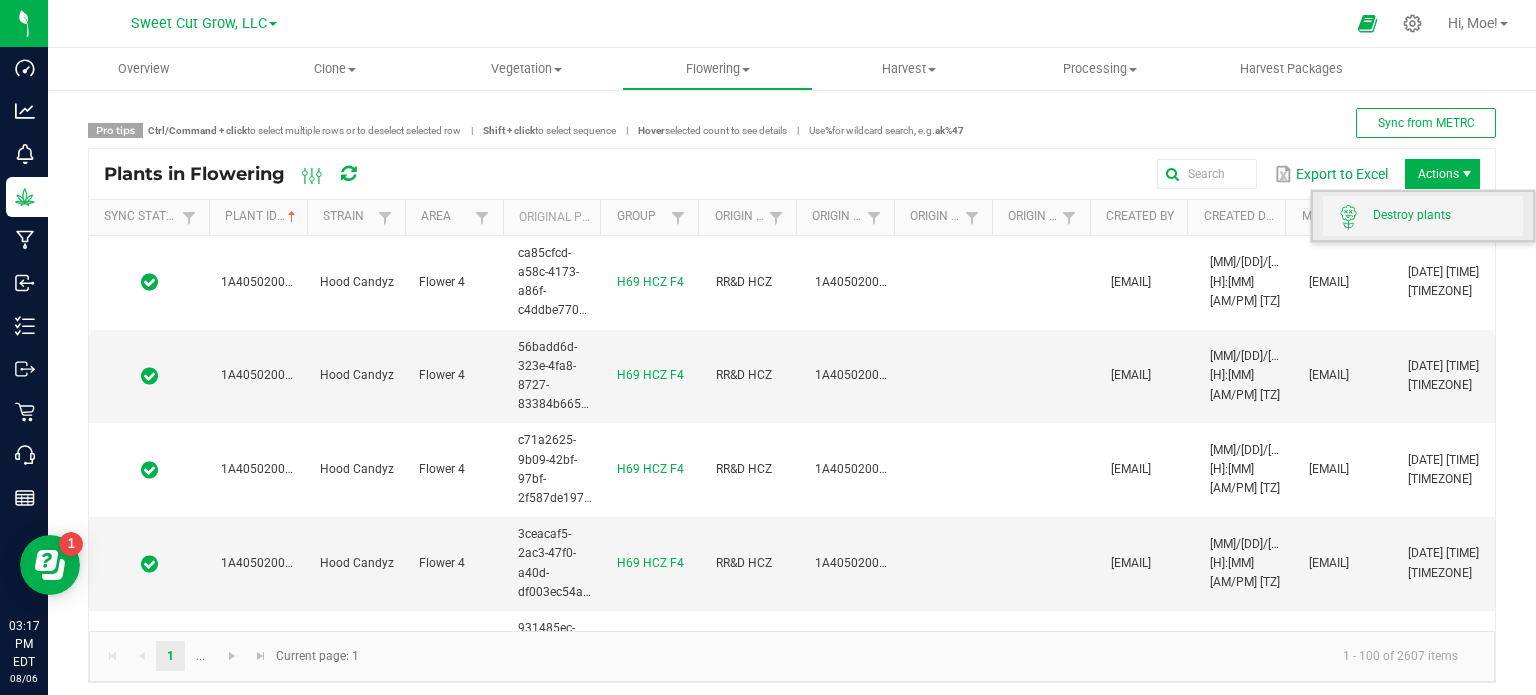 click on "Destroy plants" at bounding box center (1448, 215) 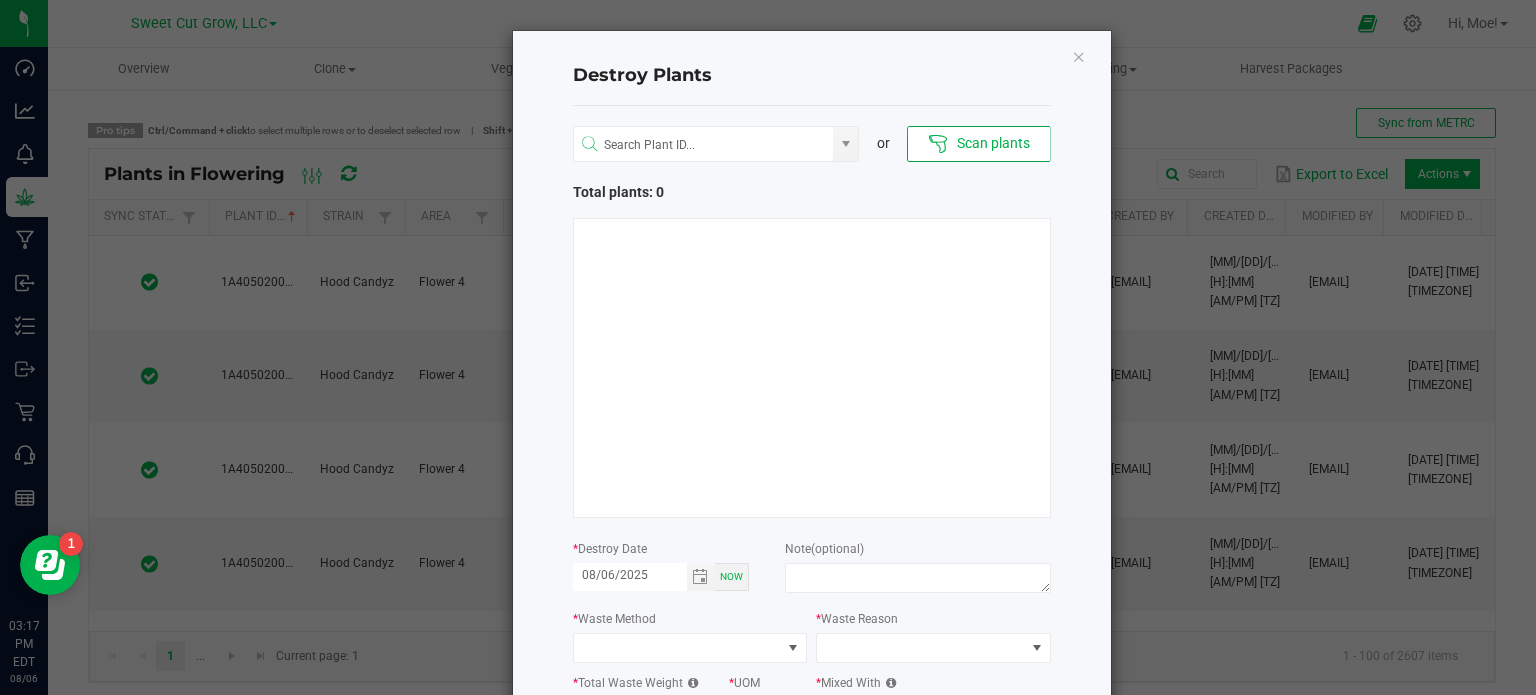 type 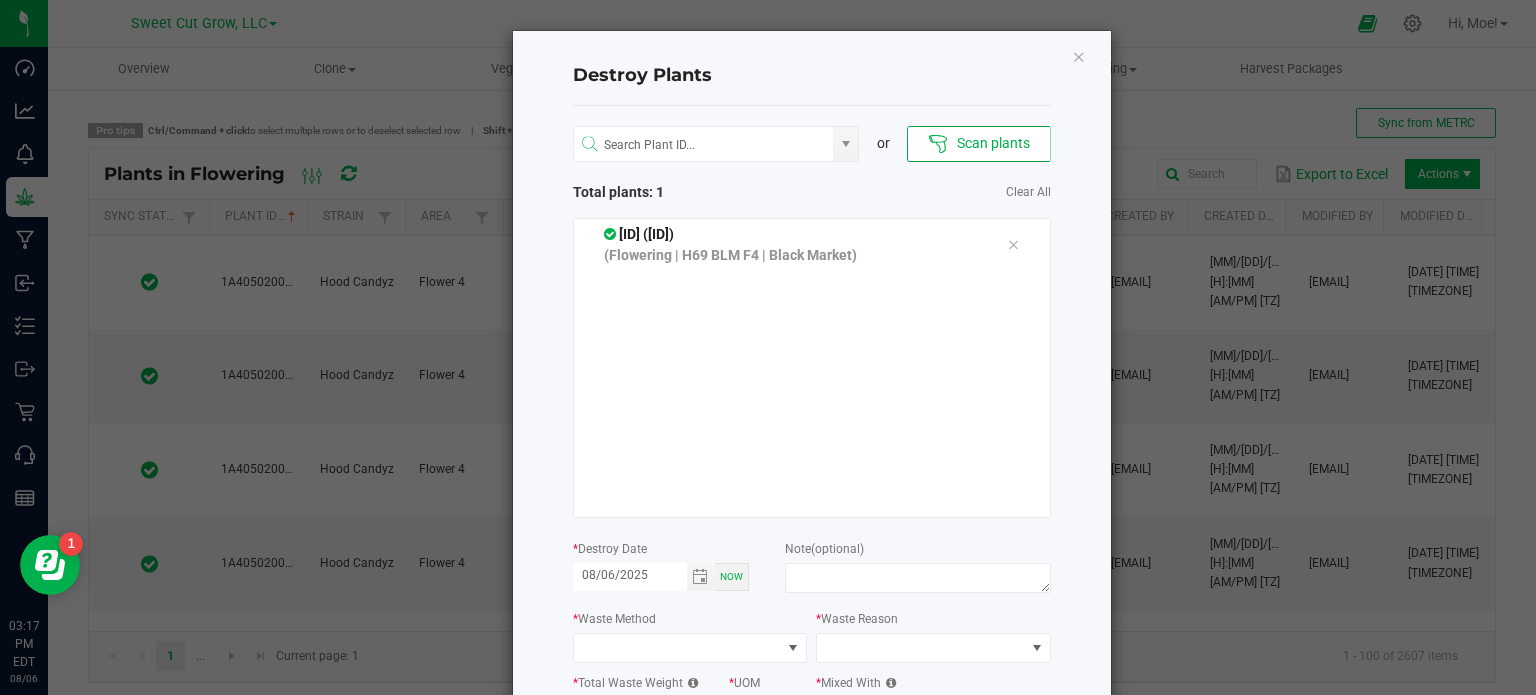 click on "Destroy Plants
or
Scan plants   Total plants: [NUMBER]   Clear All
[ID] ([ID])  ([NAME] | [NAME] | [NAME]) *  Destroy Date  [DATE] Now  Note   (optional)  *  Waste Method  *  Waste Reason  *  Total Waste Weight  [NUMBER] *  UOM  [UNIT] *  Mixed With  Soil  Cancel   Destroy" 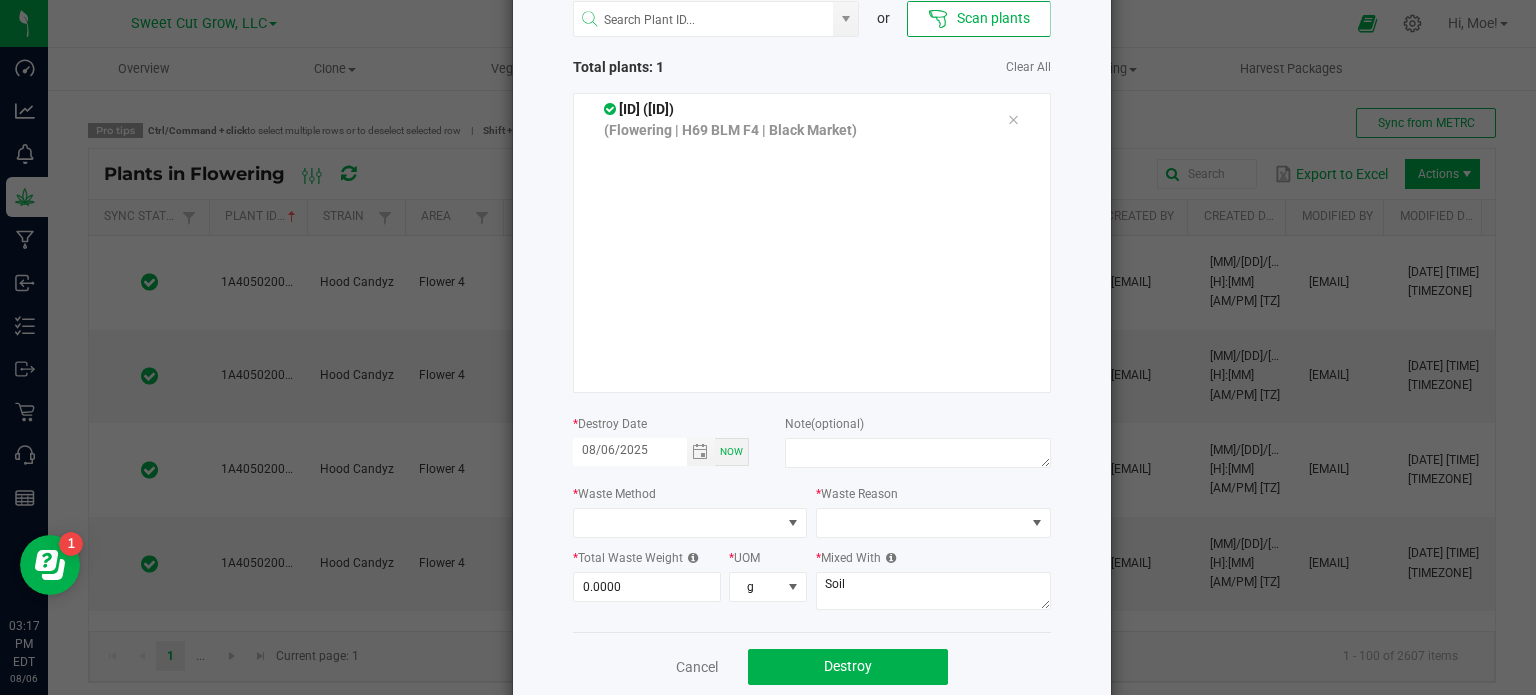 scroll, scrollTop: 160, scrollLeft: 0, axis: vertical 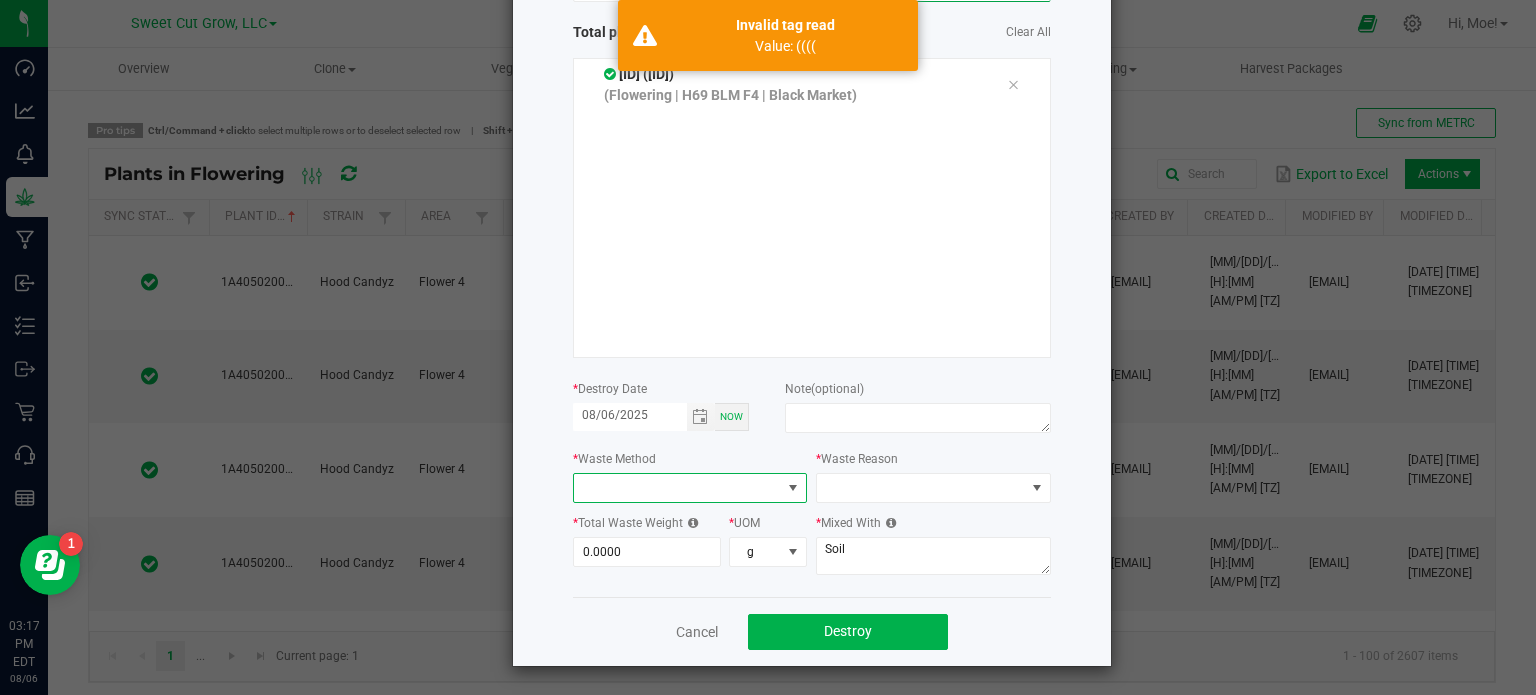 click at bounding box center [678, 488] 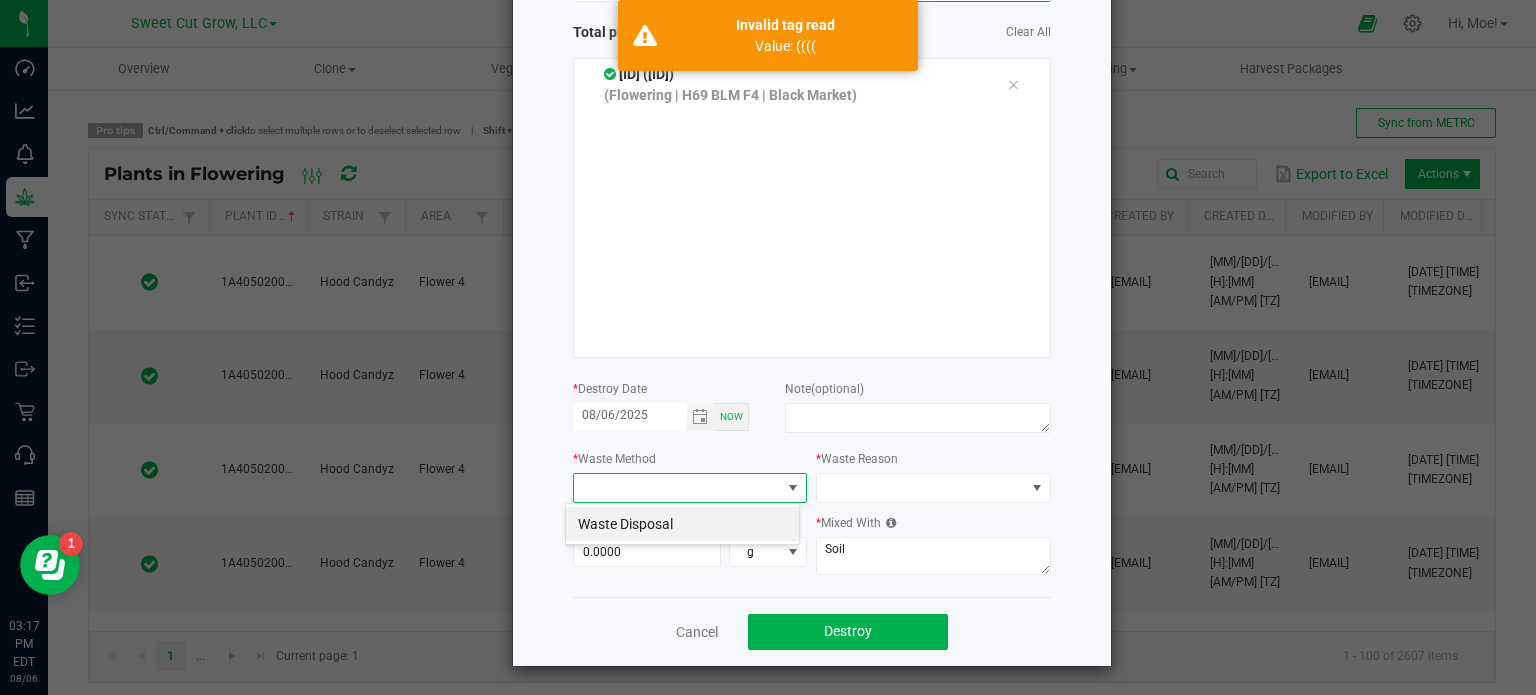 scroll, scrollTop: 99970, scrollLeft: 99765, axis: both 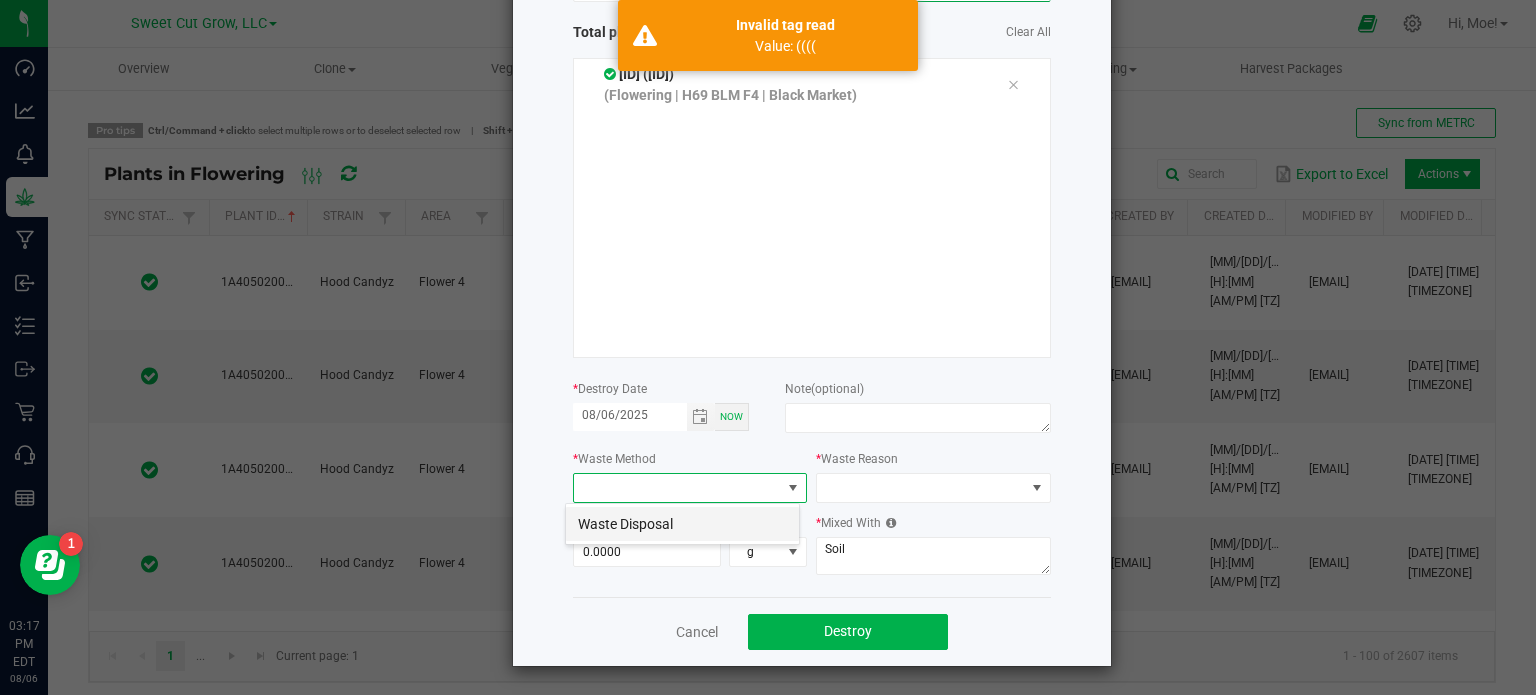 click on "Waste Disposal" at bounding box center [682, 524] 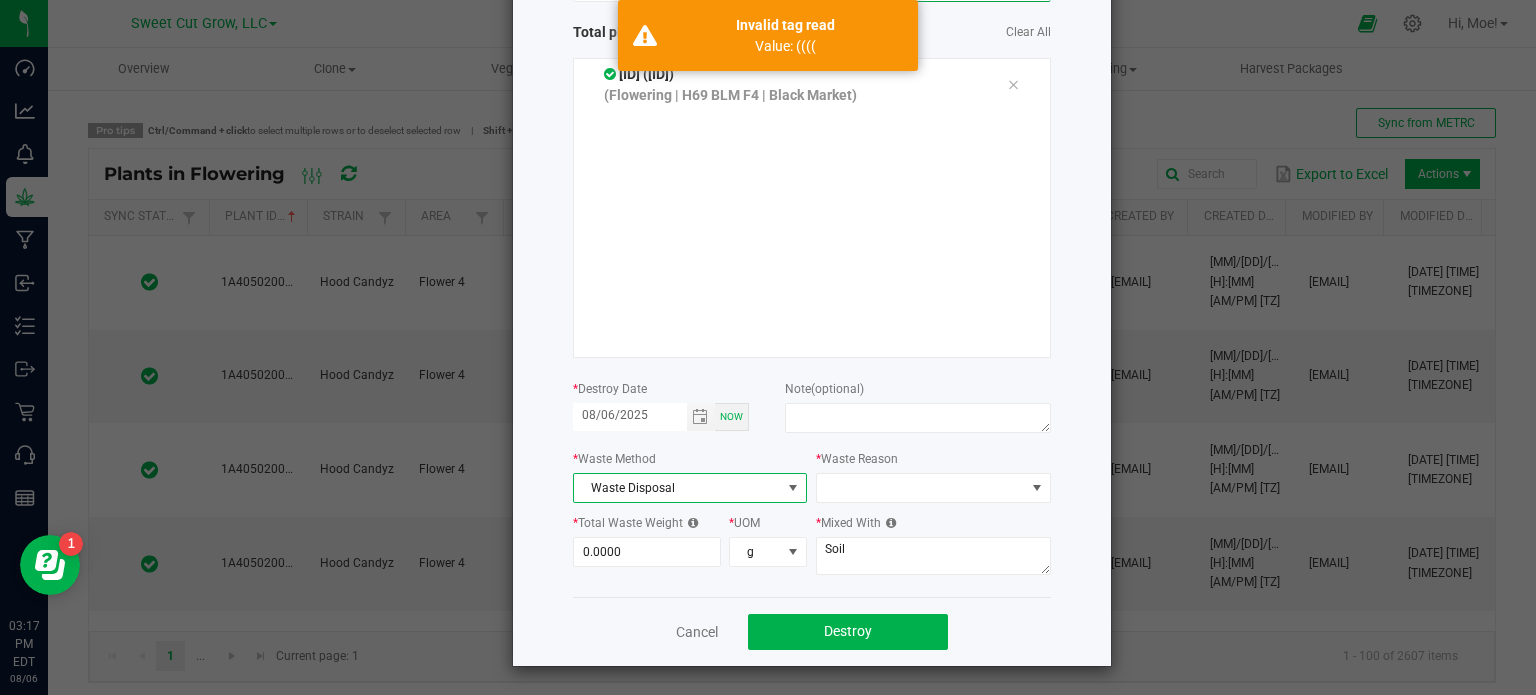 click on "*  Total Waste Weight  [NUMBER] *  UOM  [UNIT]" 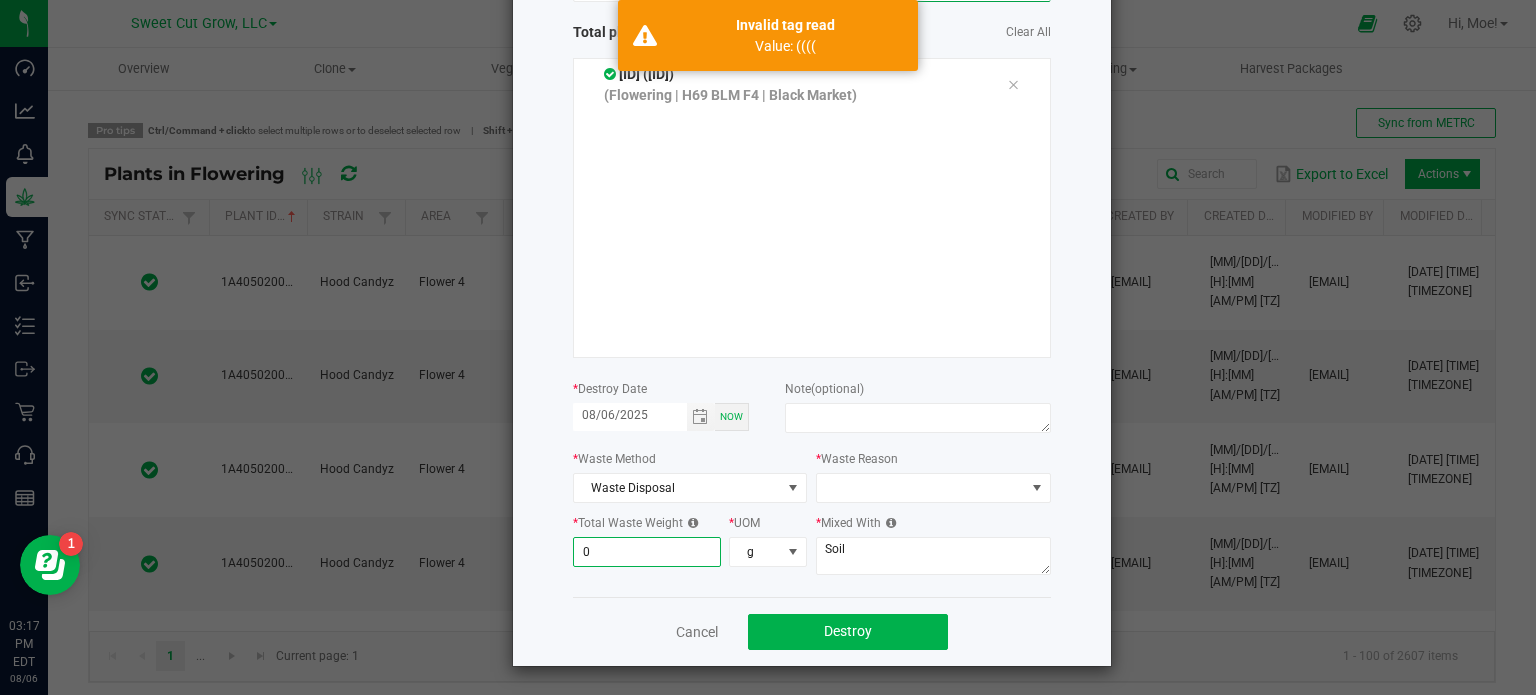 click on "0" at bounding box center [647, 552] 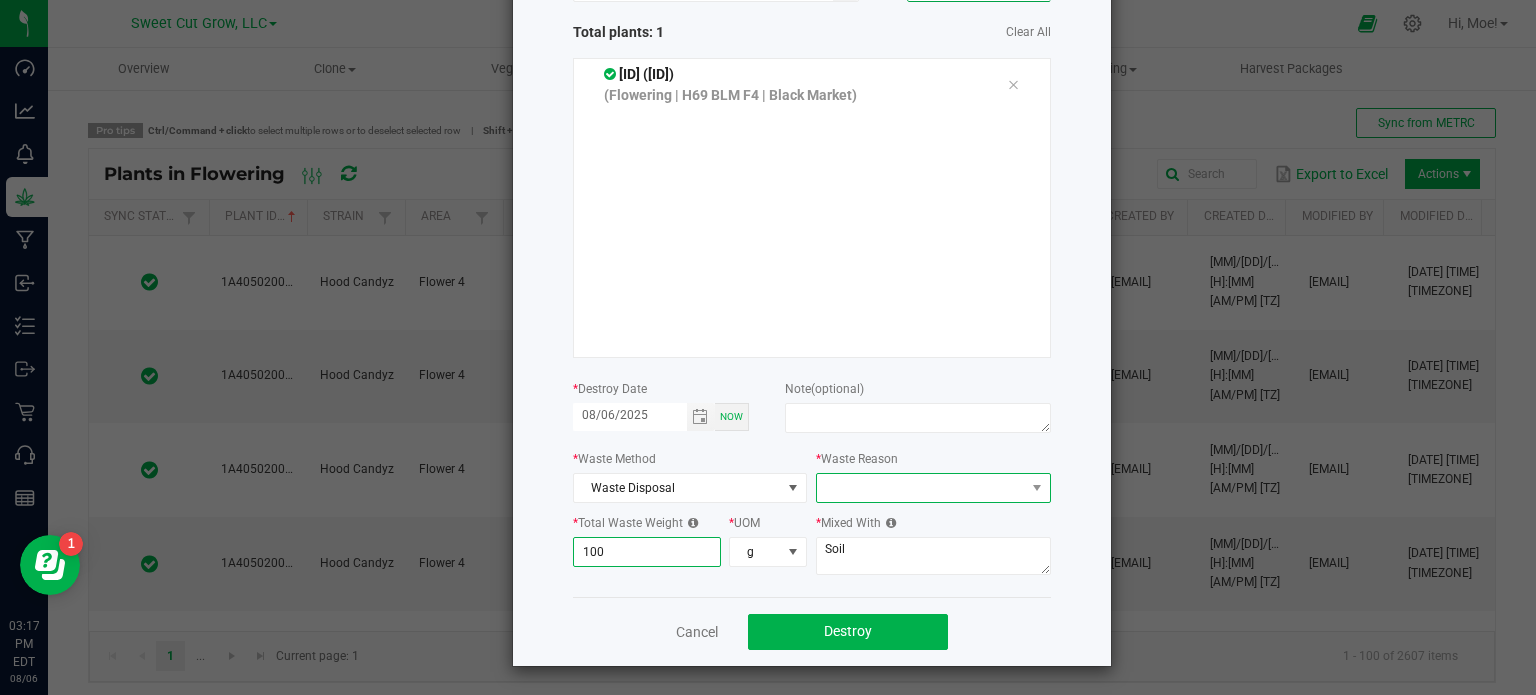 type on "100.0000" 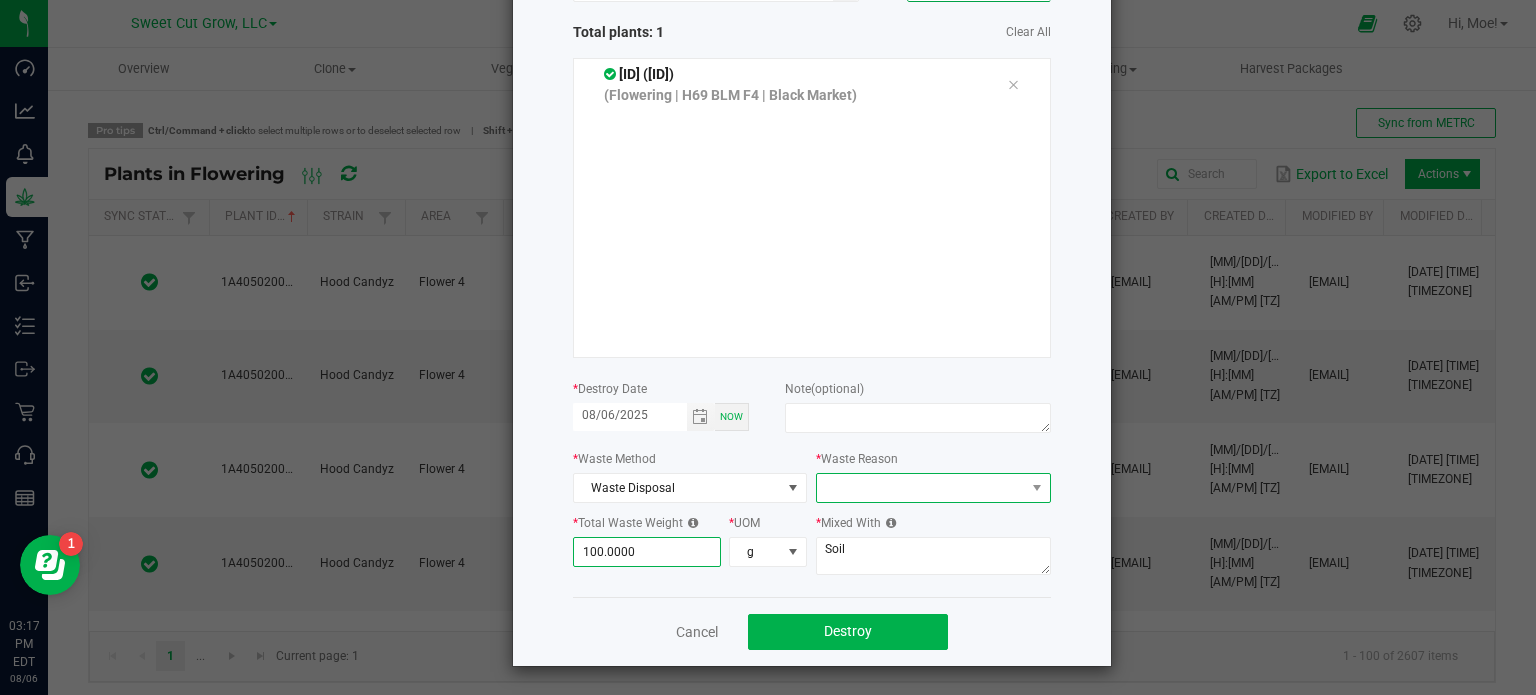 click at bounding box center (921, 488) 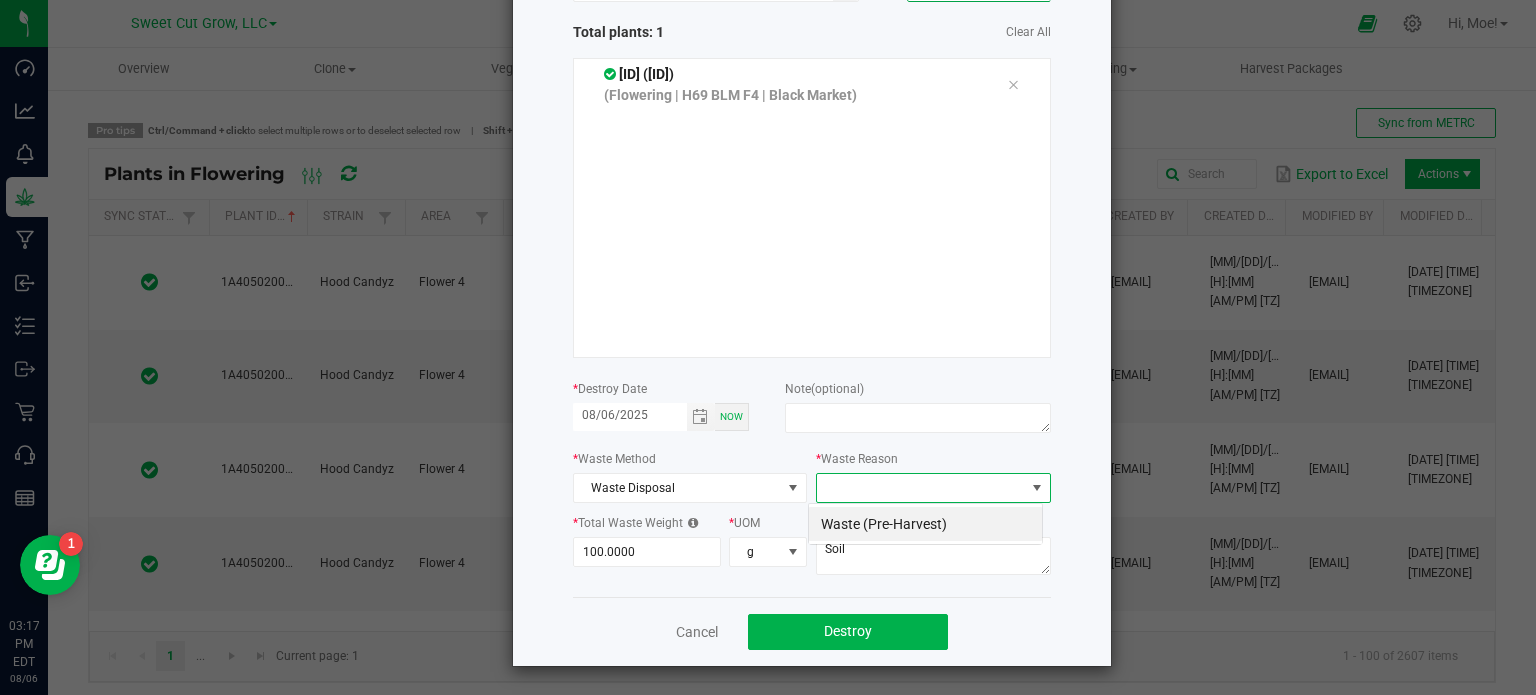 scroll, scrollTop: 99970, scrollLeft: 99765, axis: both 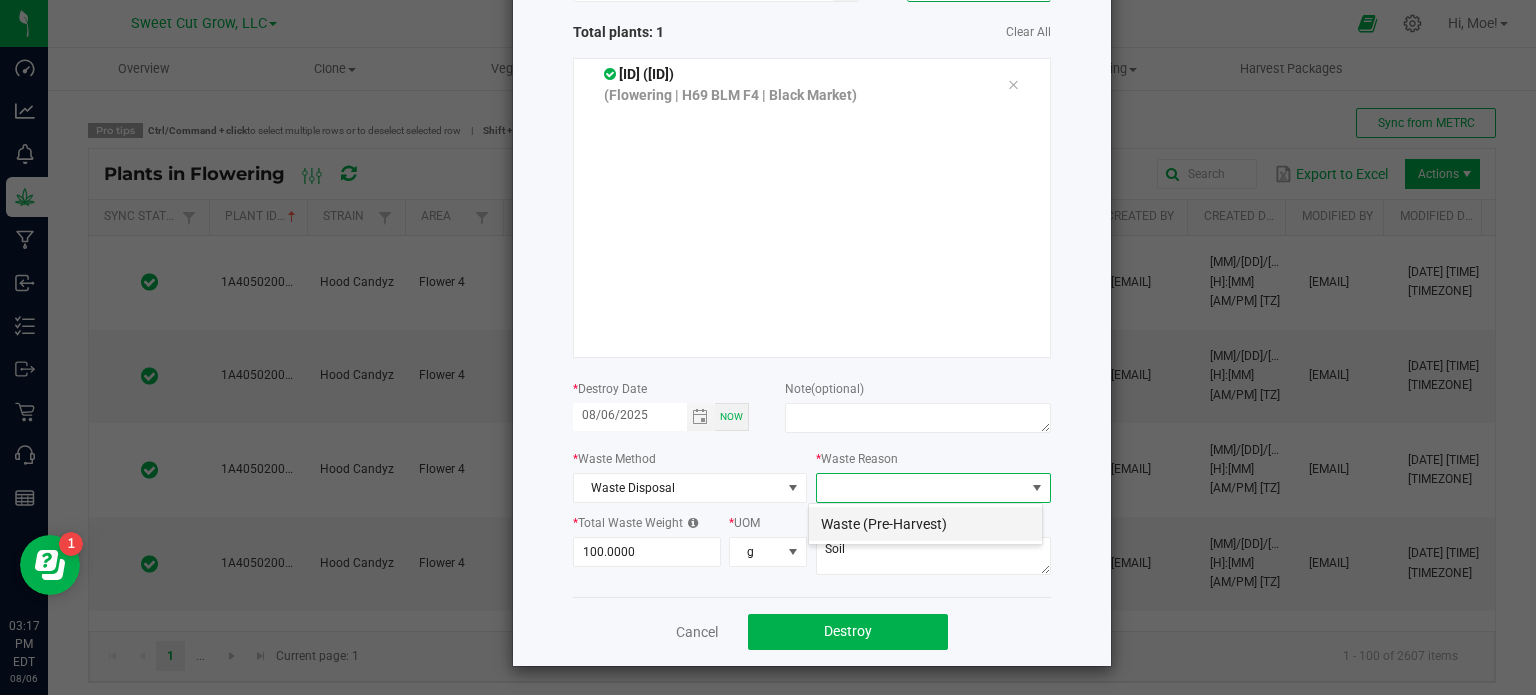 click on "Waste (Pre-Harvest)" at bounding box center [925, 524] 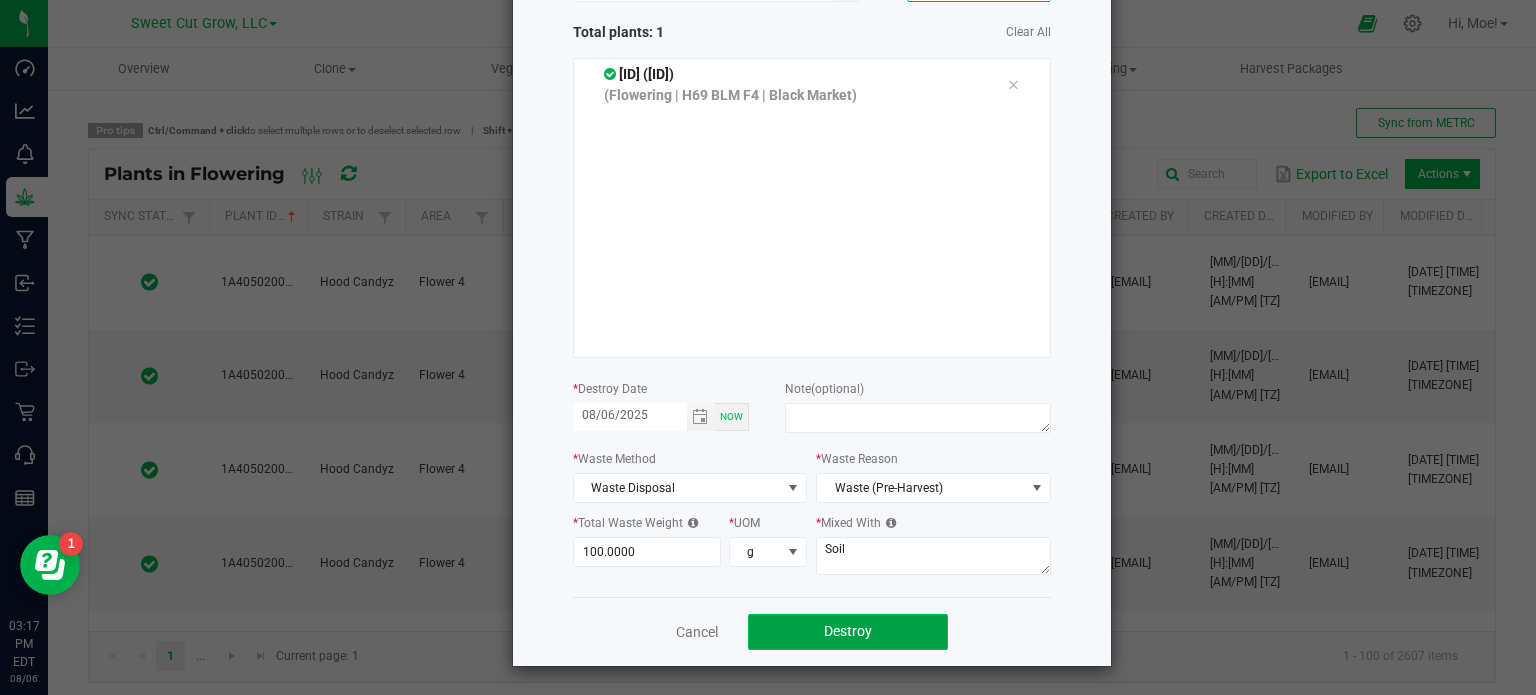 click on "Destroy" 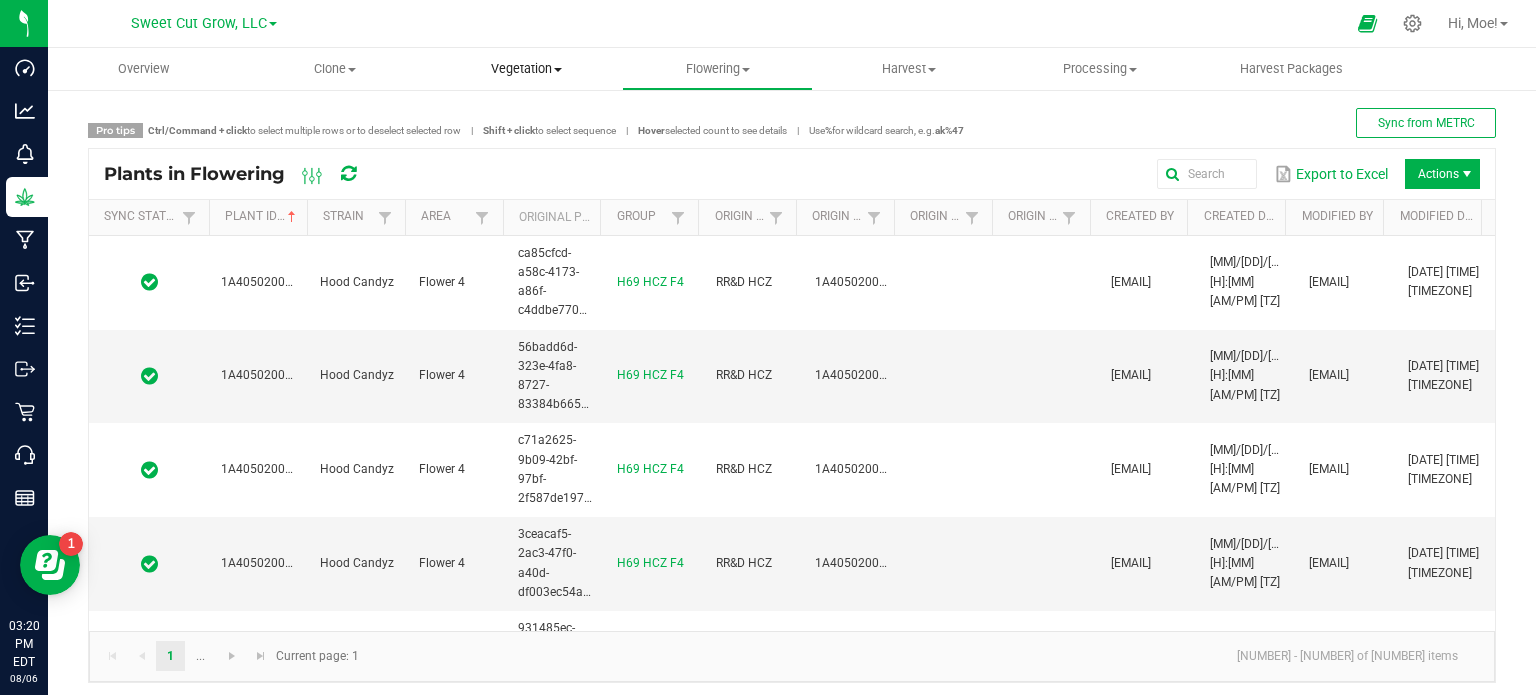 click on "Vegetation
Veg groups
Veg plants
Mother groups
Mother plants
Apply to plants" at bounding box center (526, 69) 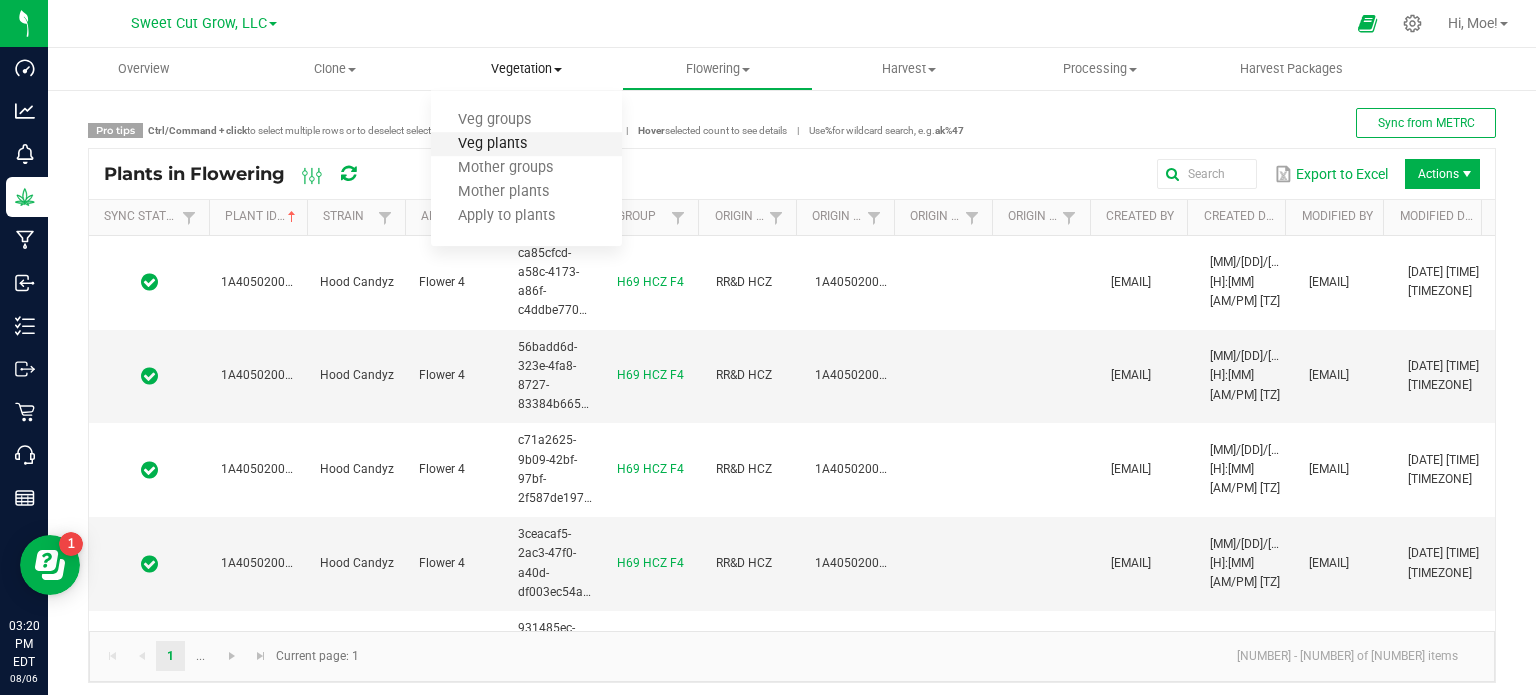 click on "Veg plants" at bounding box center [492, 144] 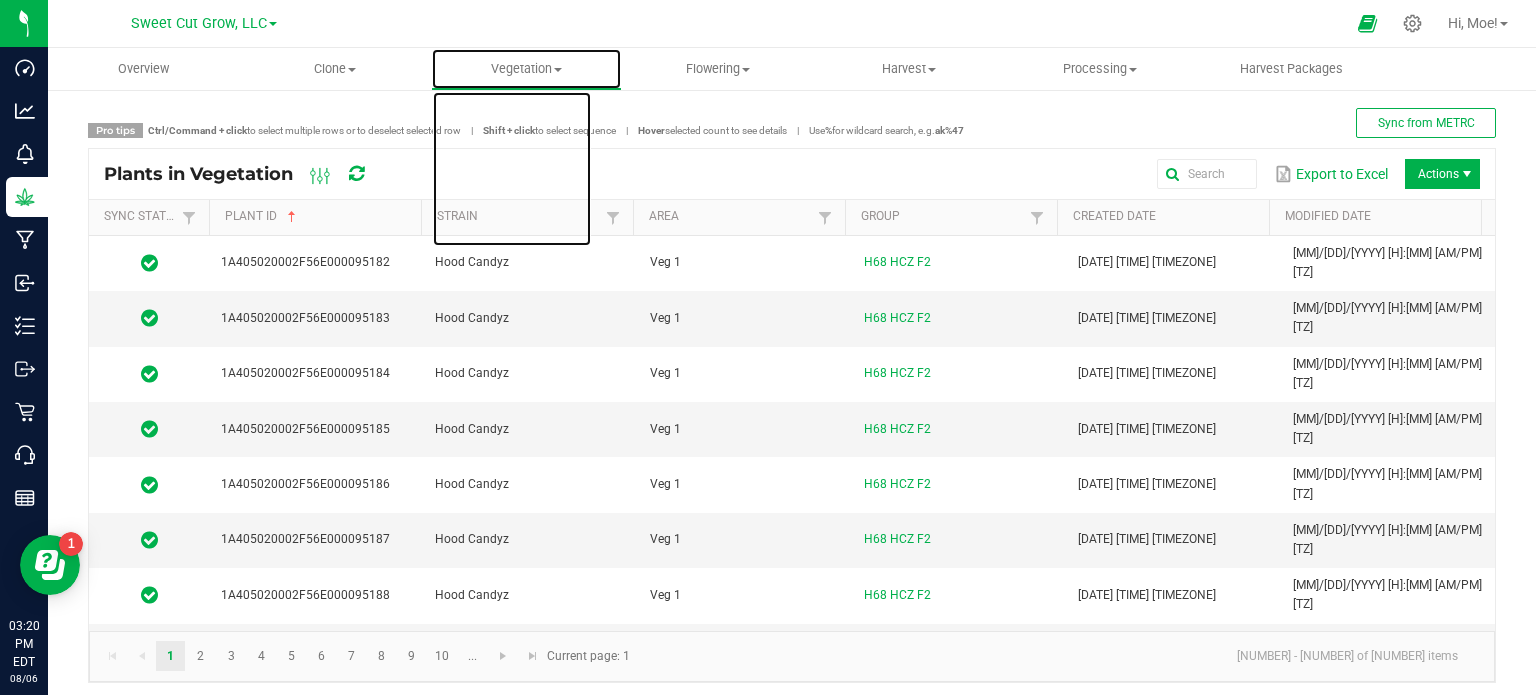 click on "Vegetation" at bounding box center [526, 69] 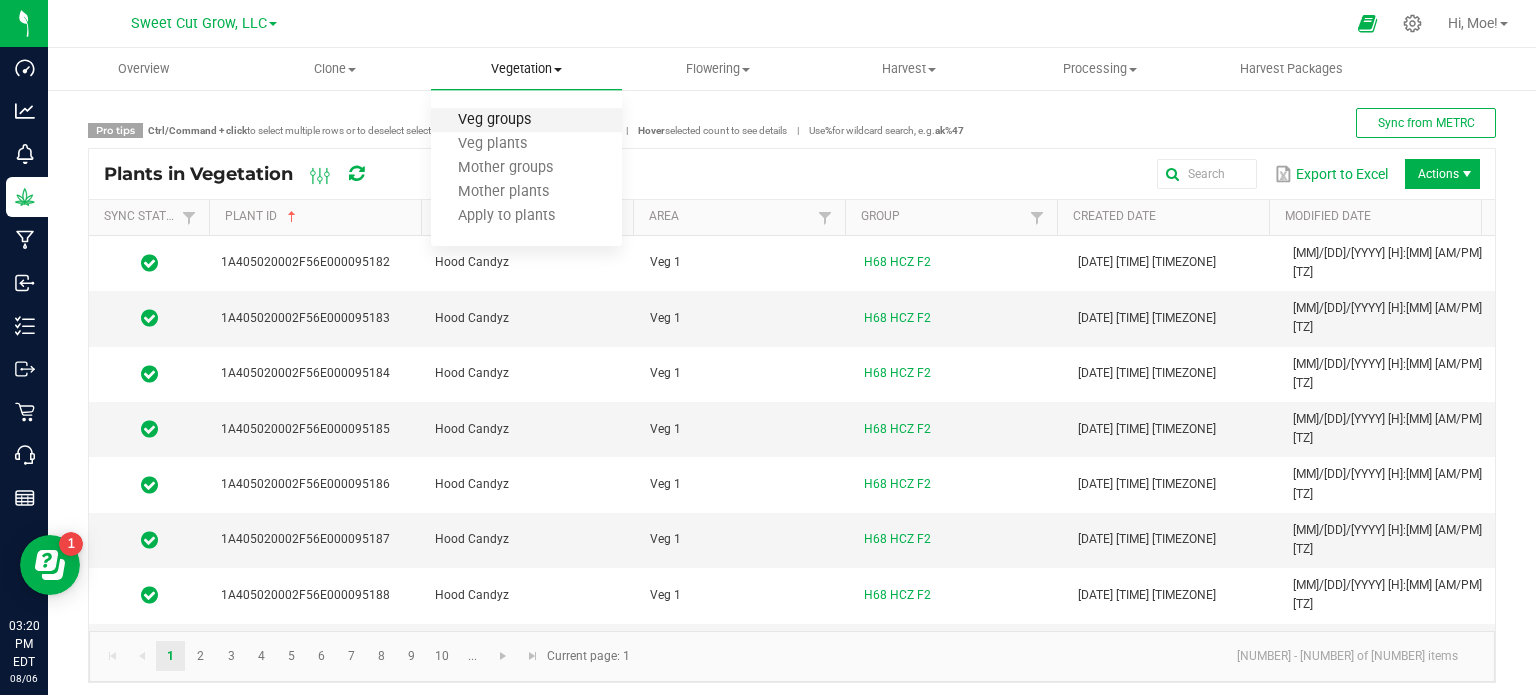 click on "Veg groups" at bounding box center [494, 120] 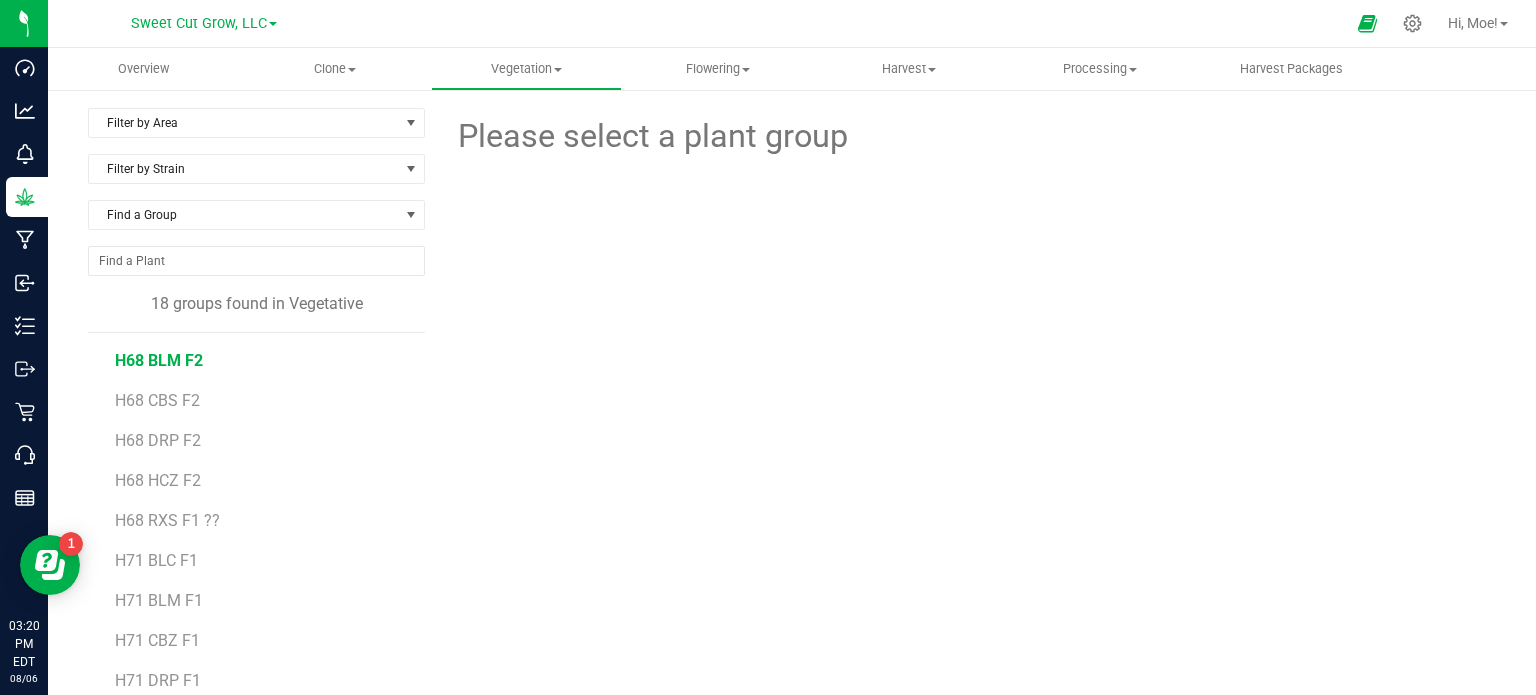 click on "H68 BLM F2" at bounding box center (159, 360) 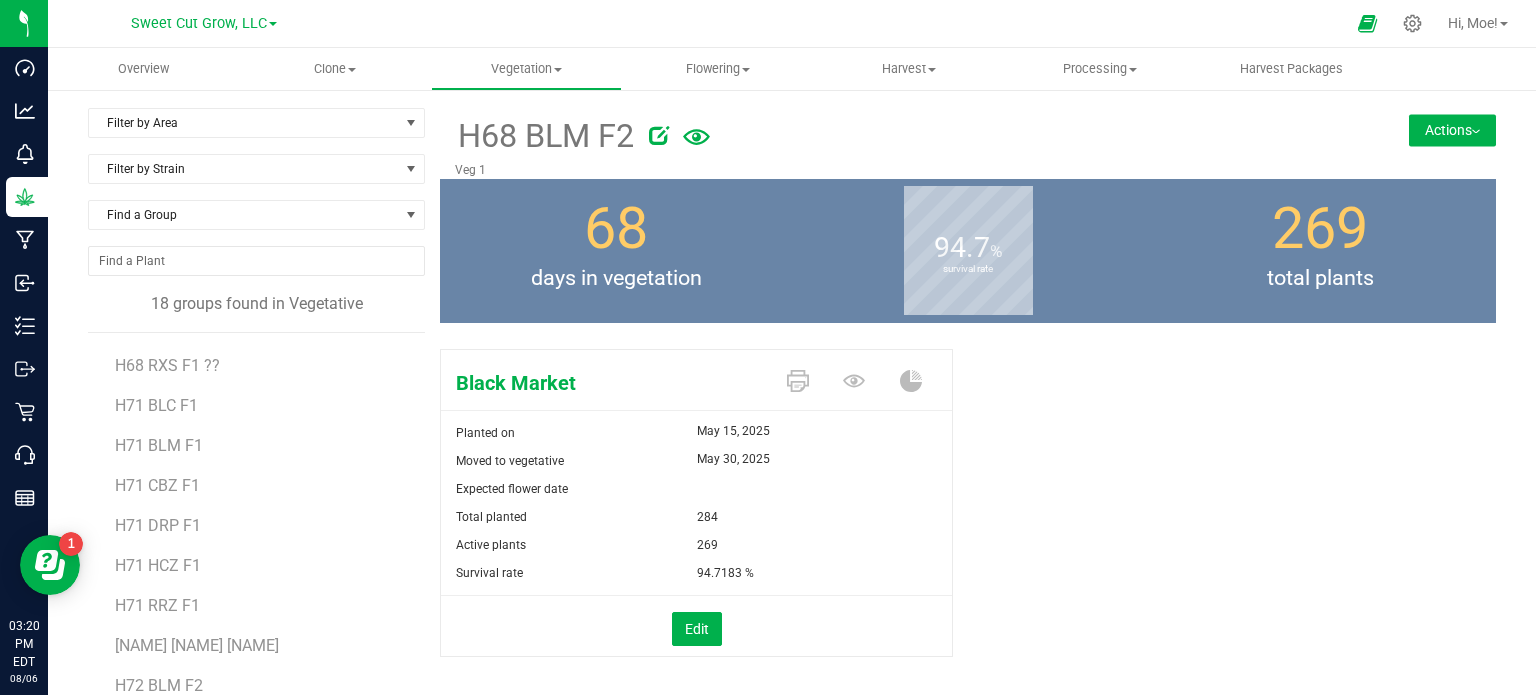 scroll, scrollTop: 135, scrollLeft: 0, axis: vertical 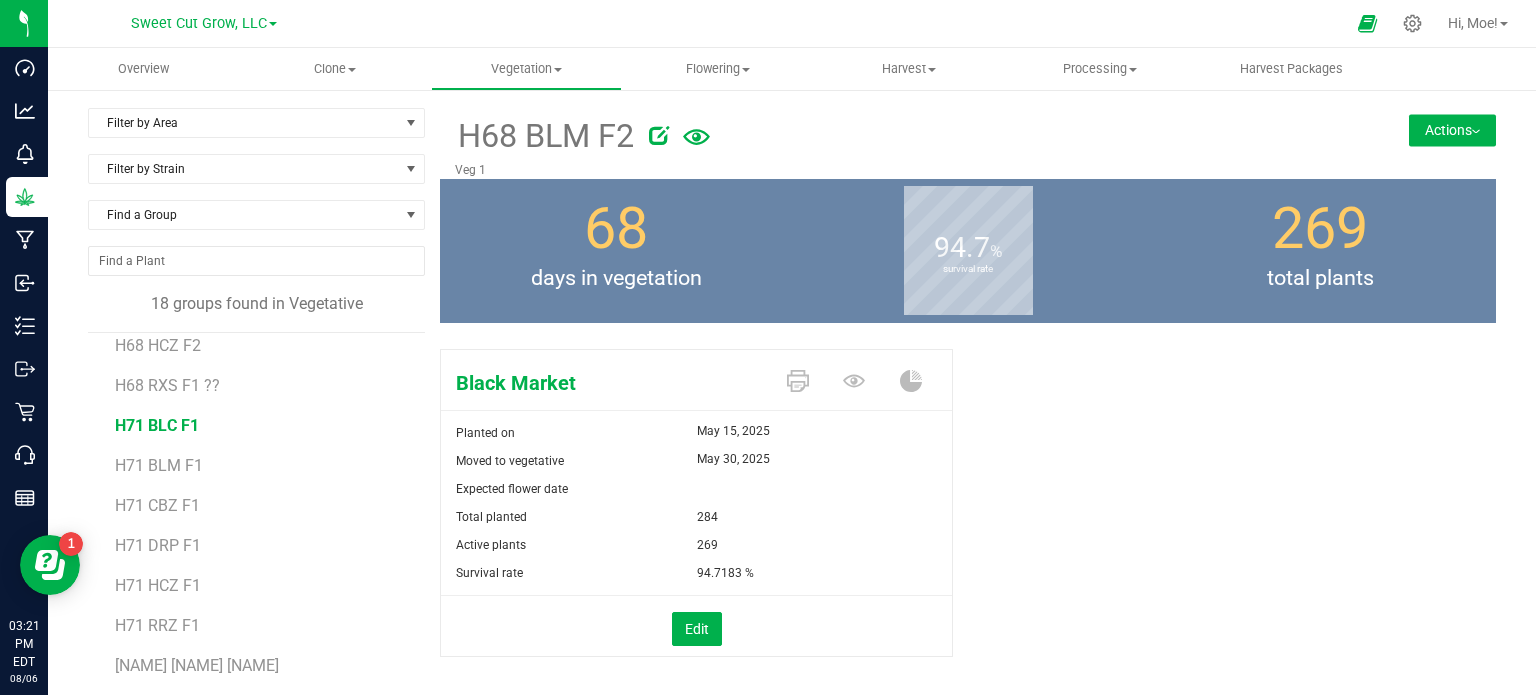 click on "H71 BLC F1" at bounding box center (157, 425) 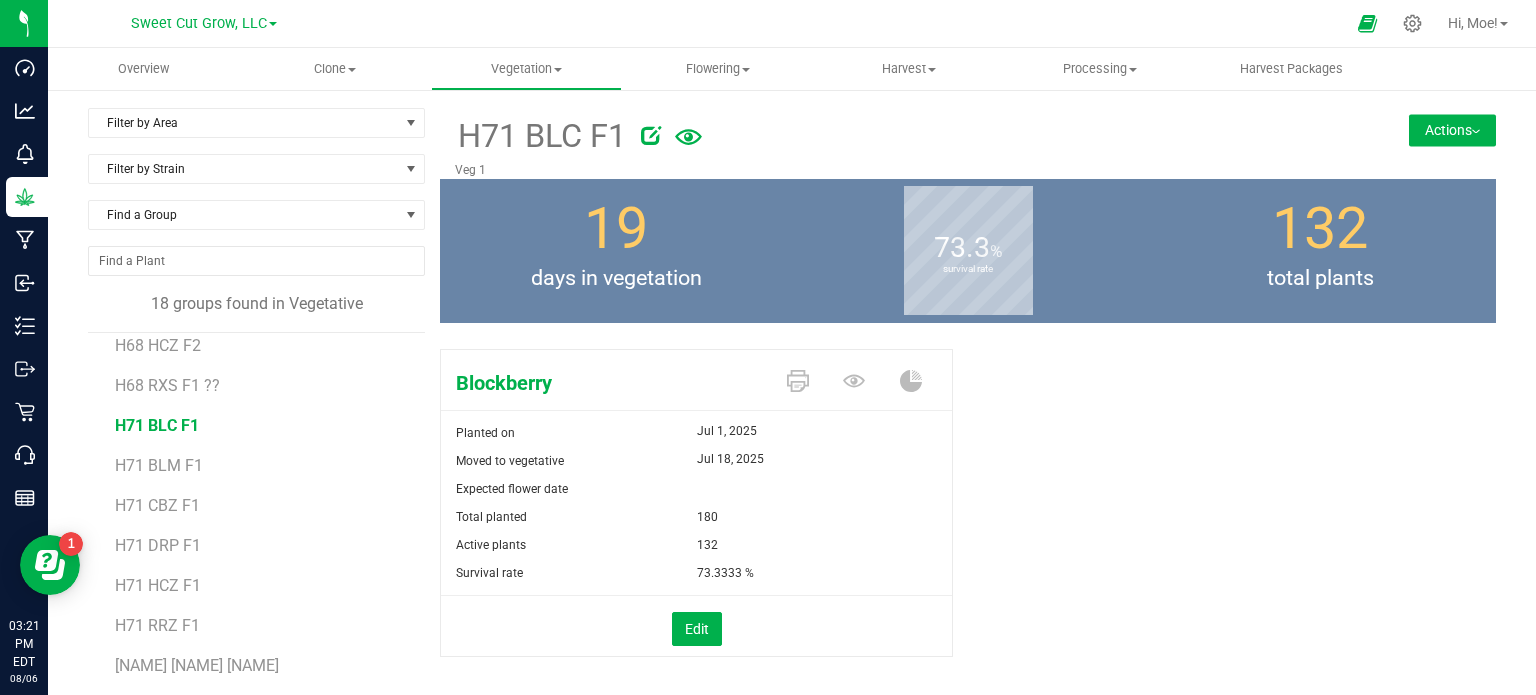 click on "Actions" at bounding box center (1452, 130) 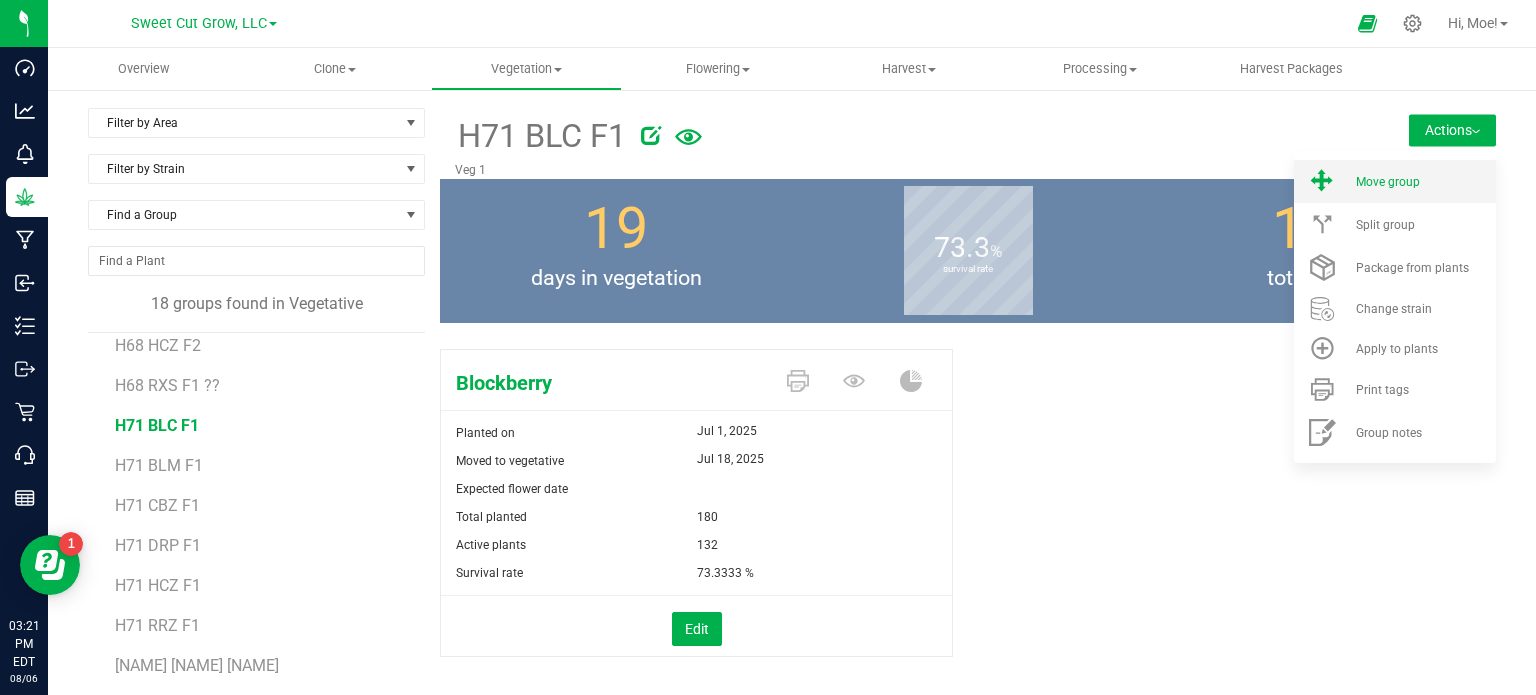 click on "Move group" at bounding box center [1395, 181] 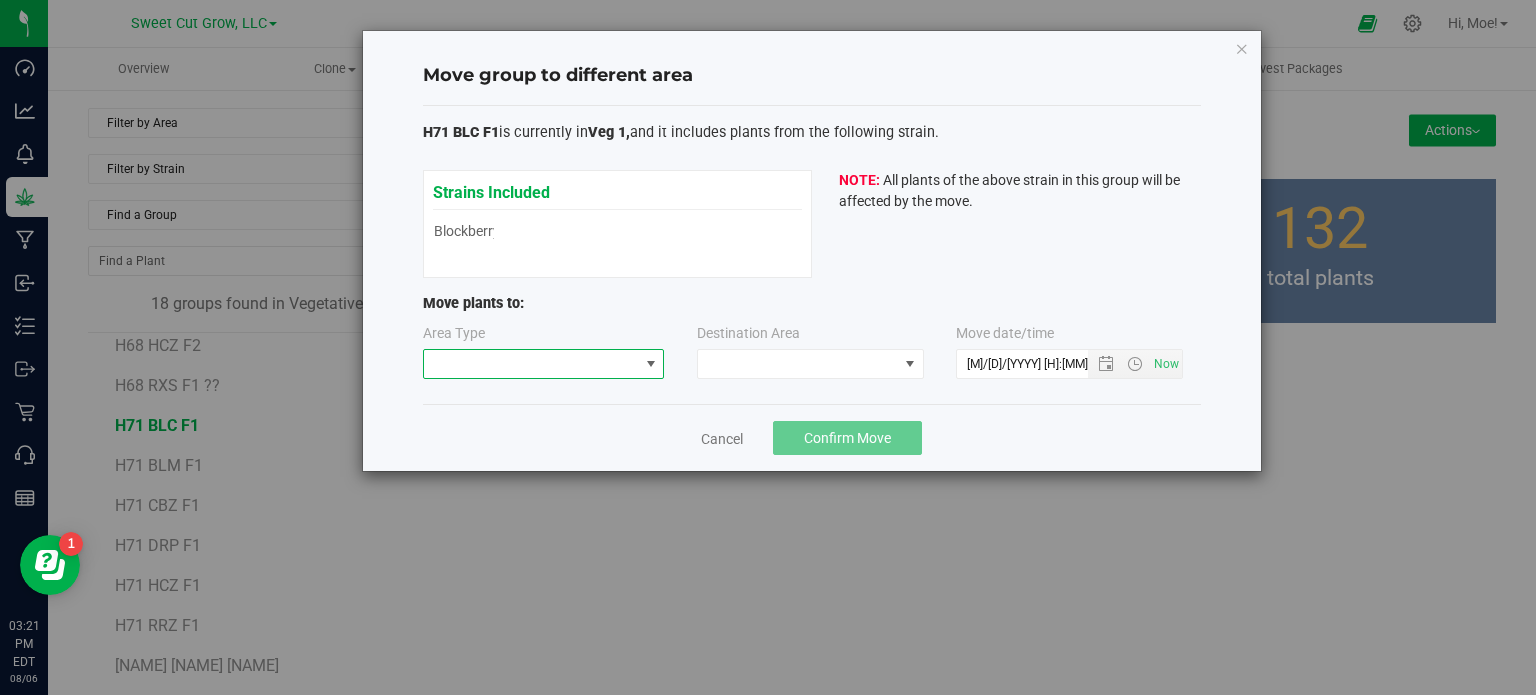 click at bounding box center (531, 364) 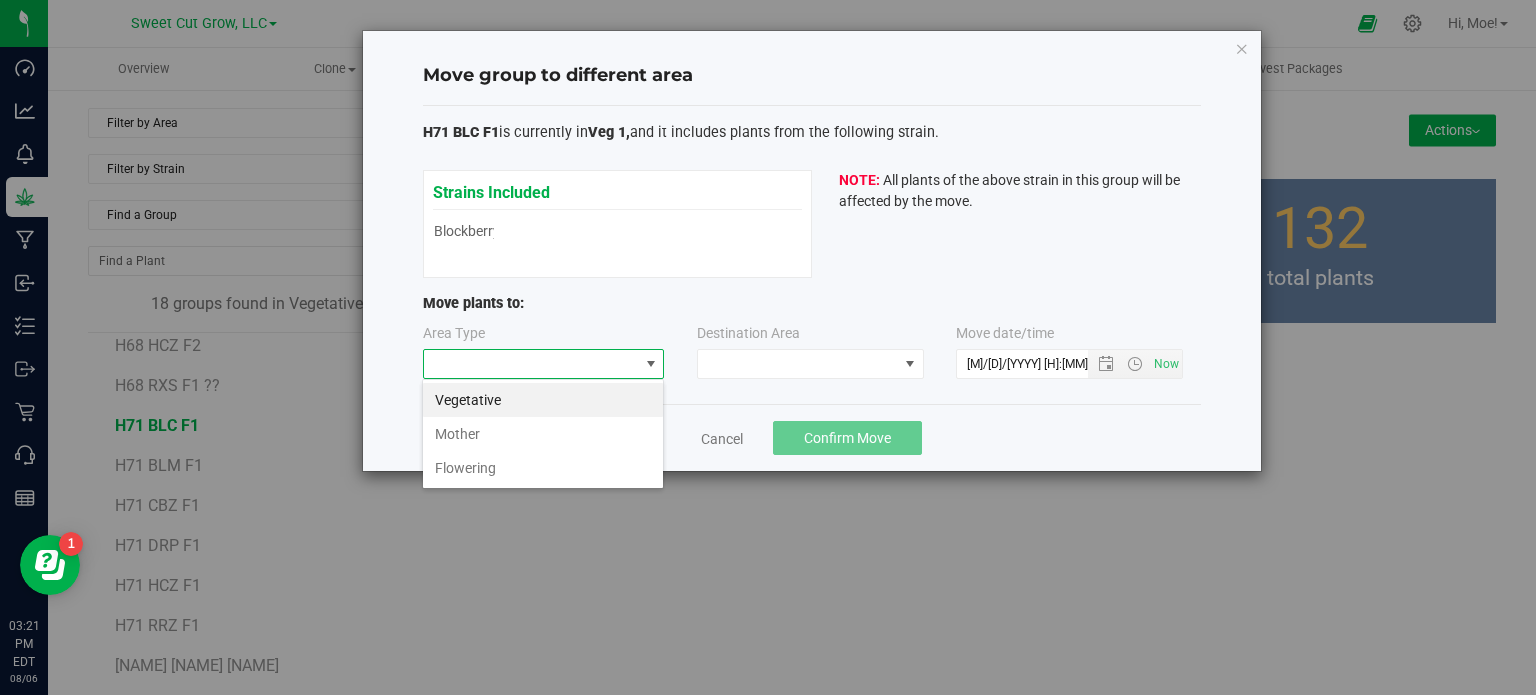scroll, scrollTop: 99970, scrollLeft: 99757, axis: both 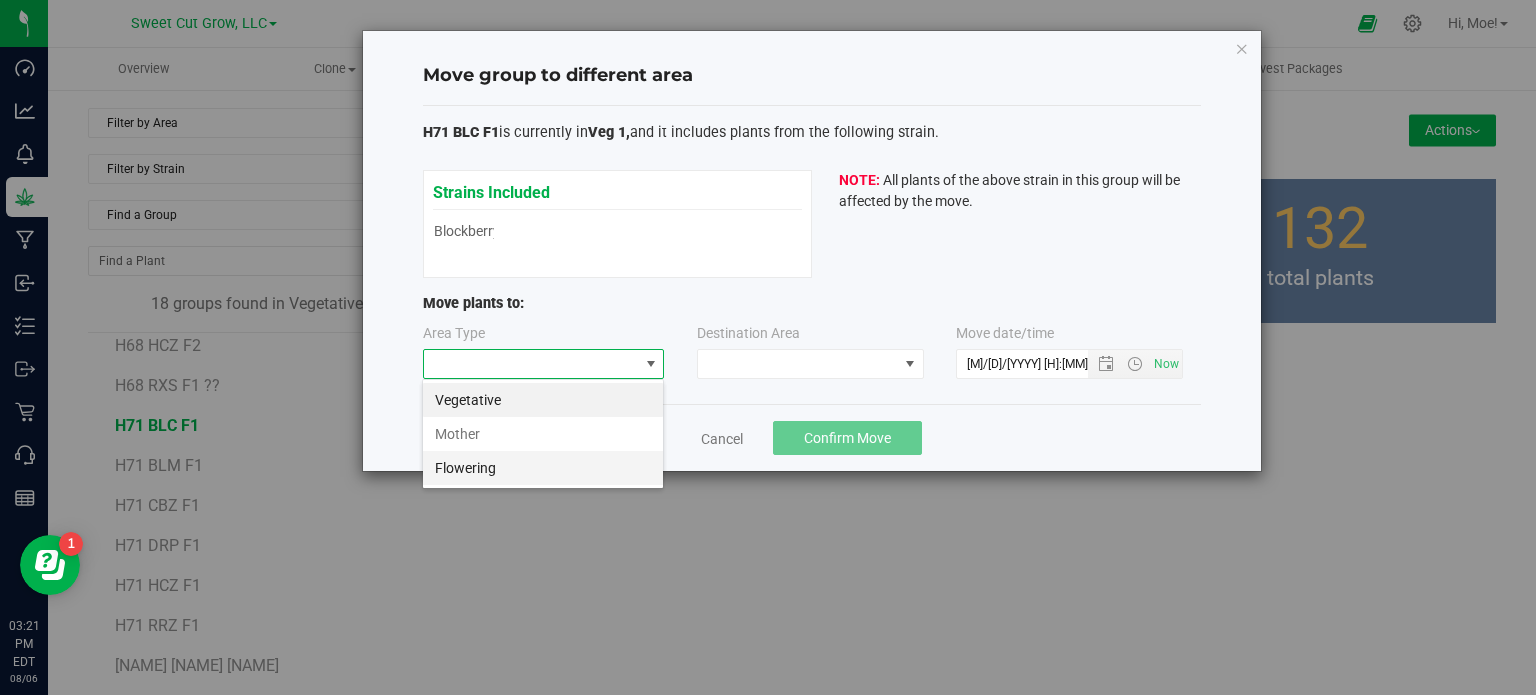 click on "Flowering" at bounding box center (543, 468) 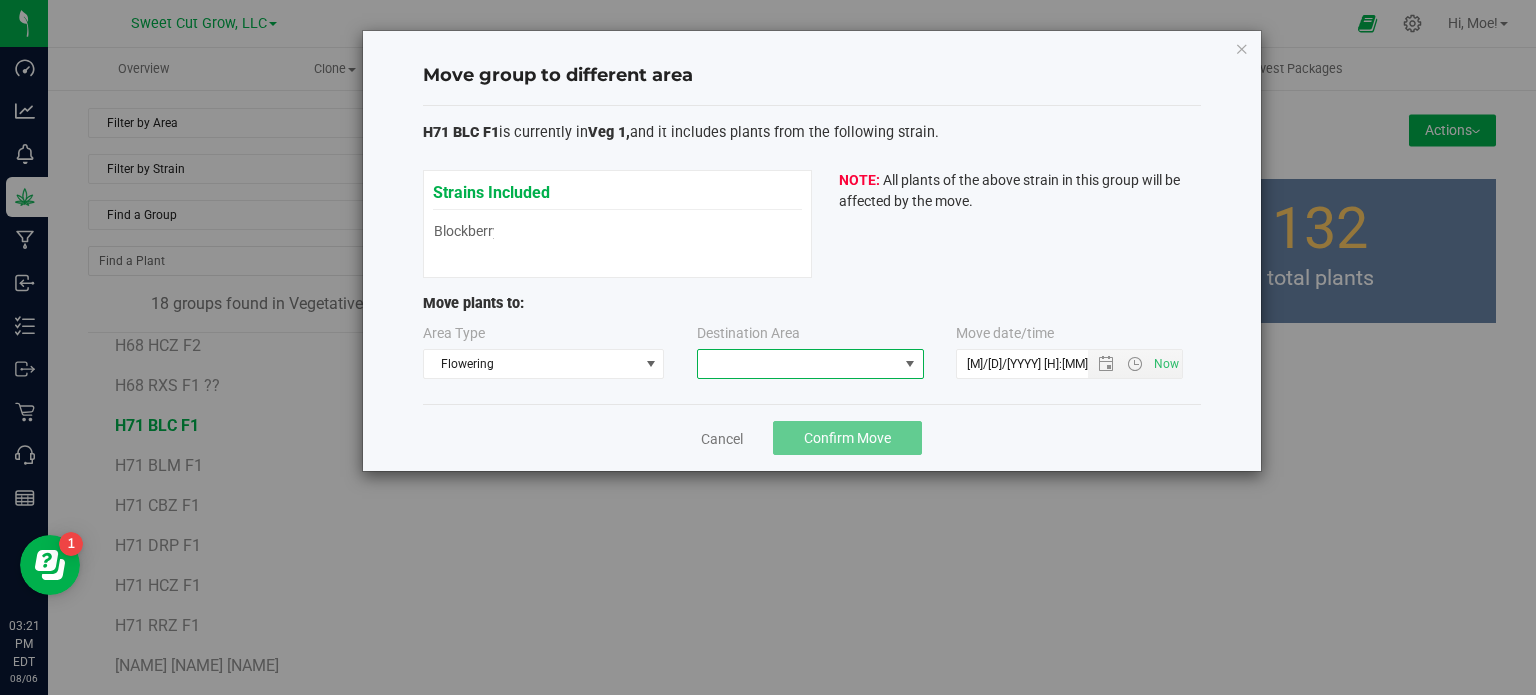 click at bounding box center (798, 364) 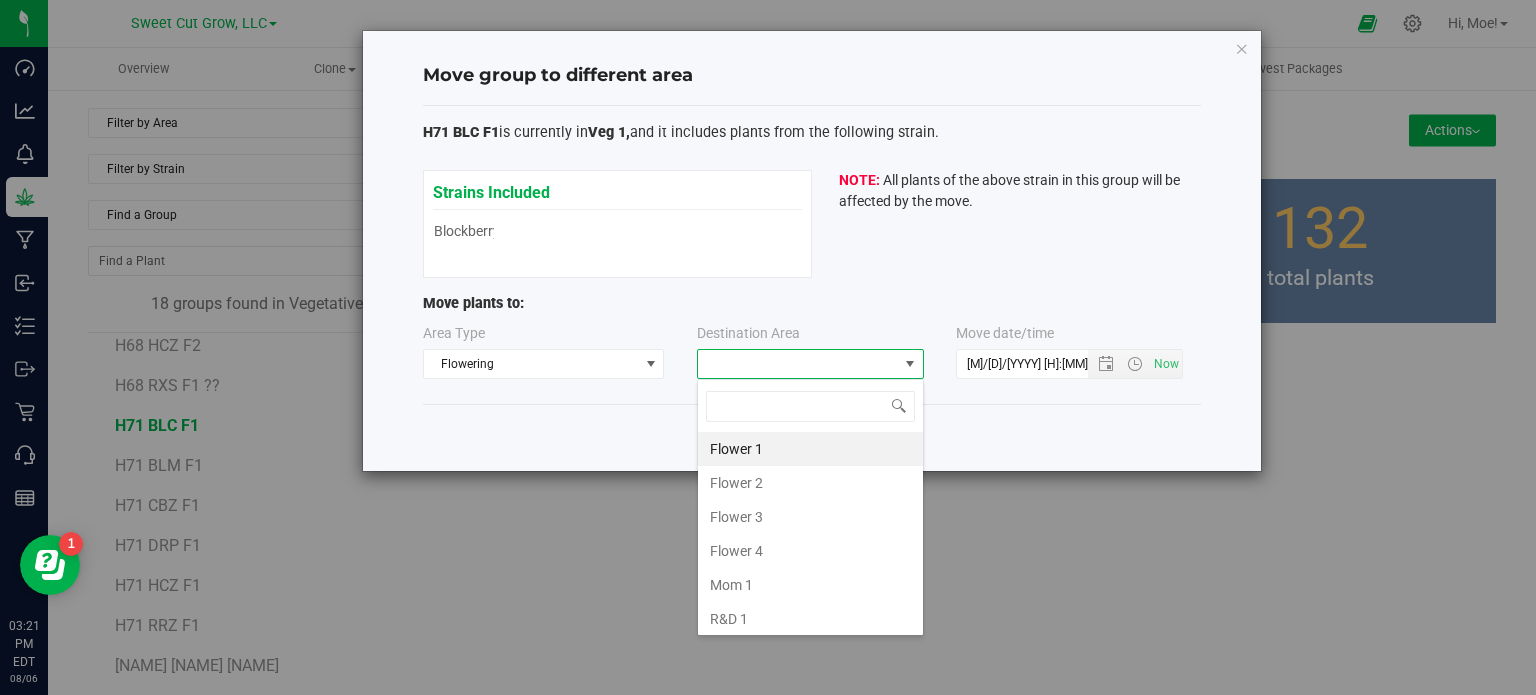 scroll, scrollTop: 99970, scrollLeft: 99772, axis: both 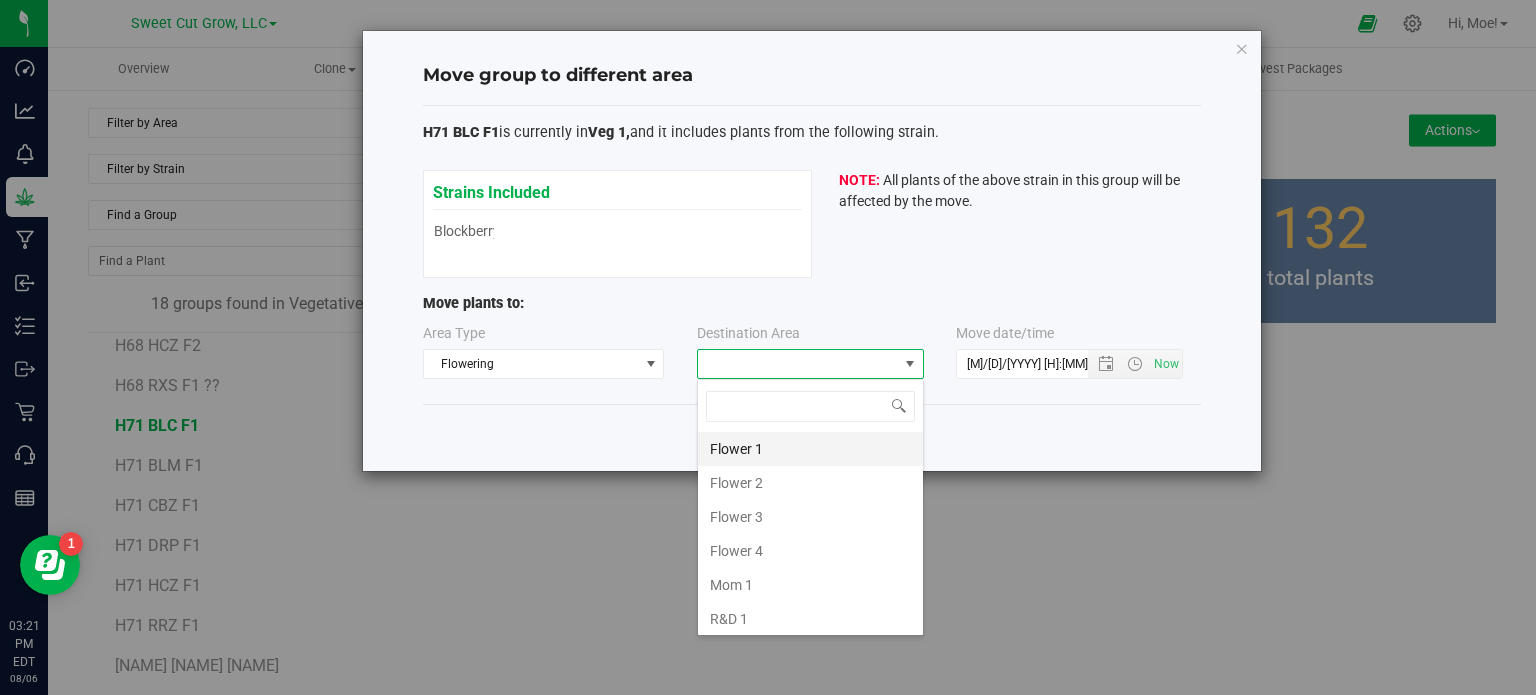 click on "Flower 1" at bounding box center [810, 449] 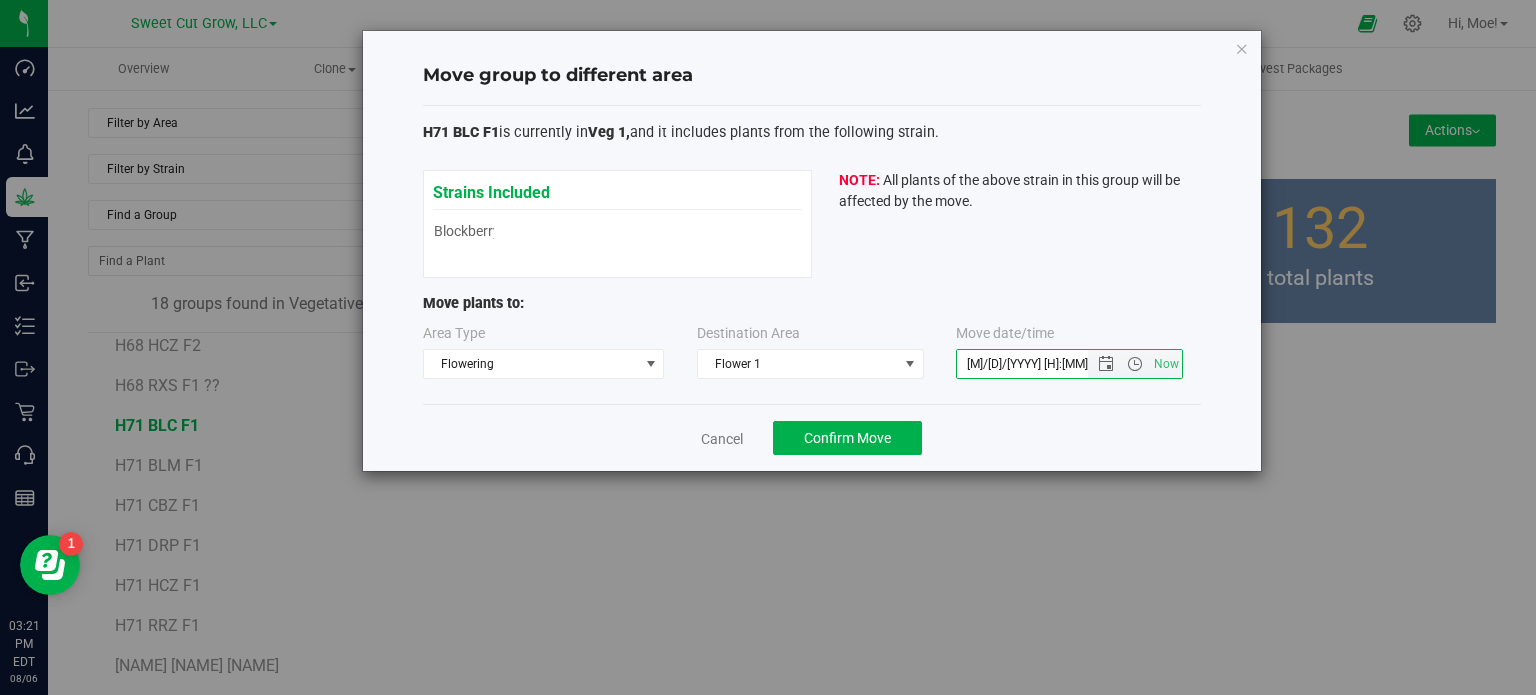 click on "[M]/[D]/[YYYY] [H]:[MM] [AM/PM]" at bounding box center (1039, 364) 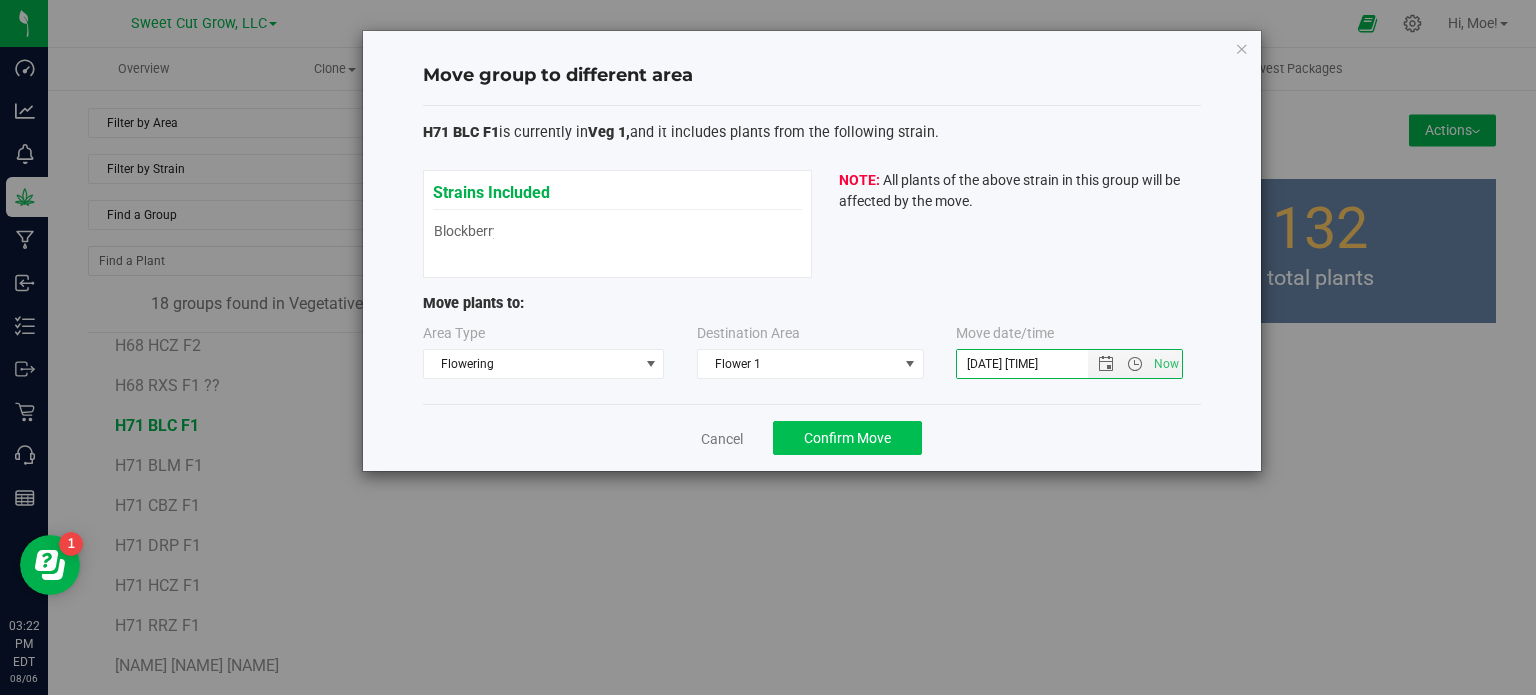 type on "[DATE] [TIME]" 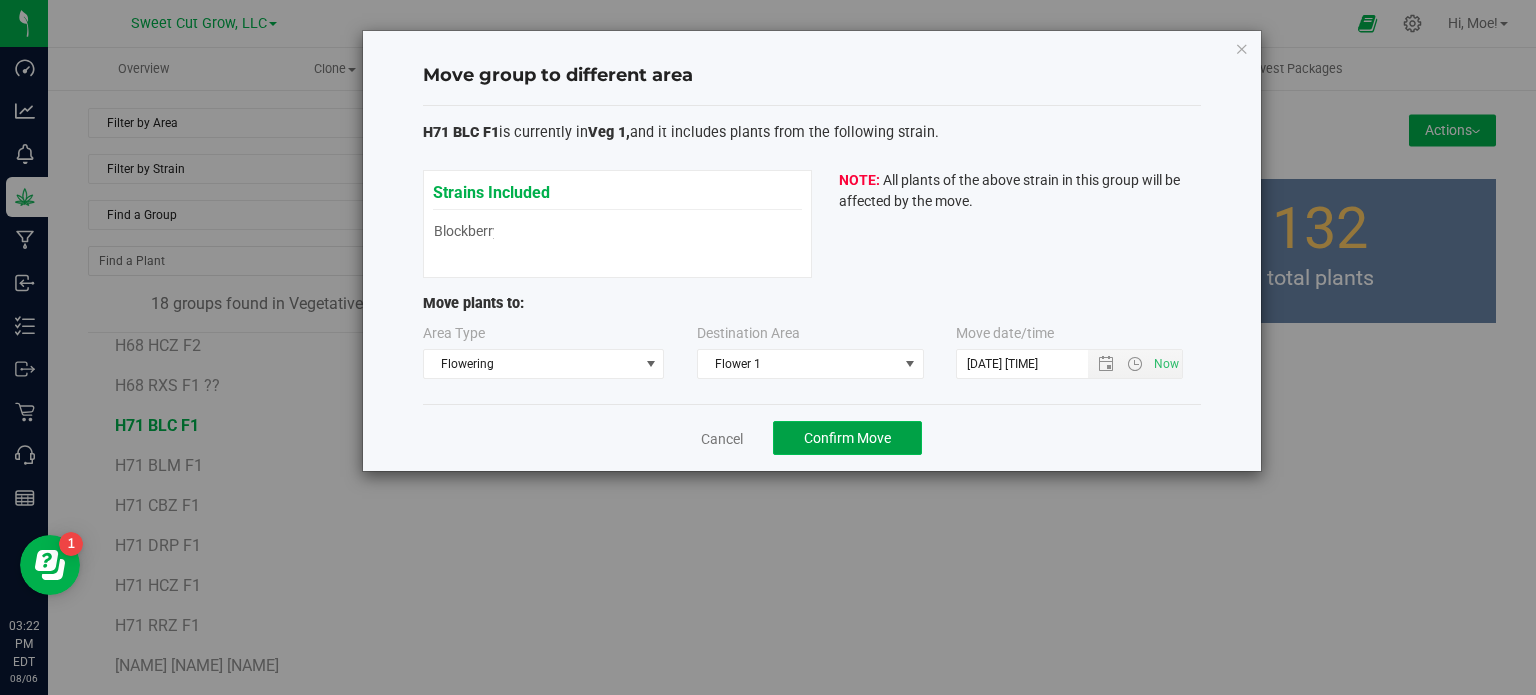 click on "Confirm Move" 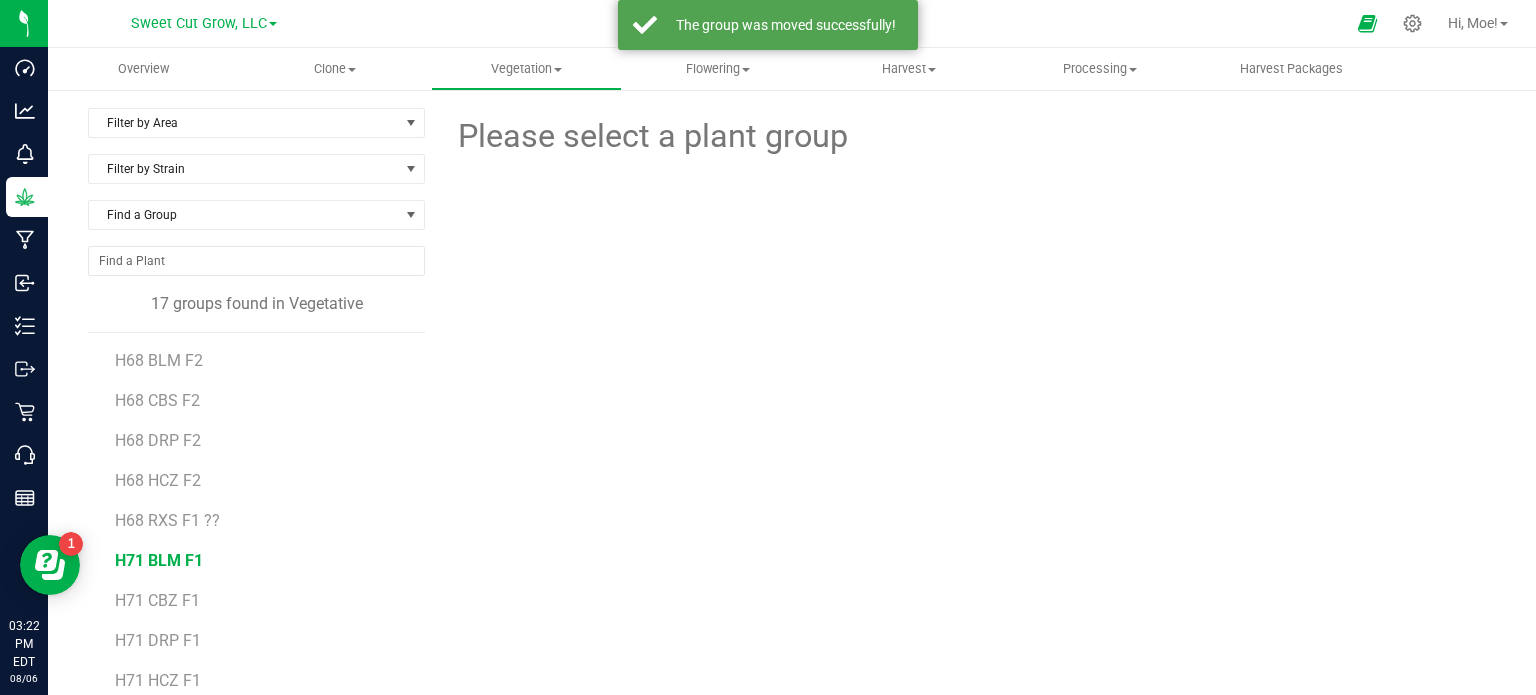 click on "H71 BLM F1" at bounding box center (159, 560) 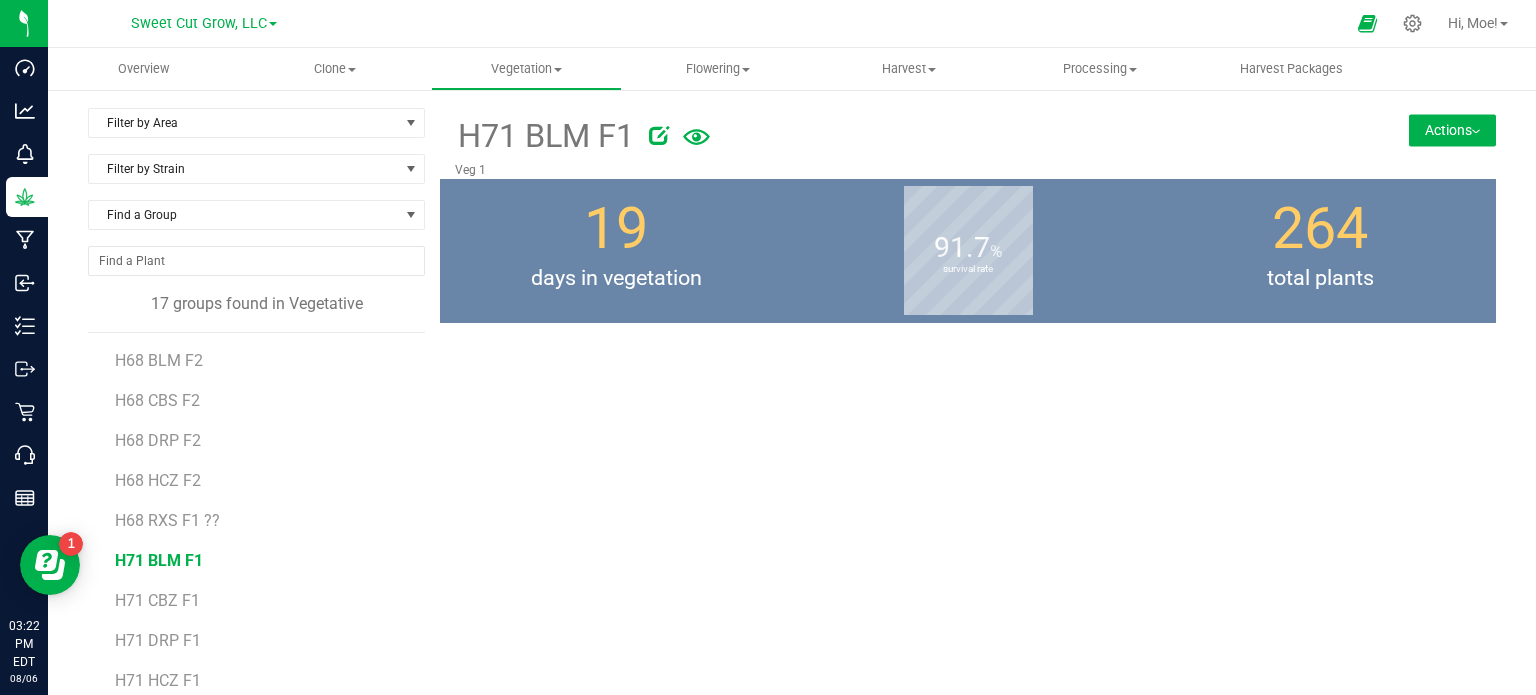 click on "Actions" at bounding box center [1452, 130] 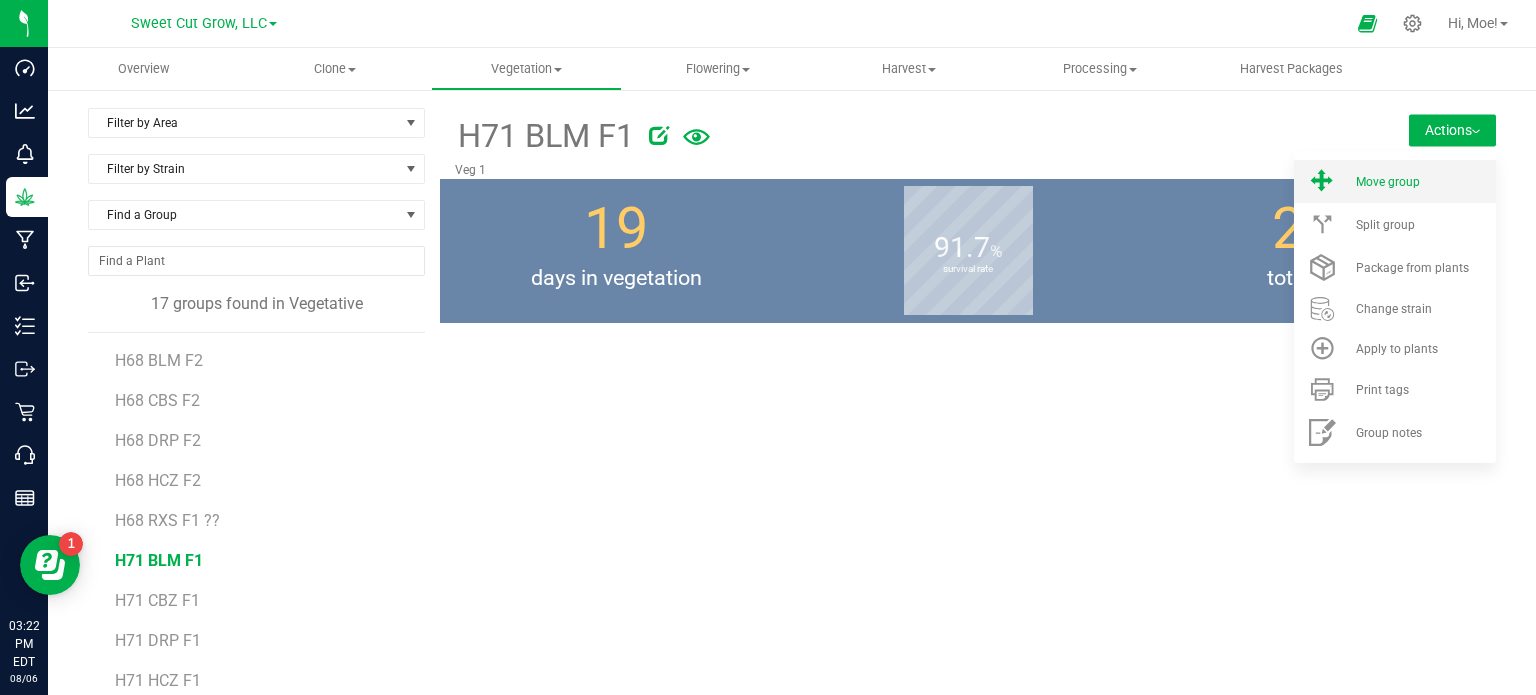 click on "Move group" at bounding box center (1388, 182) 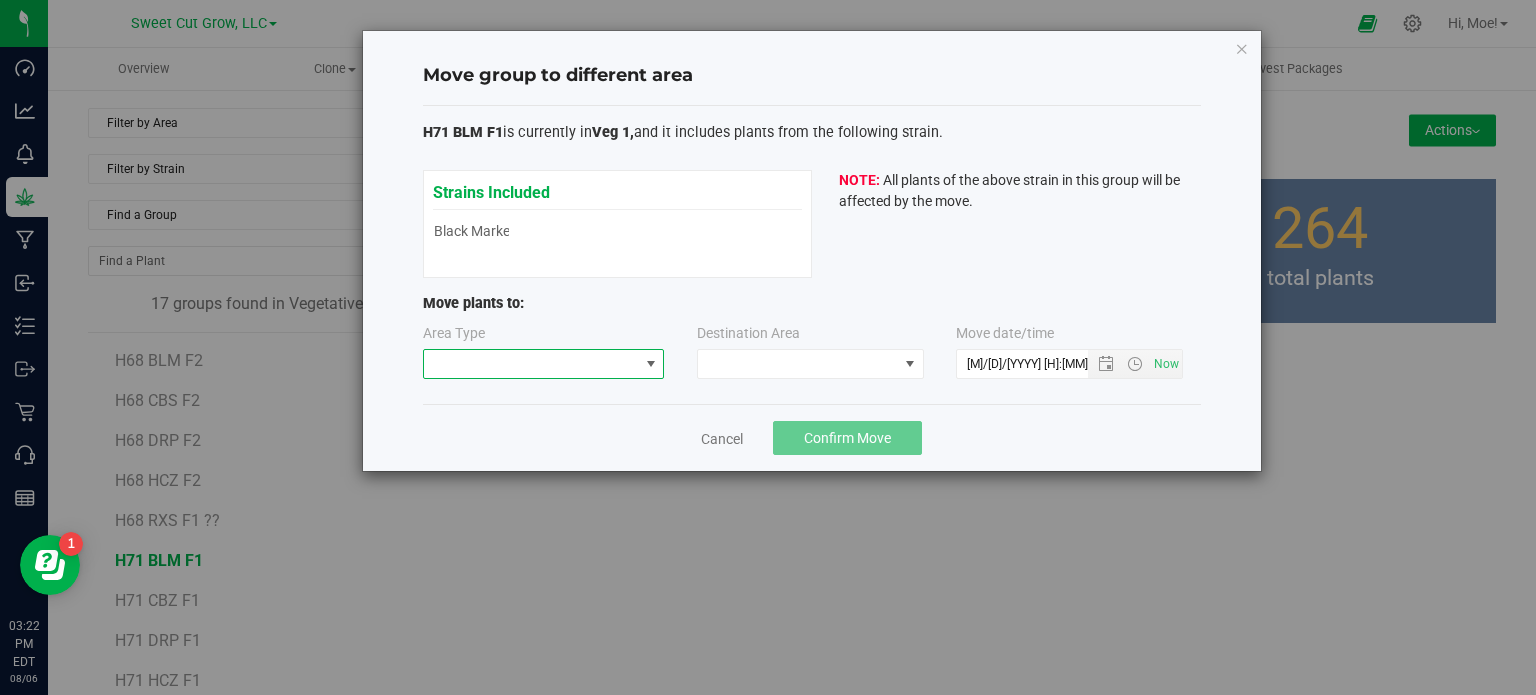 click at bounding box center (531, 364) 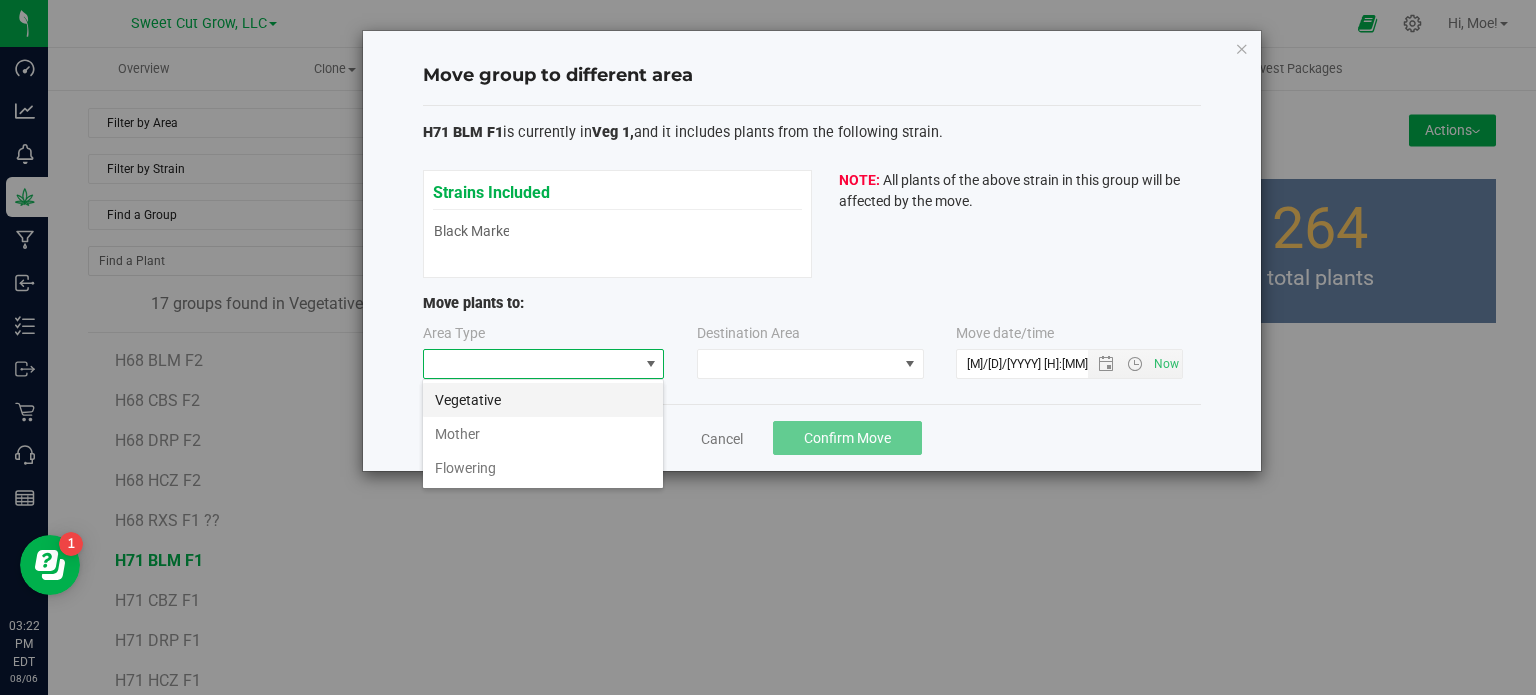scroll, scrollTop: 99970, scrollLeft: 99757, axis: both 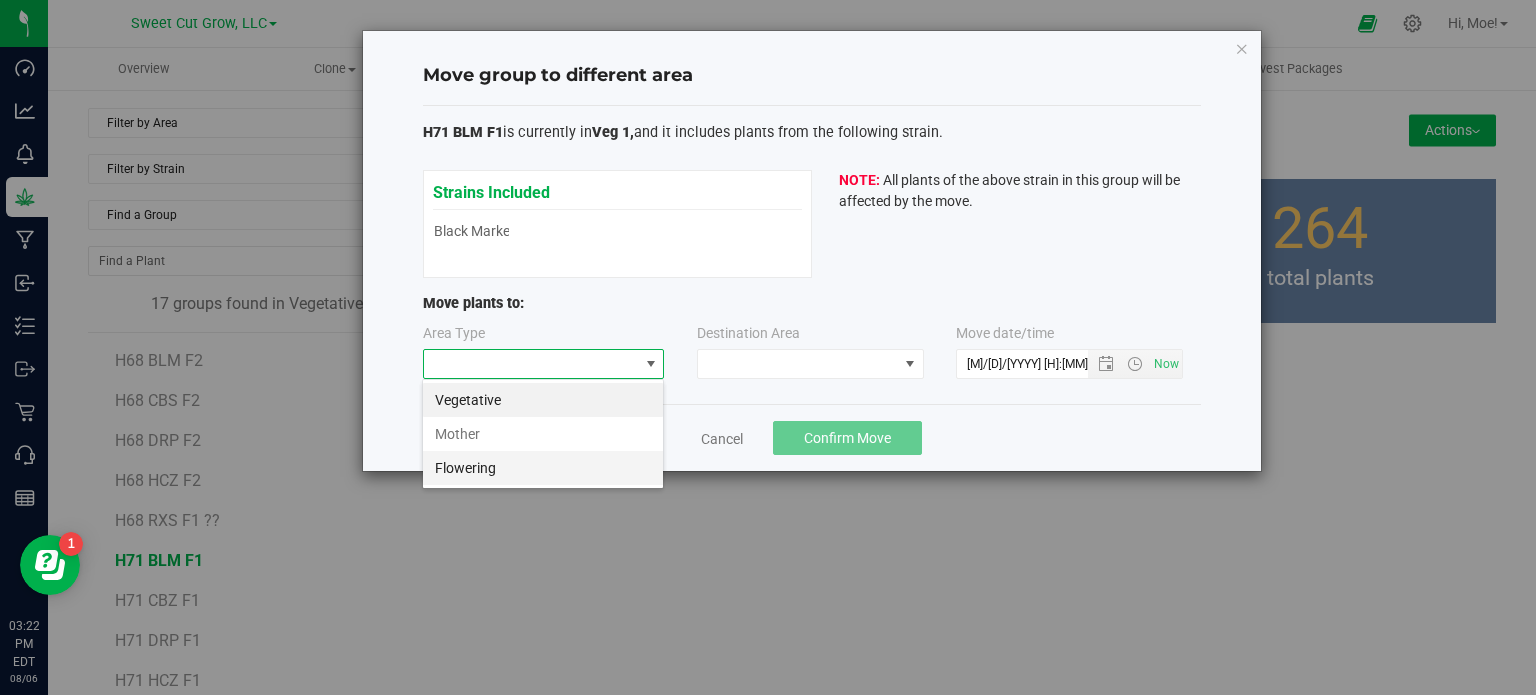 click on "Flowering" at bounding box center (543, 468) 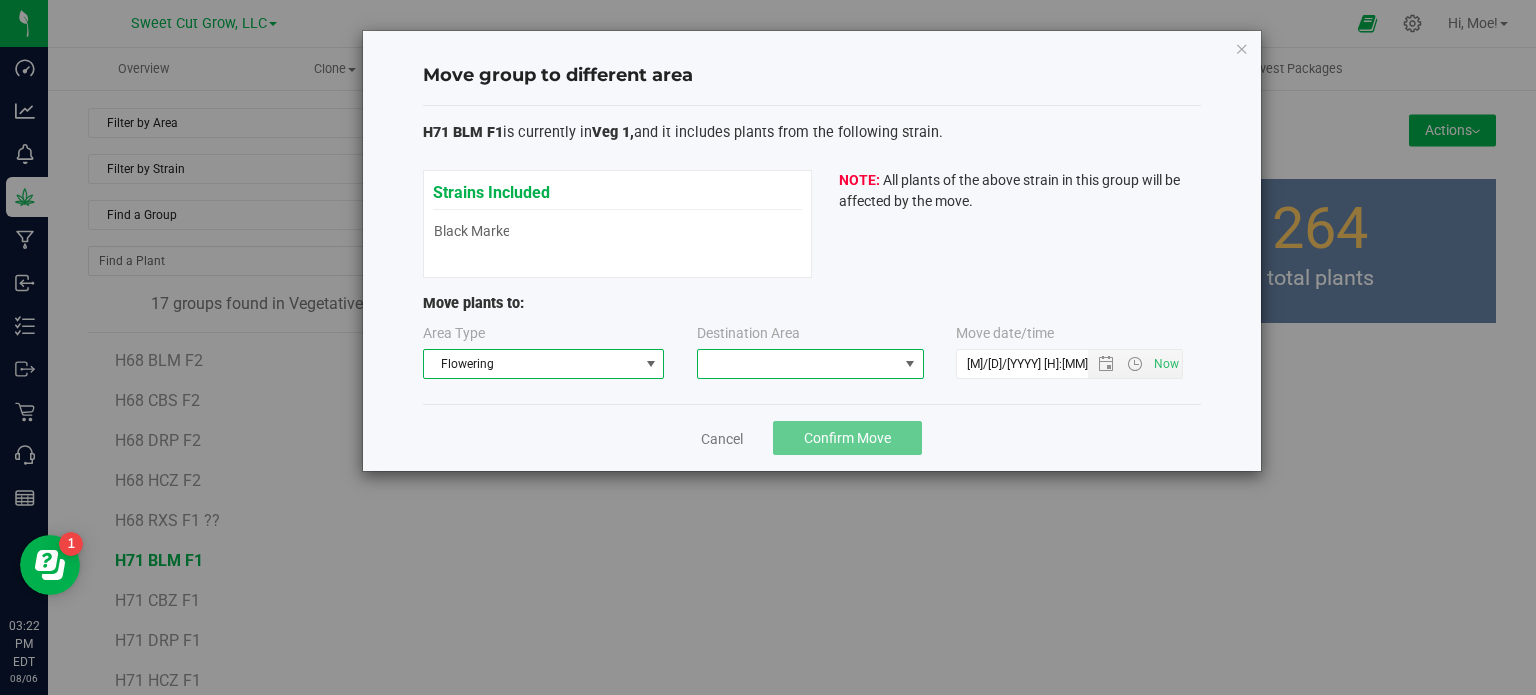 click at bounding box center (798, 364) 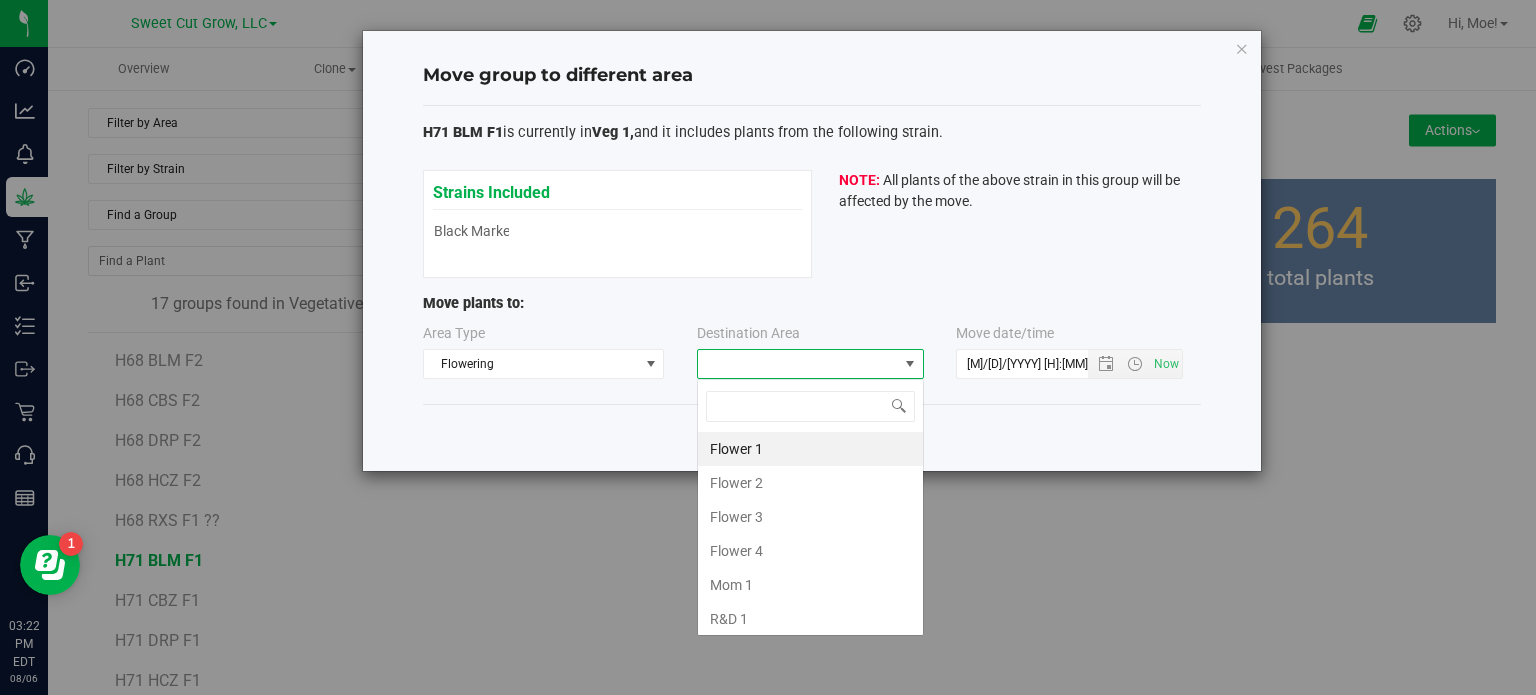 scroll, scrollTop: 99970, scrollLeft: 99772, axis: both 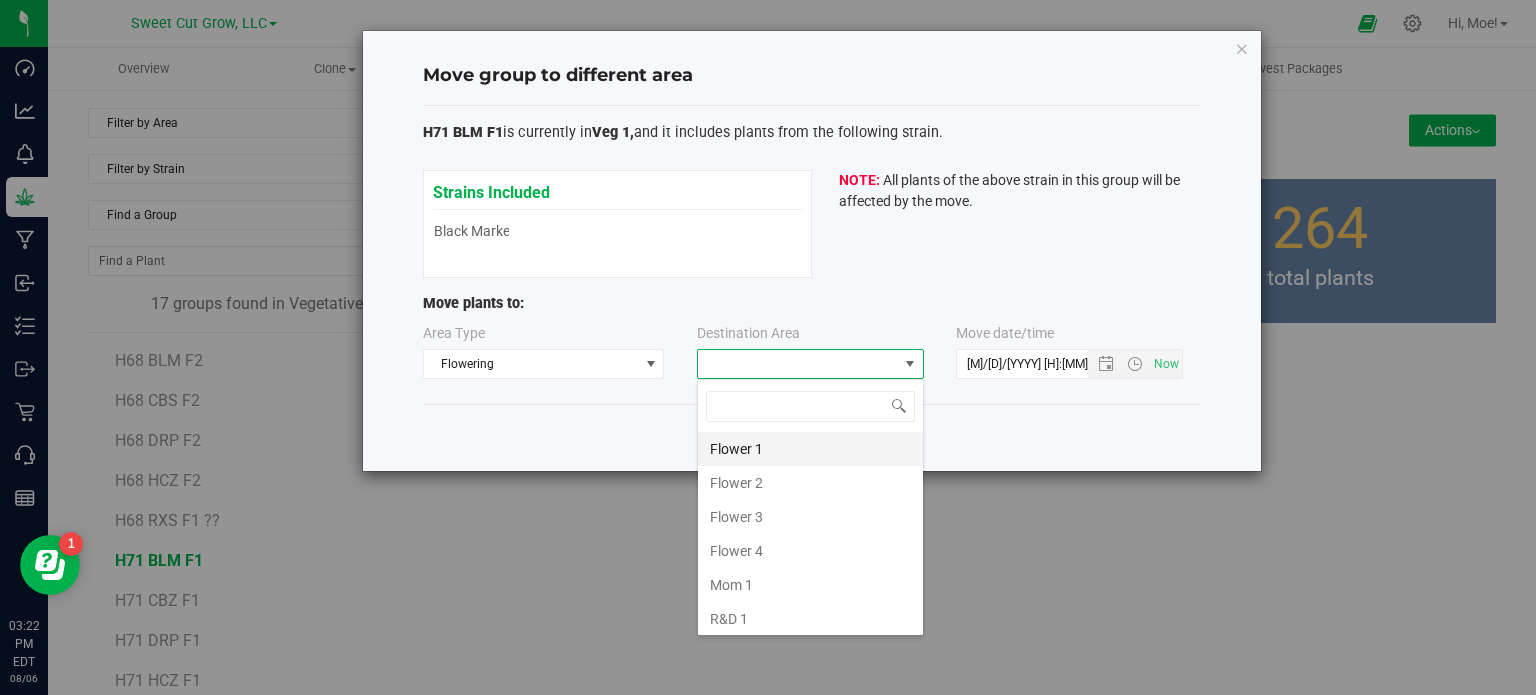 click on "Flower 1" at bounding box center (810, 449) 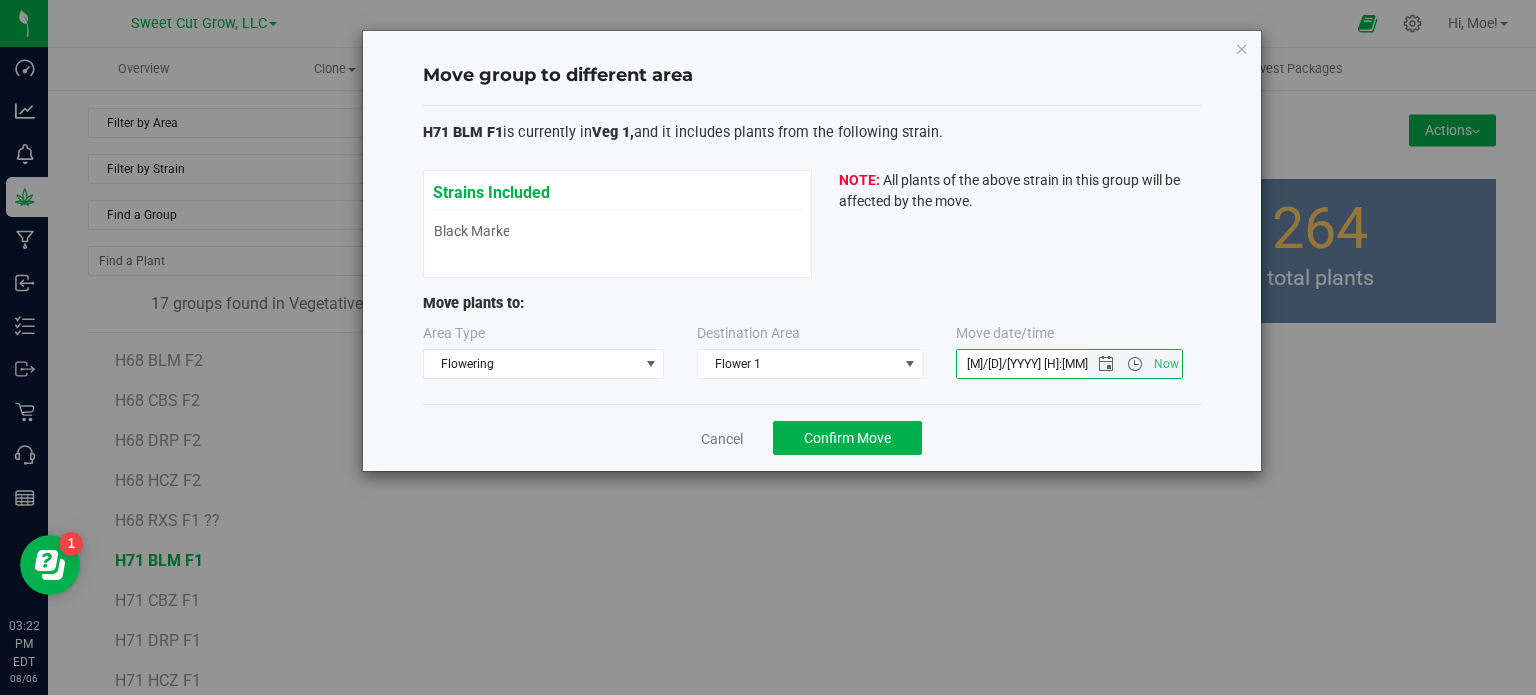 click on "[M]/[D]/[YYYY] [H]:[MM] [AM/PM]" at bounding box center (1039, 364) 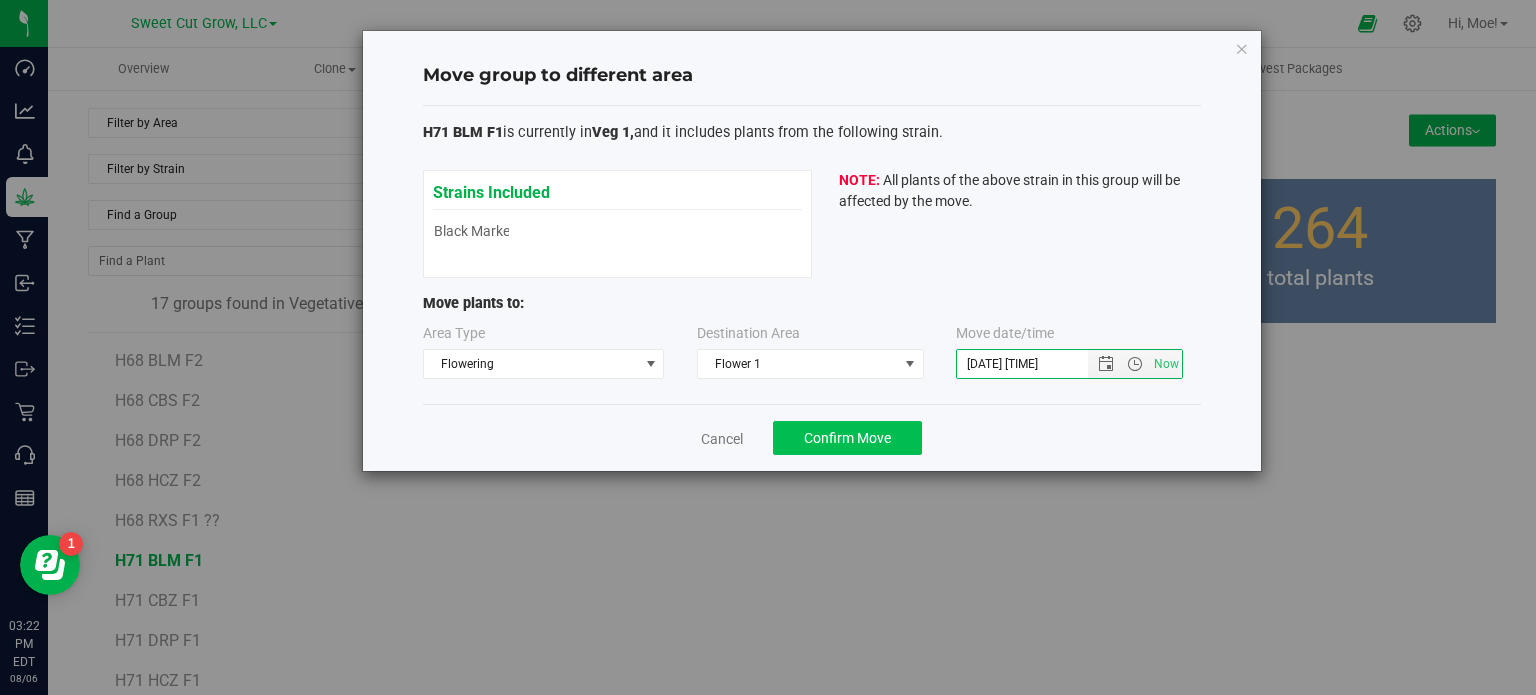 type on "[DATE] [TIME]" 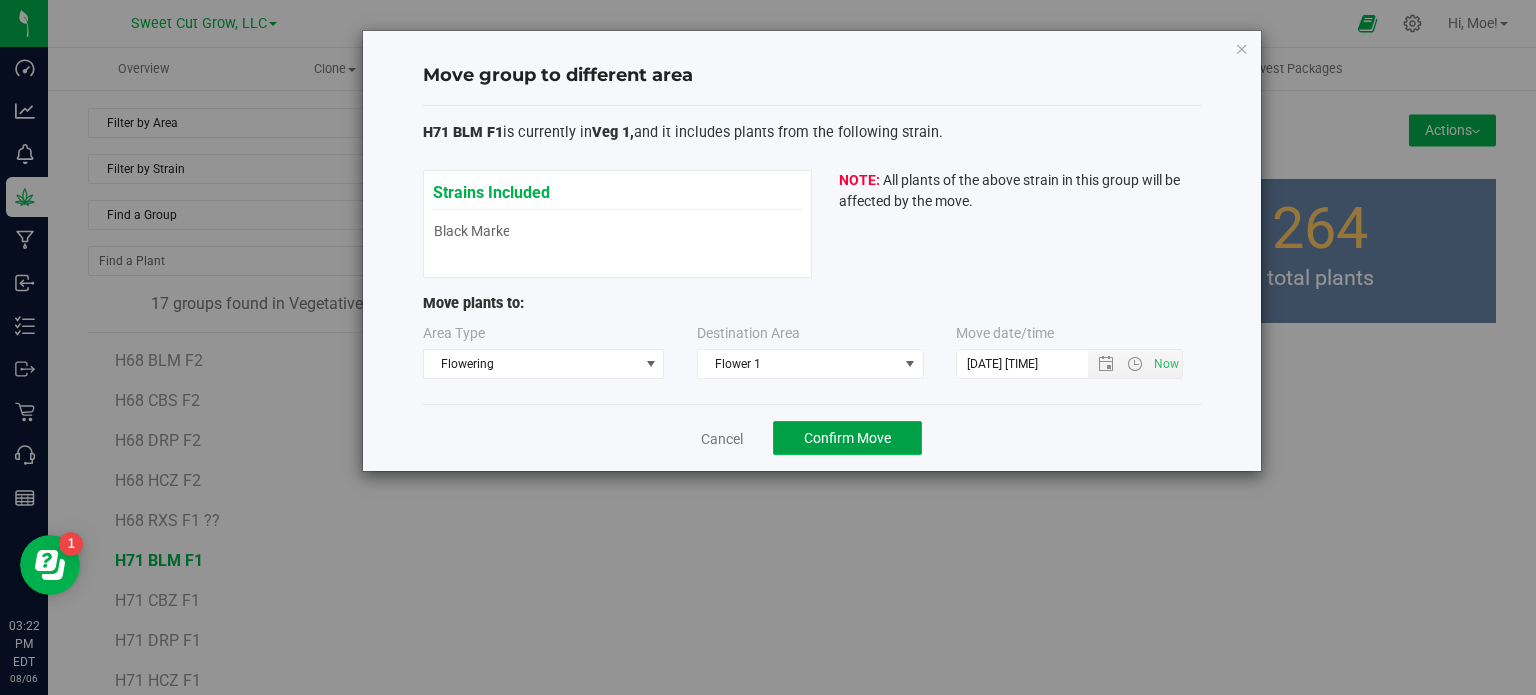 click on "Confirm Move" 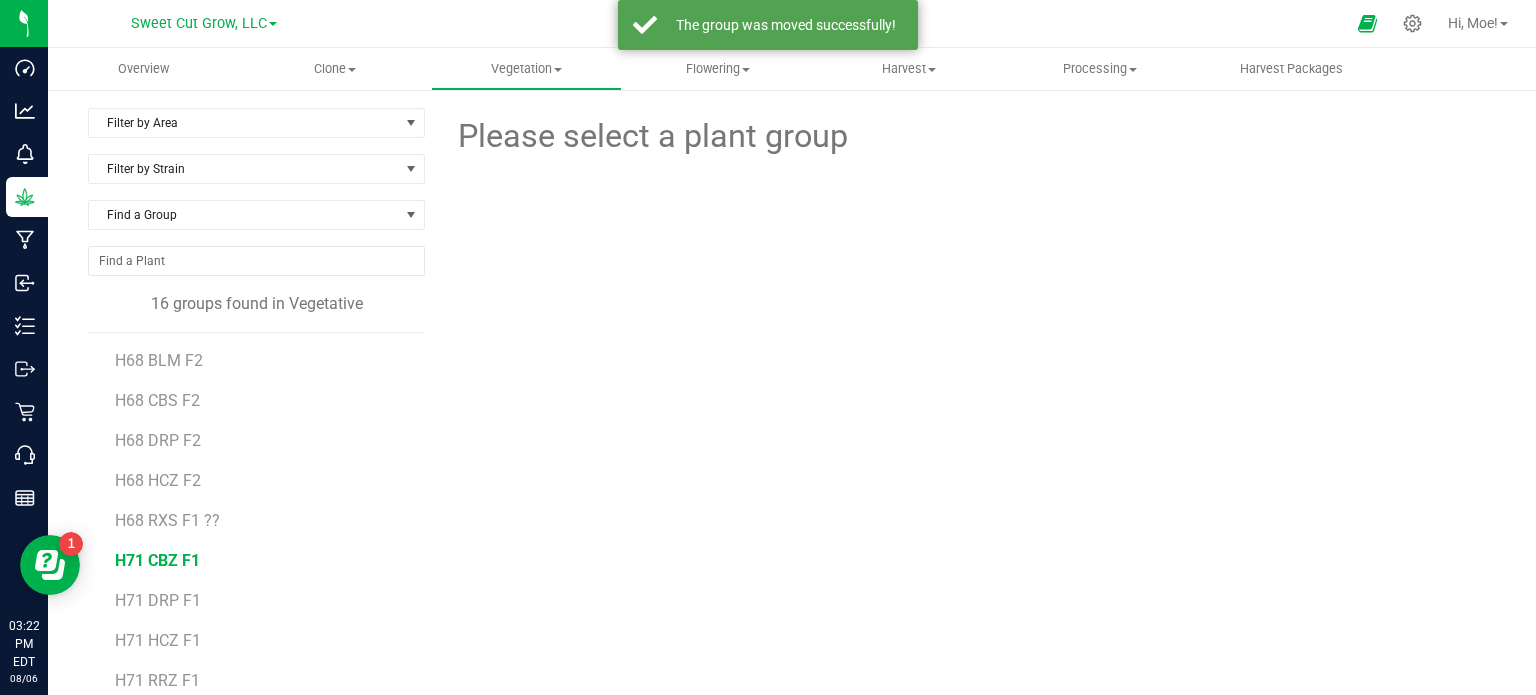 click on "H71 CBZ F1" at bounding box center [157, 560] 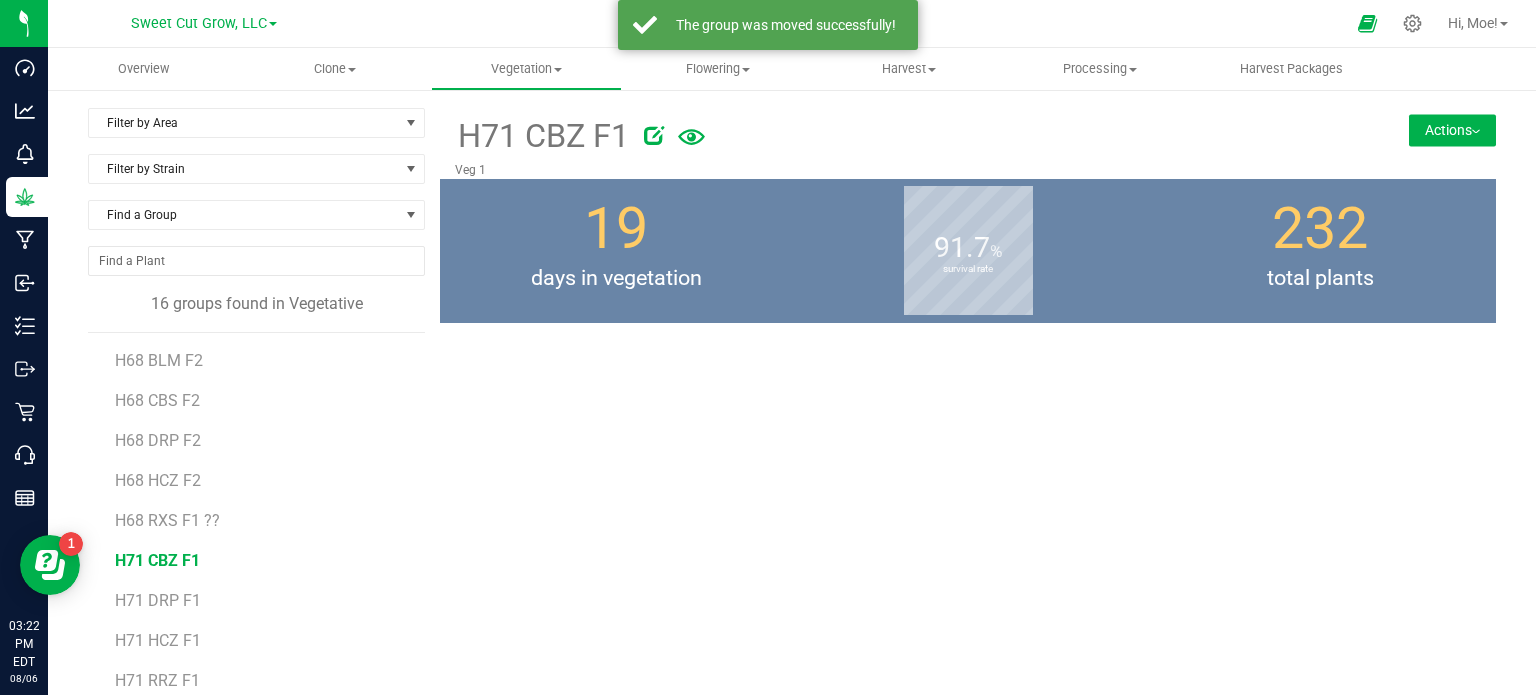 click on "Actions" at bounding box center (1452, 130) 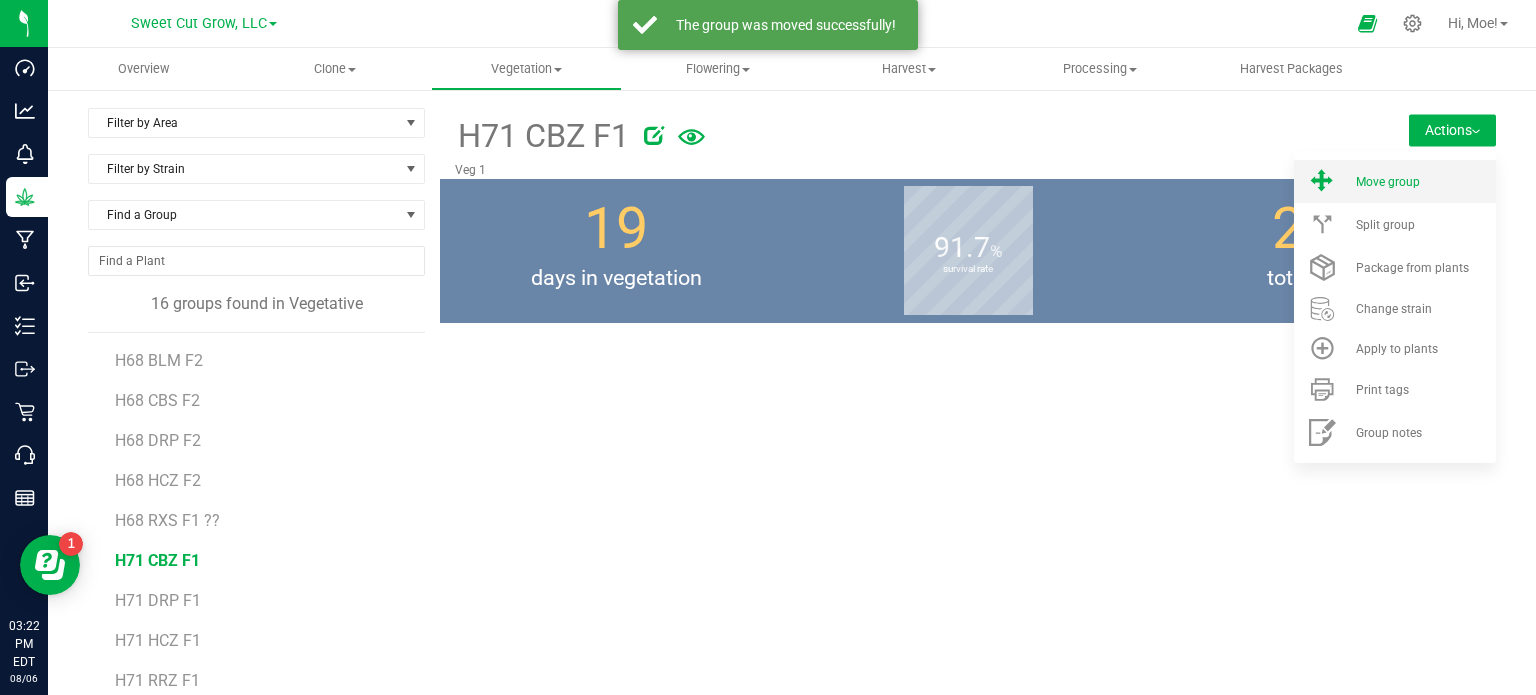 click at bounding box center (1322, 181) 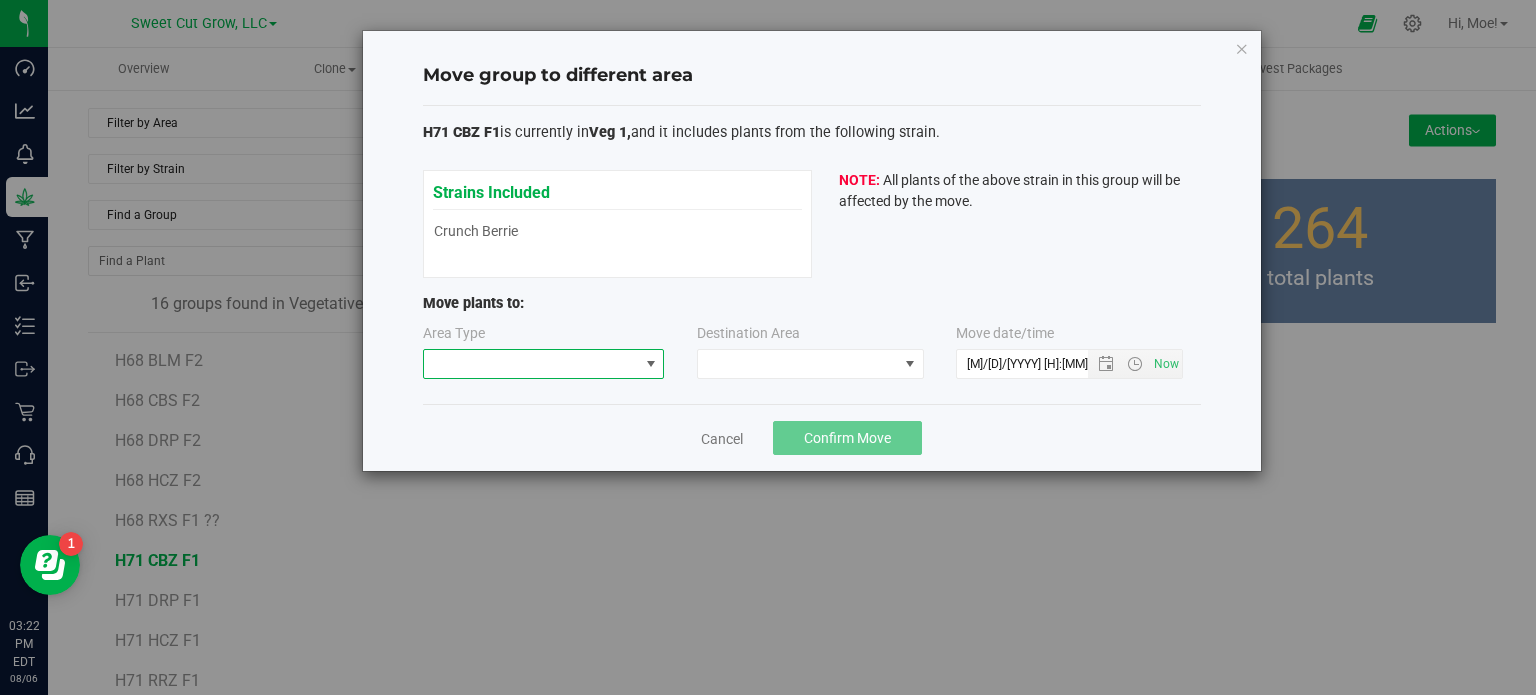 click at bounding box center [531, 364] 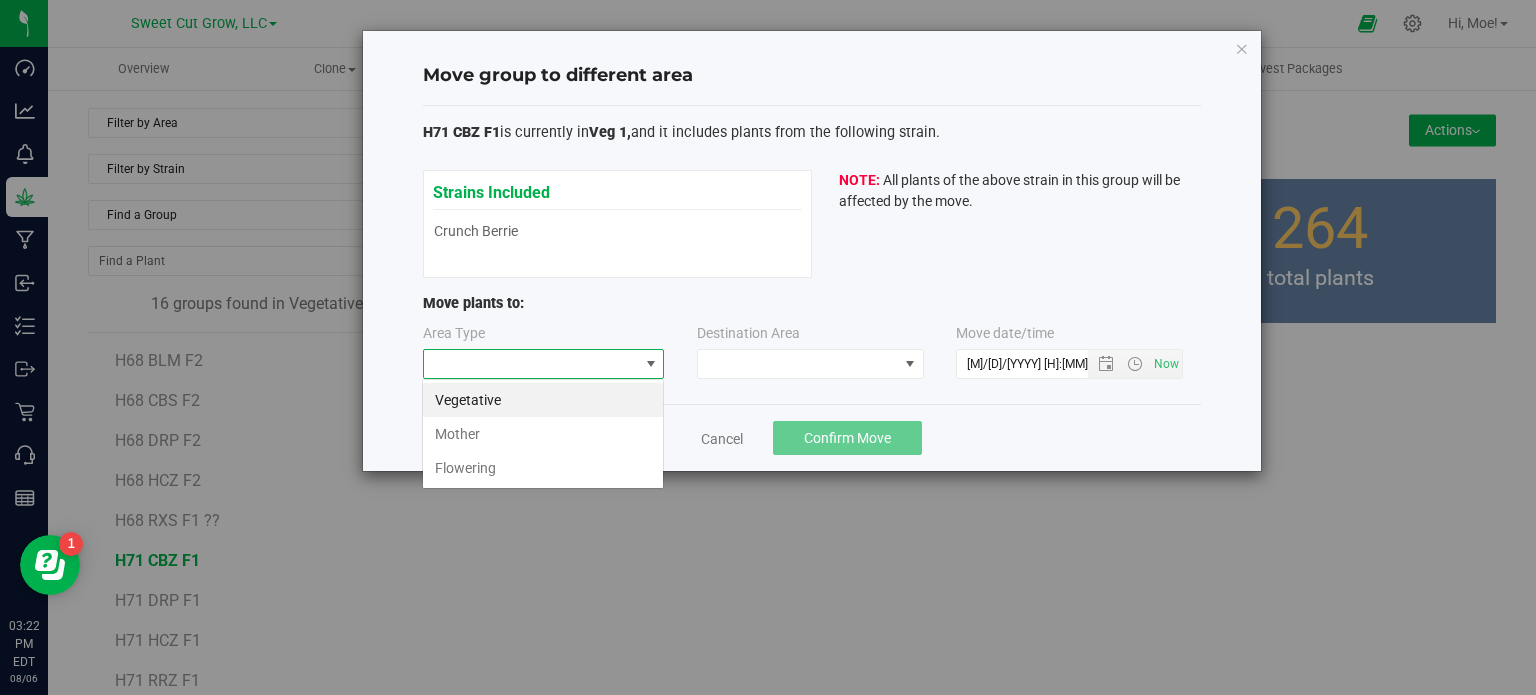 scroll, scrollTop: 99970, scrollLeft: 99757, axis: both 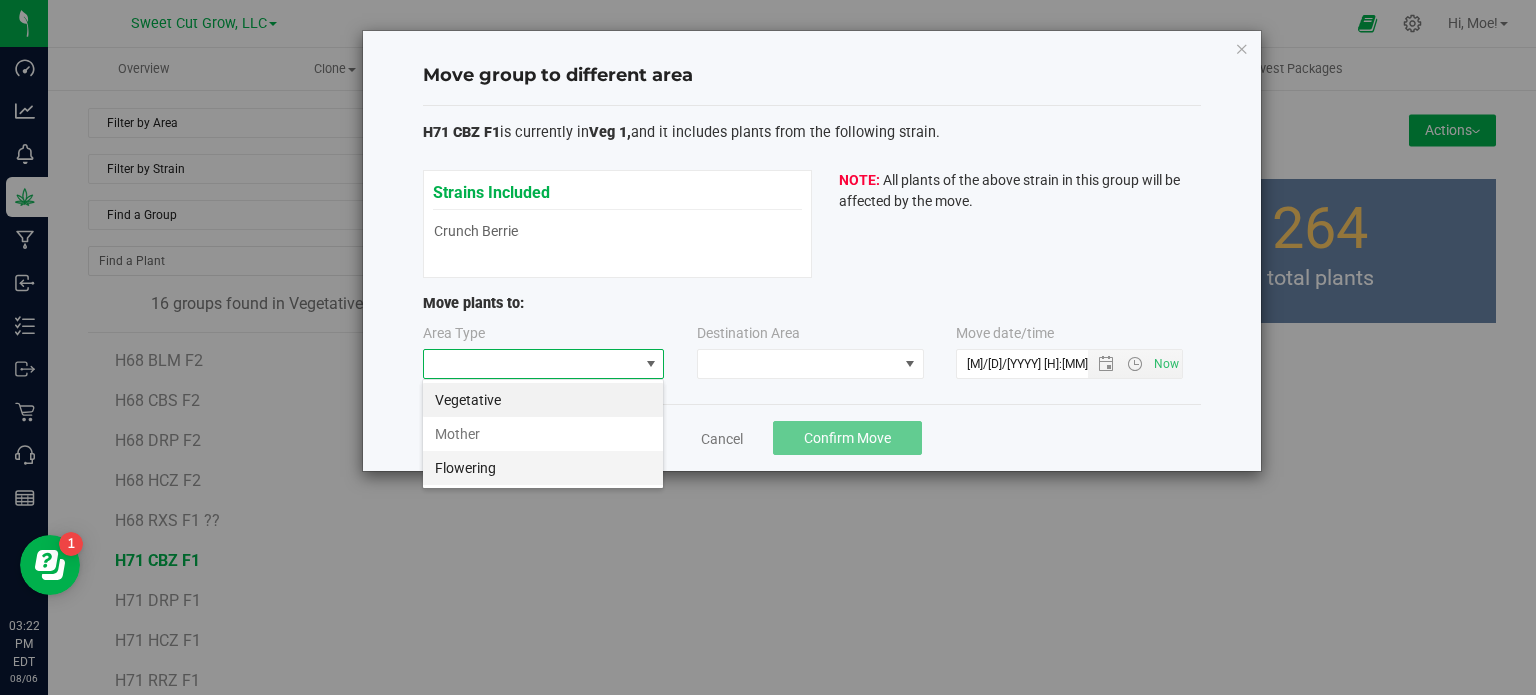 click on "Flowering" at bounding box center (543, 468) 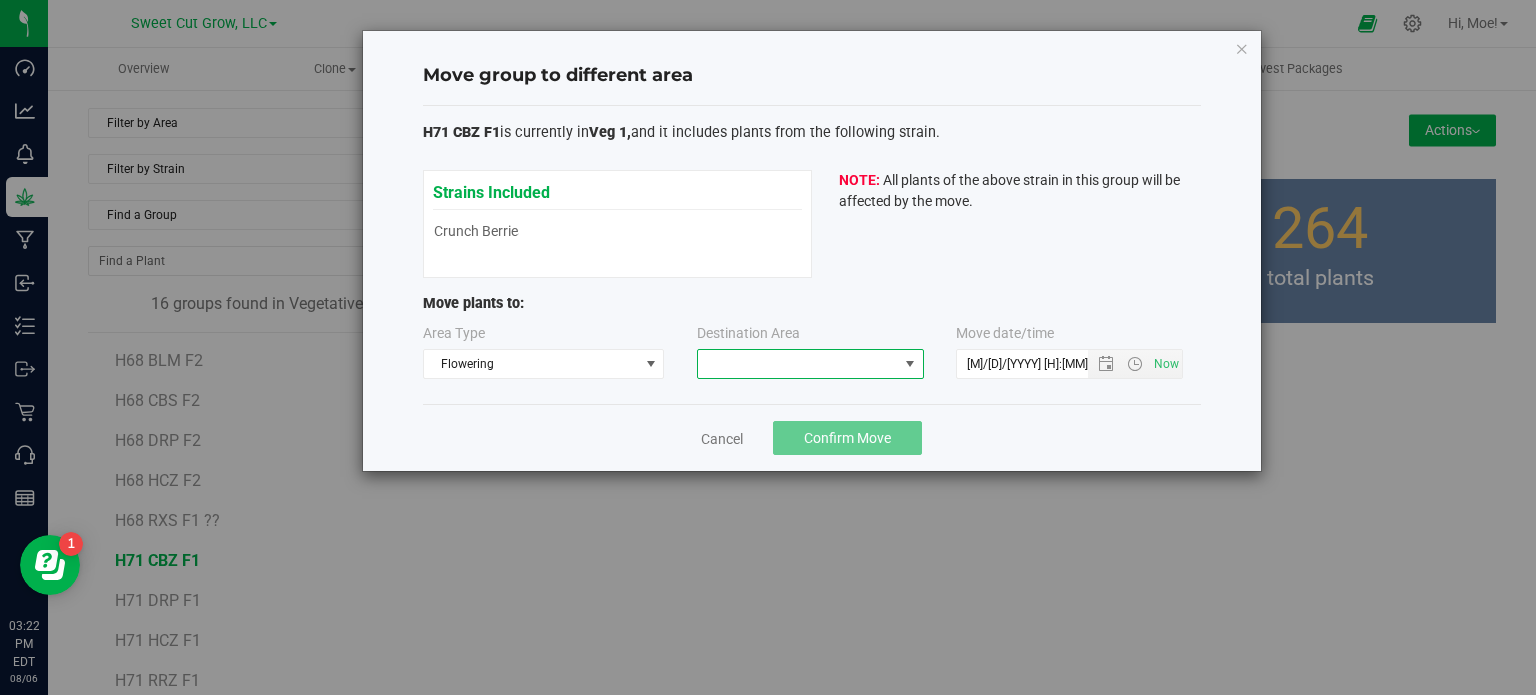 click at bounding box center (798, 364) 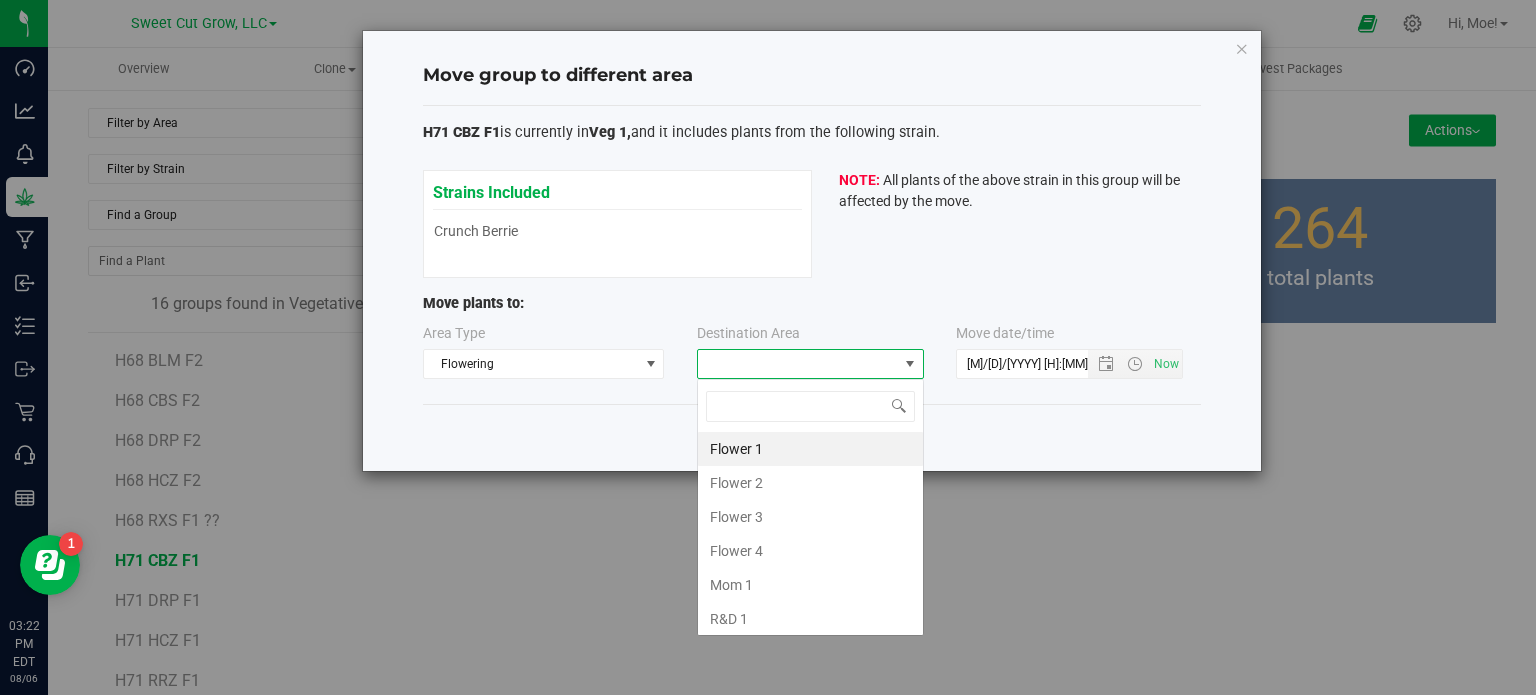 scroll, scrollTop: 99970, scrollLeft: 99772, axis: both 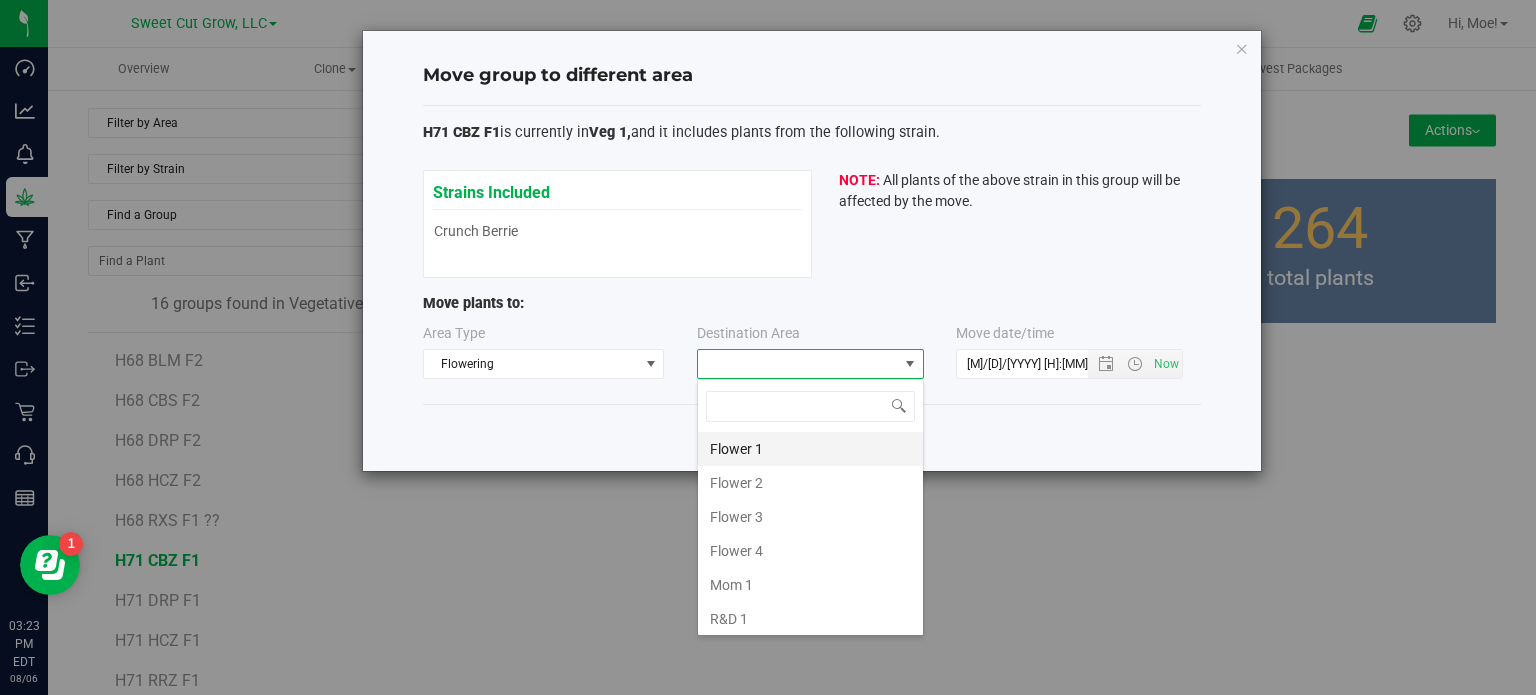 click on "Flower 1" at bounding box center [810, 449] 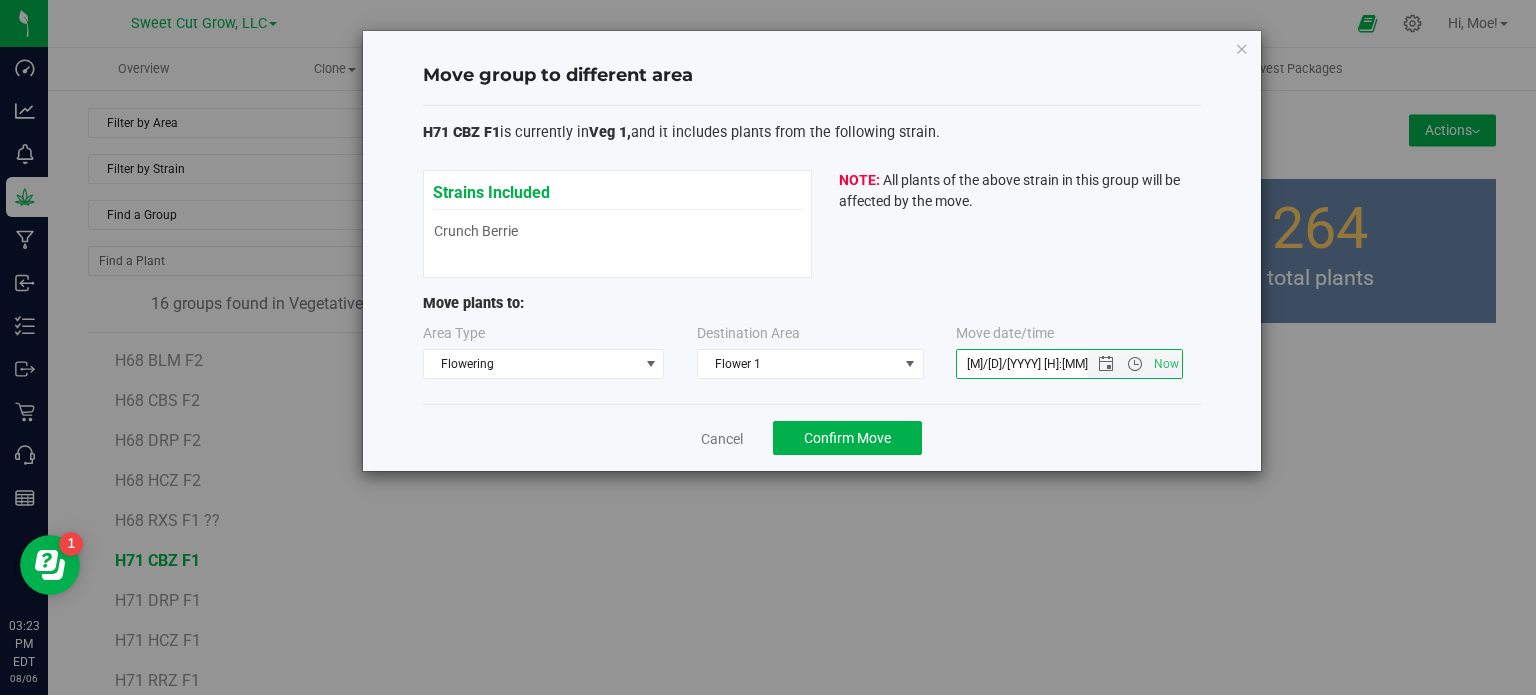 click on "[M]/[D]/[YYYY] [H]:[MM] [AM/PM]" at bounding box center [1039, 364] 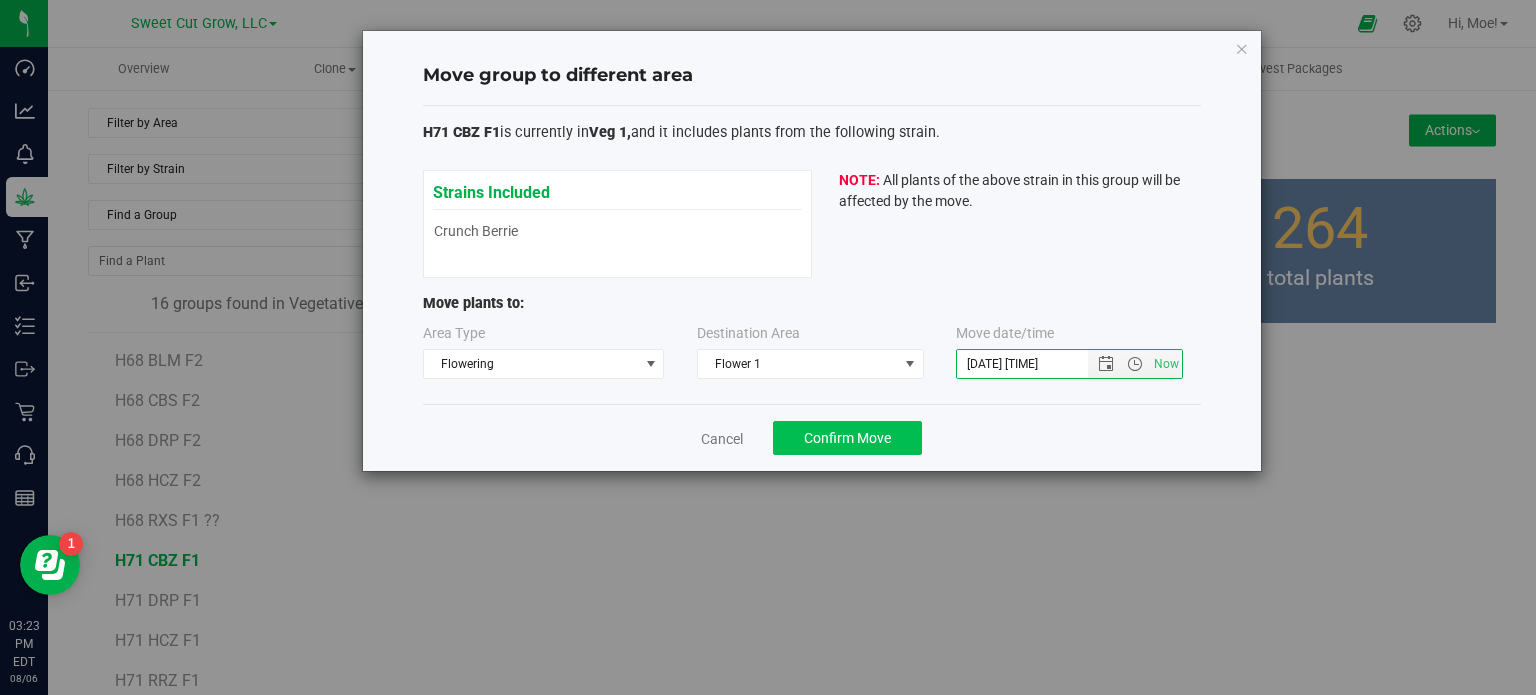 type on "[DATE] [TIME]" 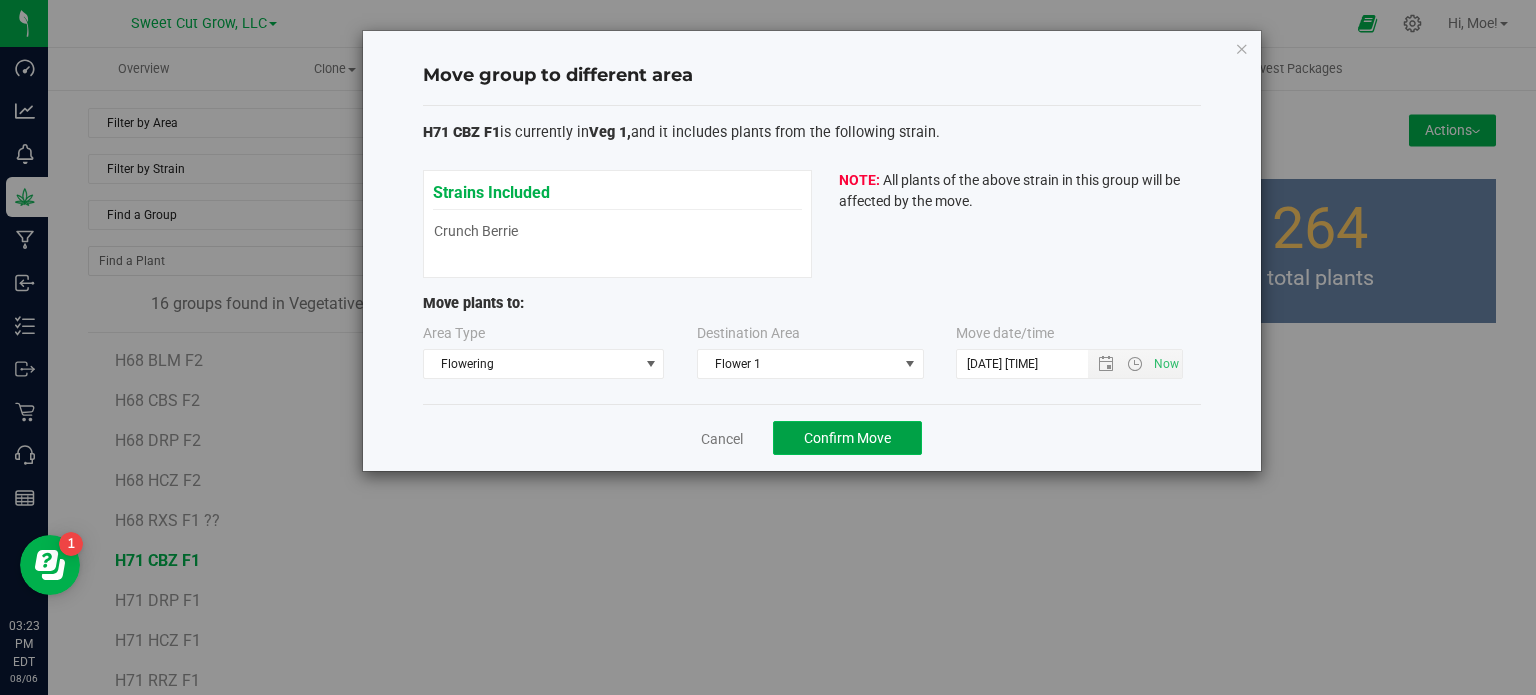 click on "Confirm Move" 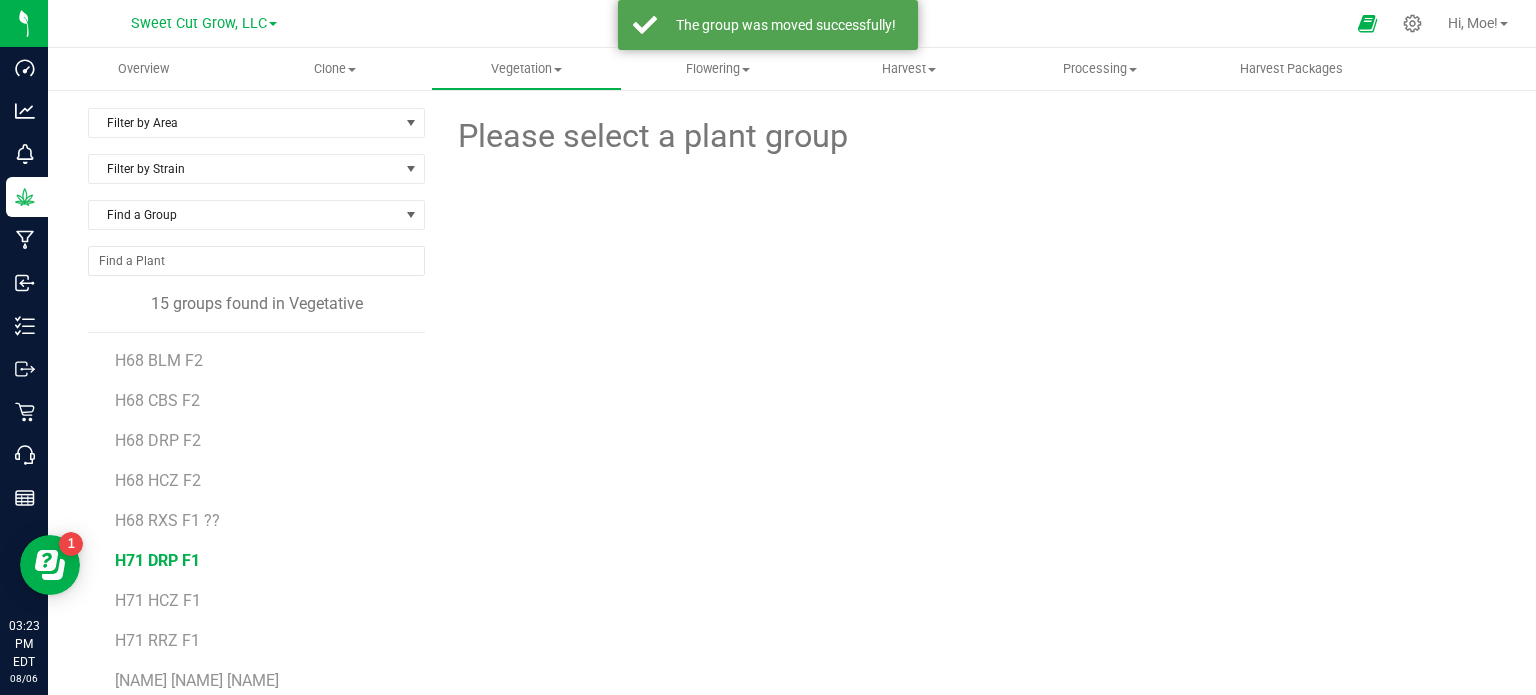 click on "H71 DRP F1" at bounding box center (157, 560) 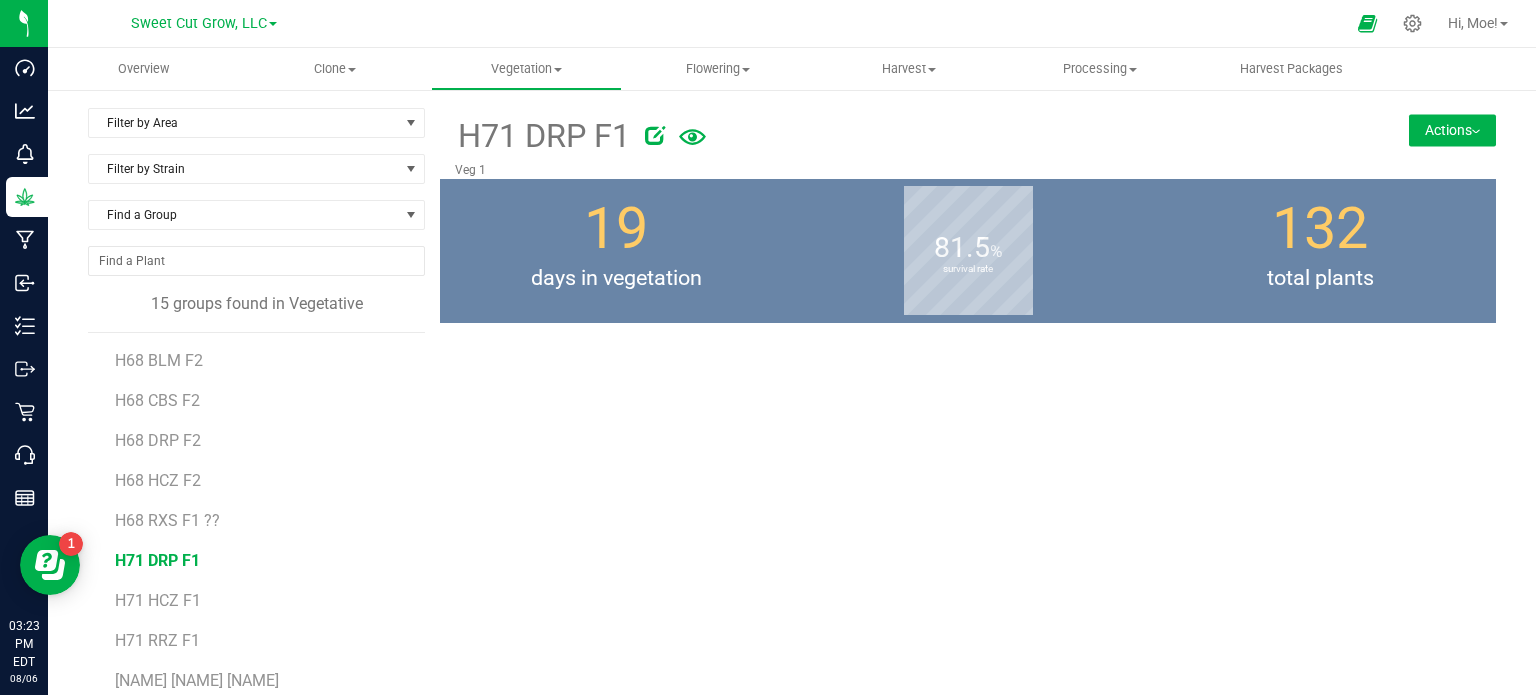 click on "Actions" at bounding box center (1452, 130) 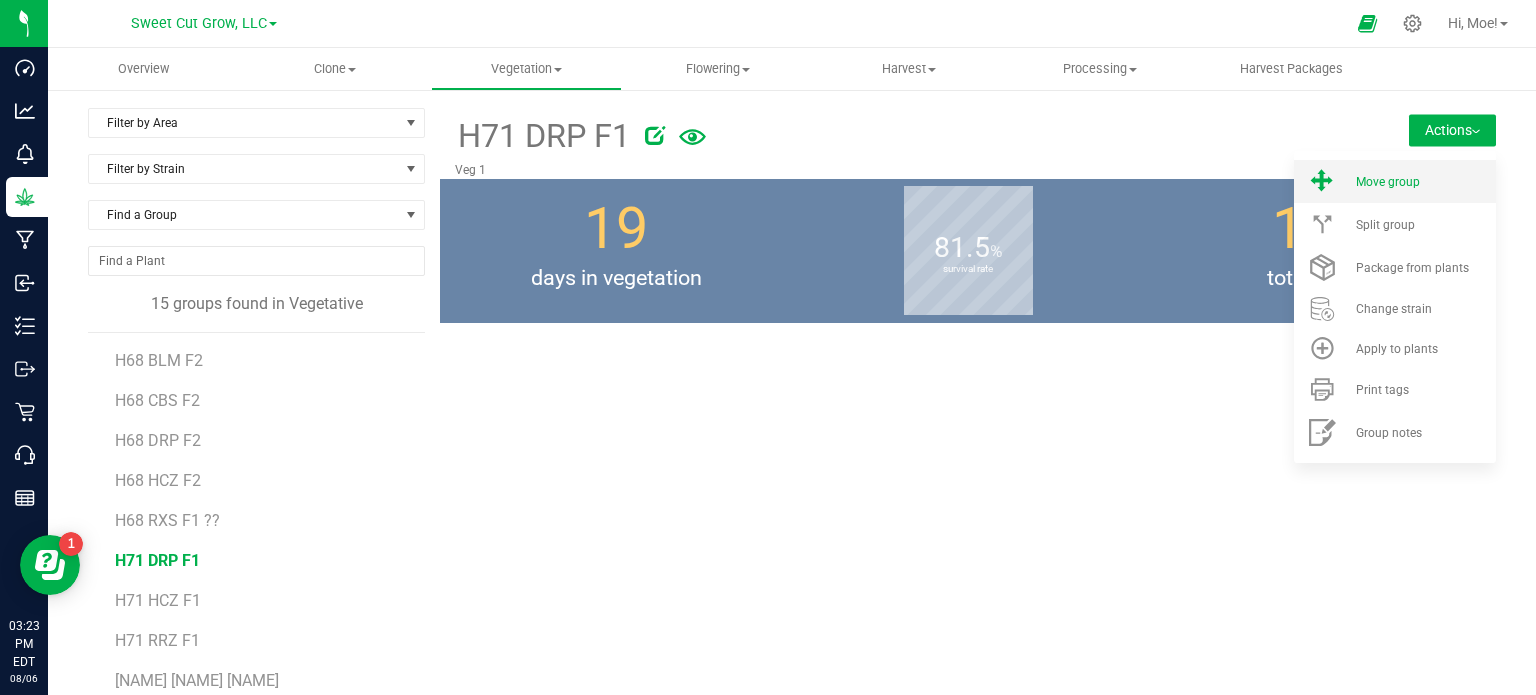click on "Move group" at bounding box center [1388, 182] 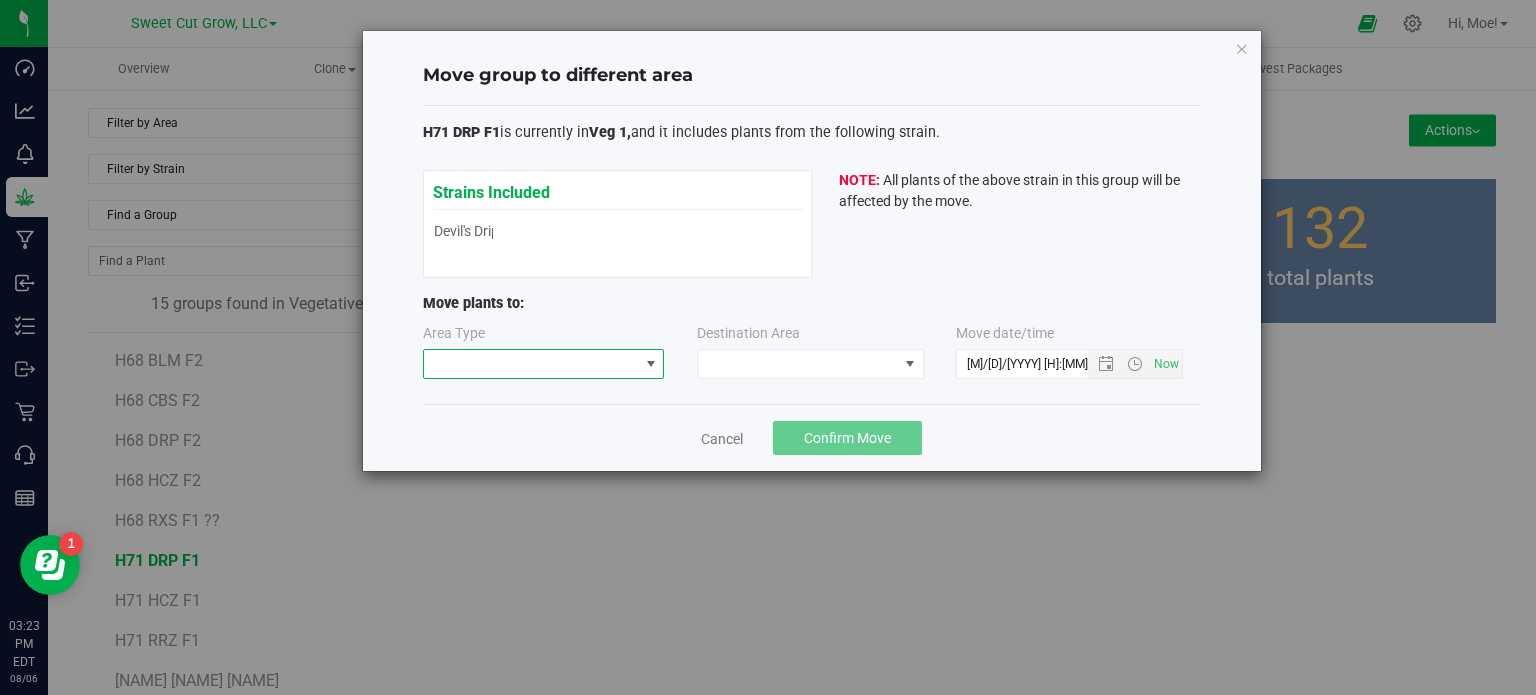 click at bounding box center [531, 364] 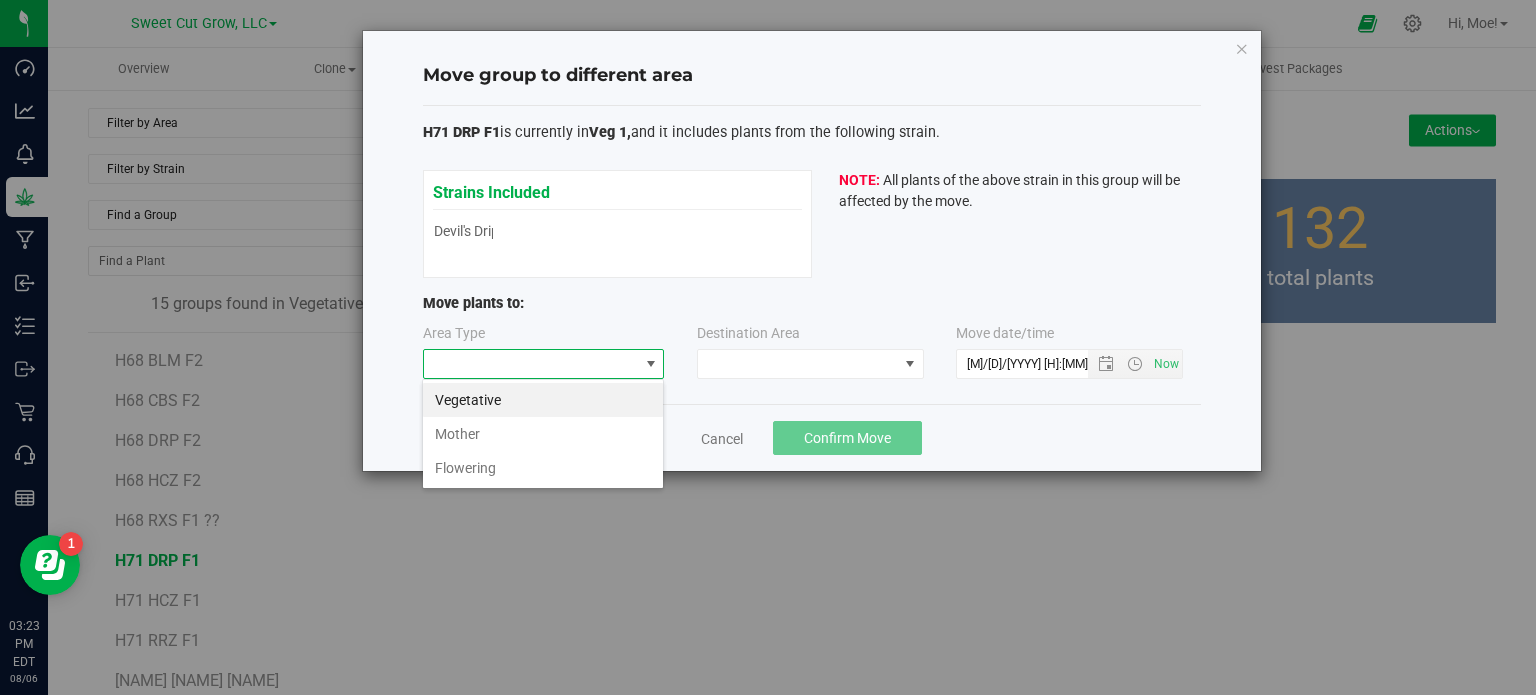 scroll, scrollTop: 99970, scrollLeft: 99757, axis: both 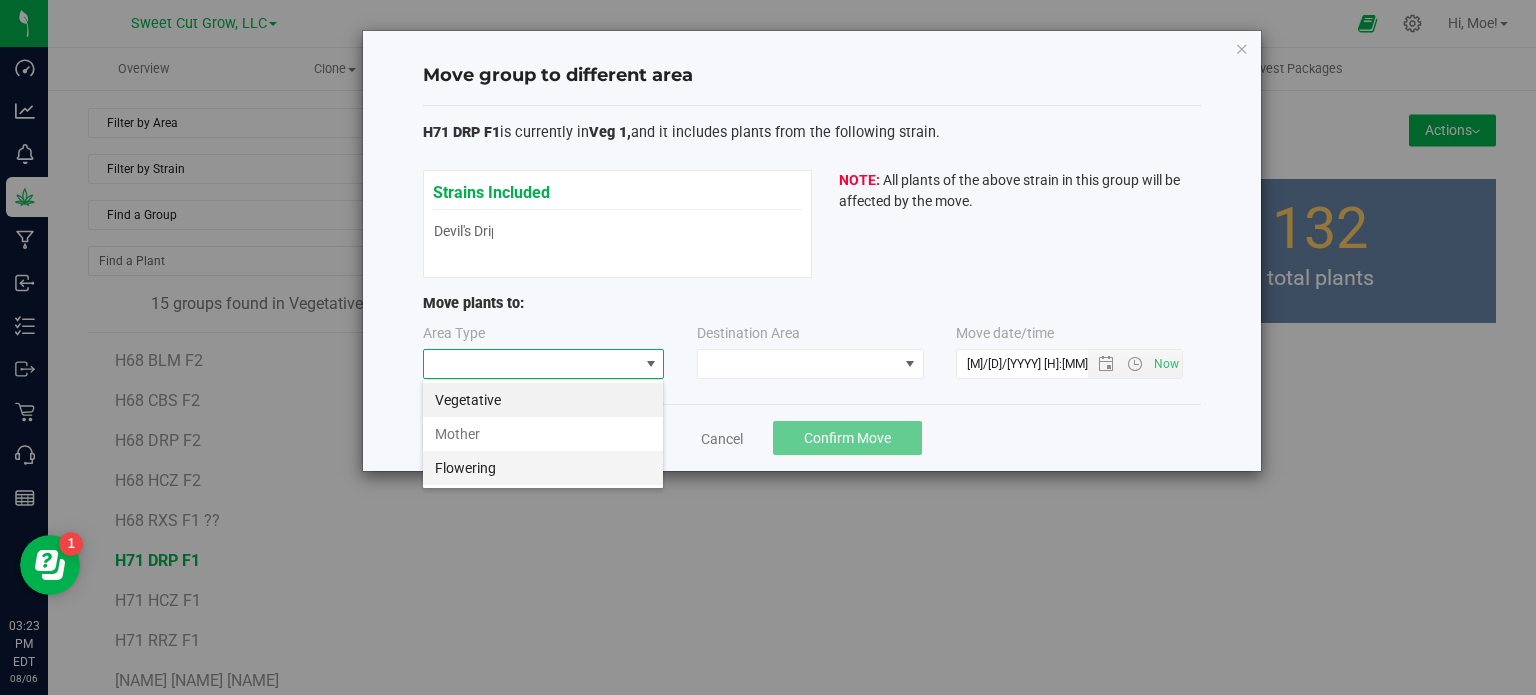 click on "Flowering" at bounding box center (543, 468) 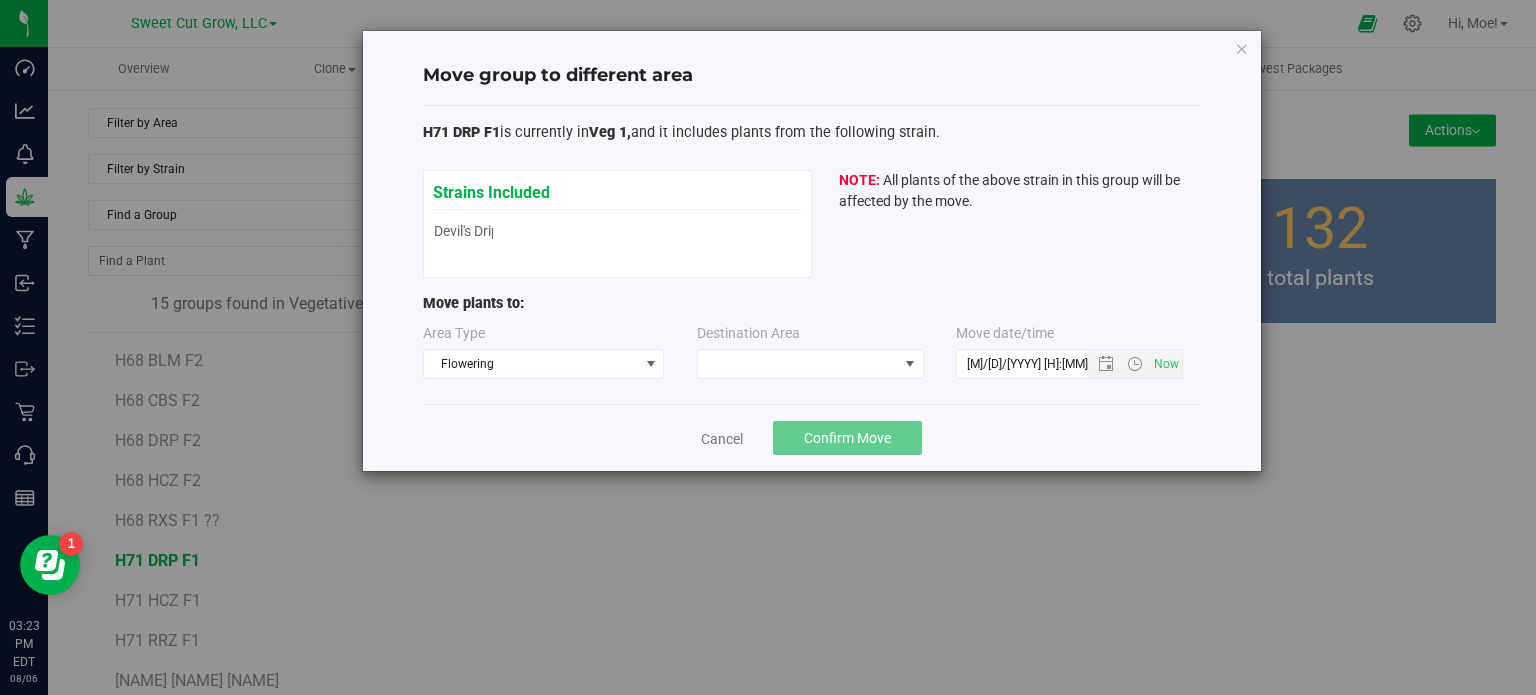 click on "Destination Area" at bounding box center [748, 336] 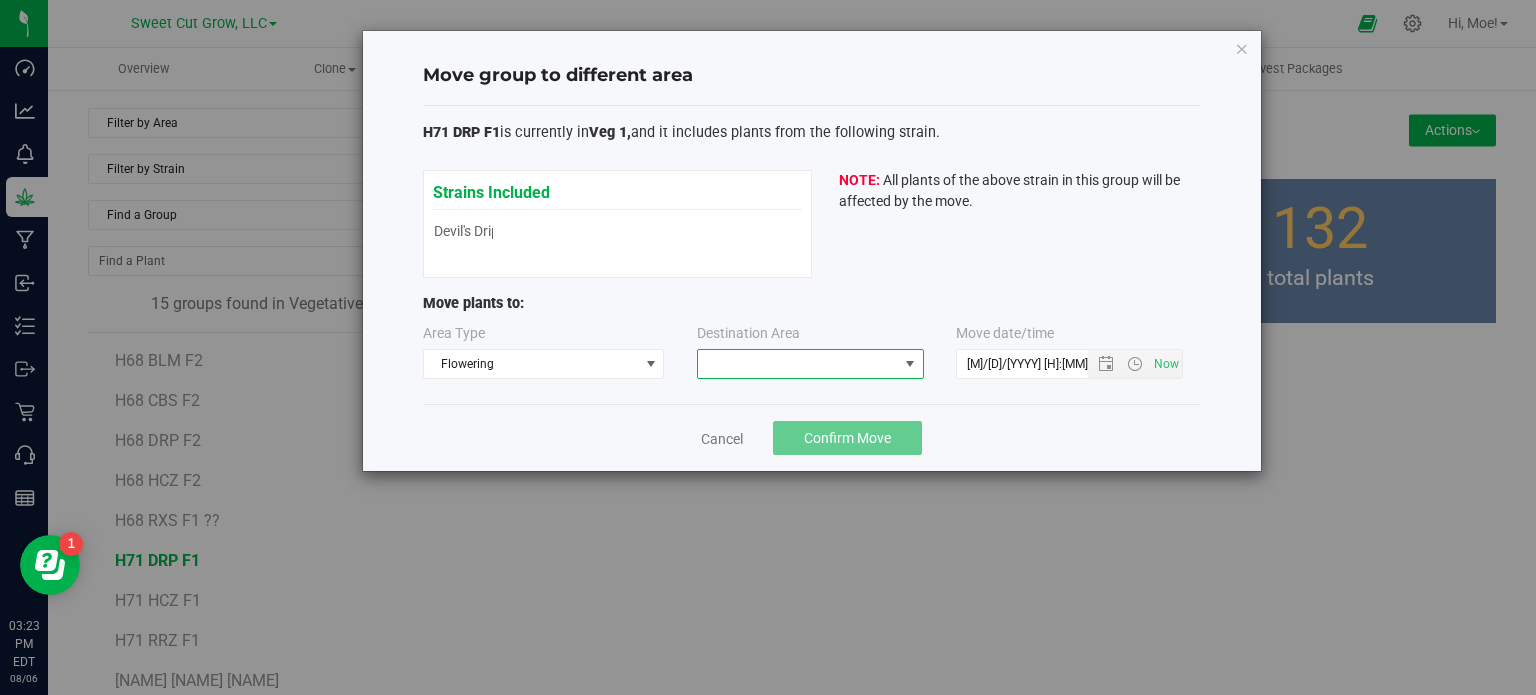 click at bounding box center (798, 364) 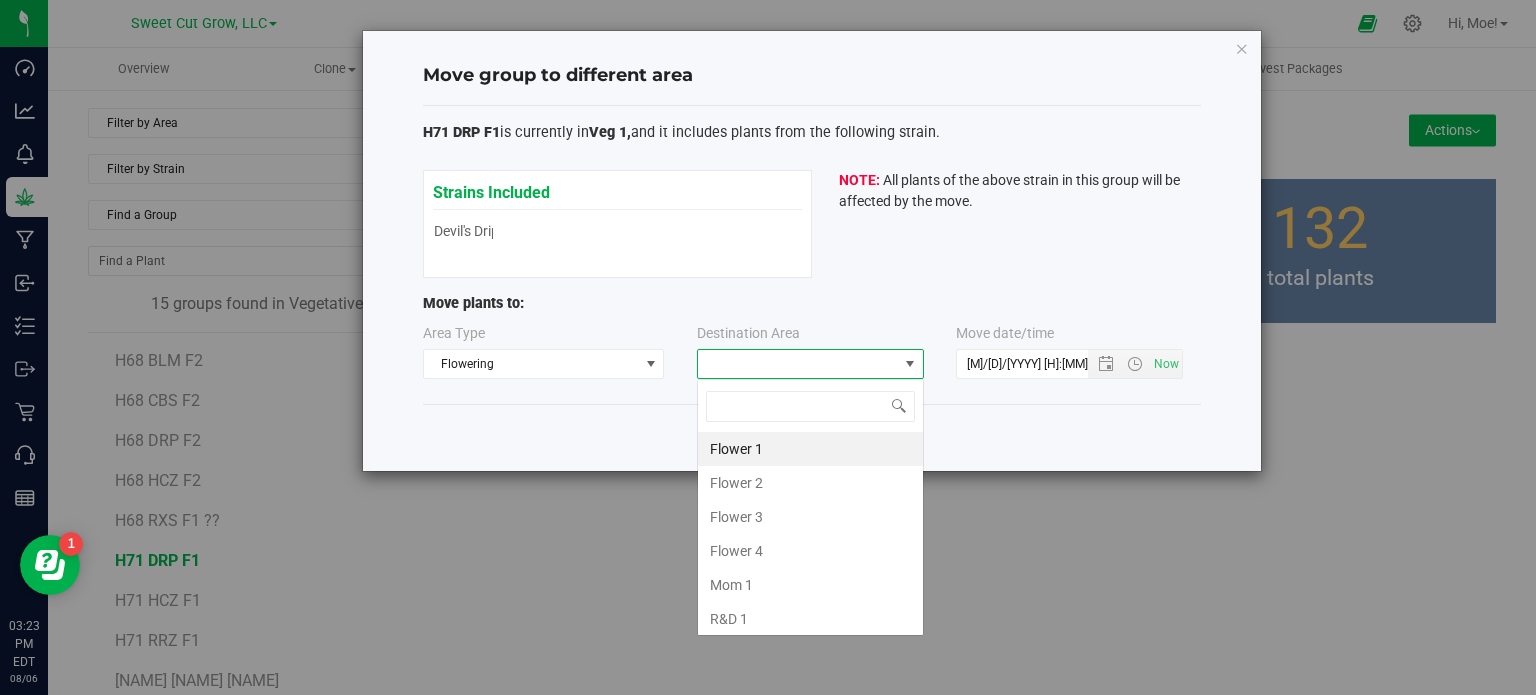 scroll, scrollTop: 99970, scrollLeft: 99772, axis: both 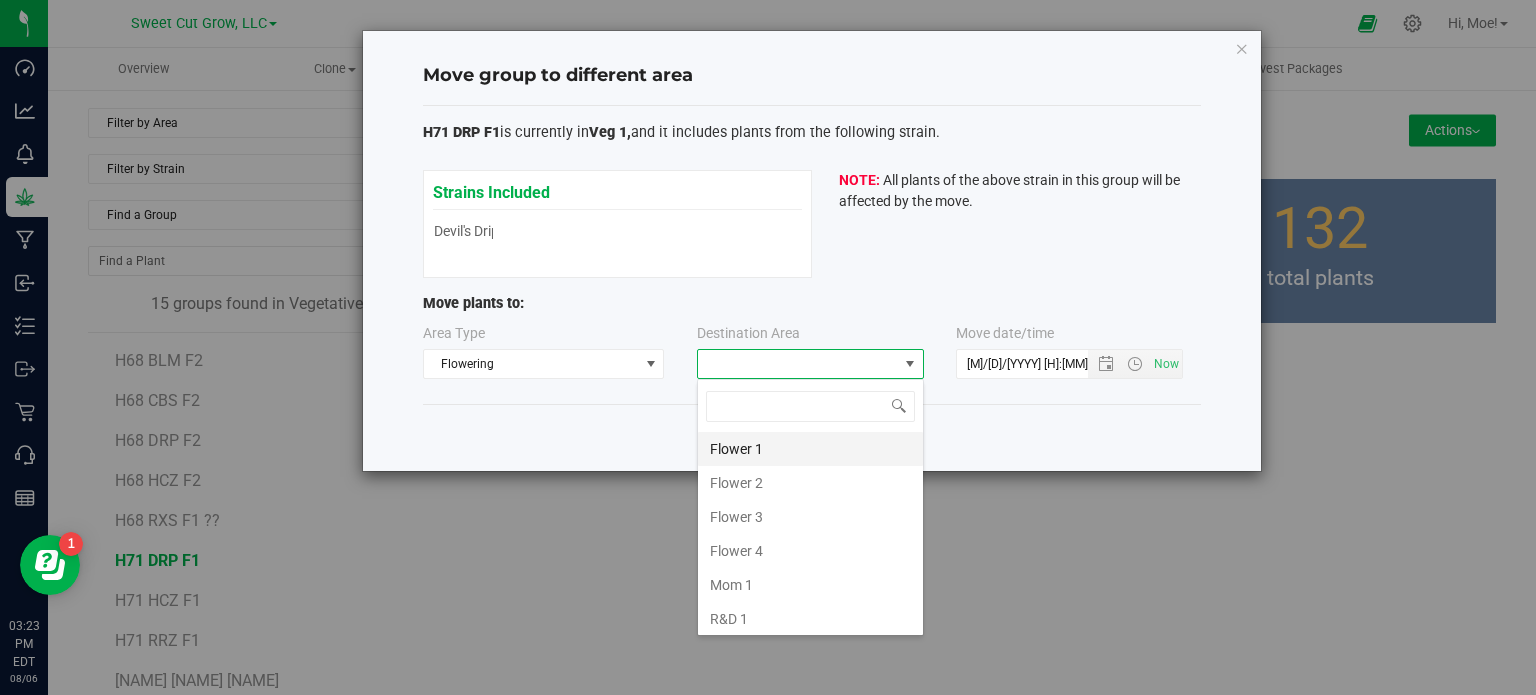 click on "Flower 1" at bounding box center [810, 449] 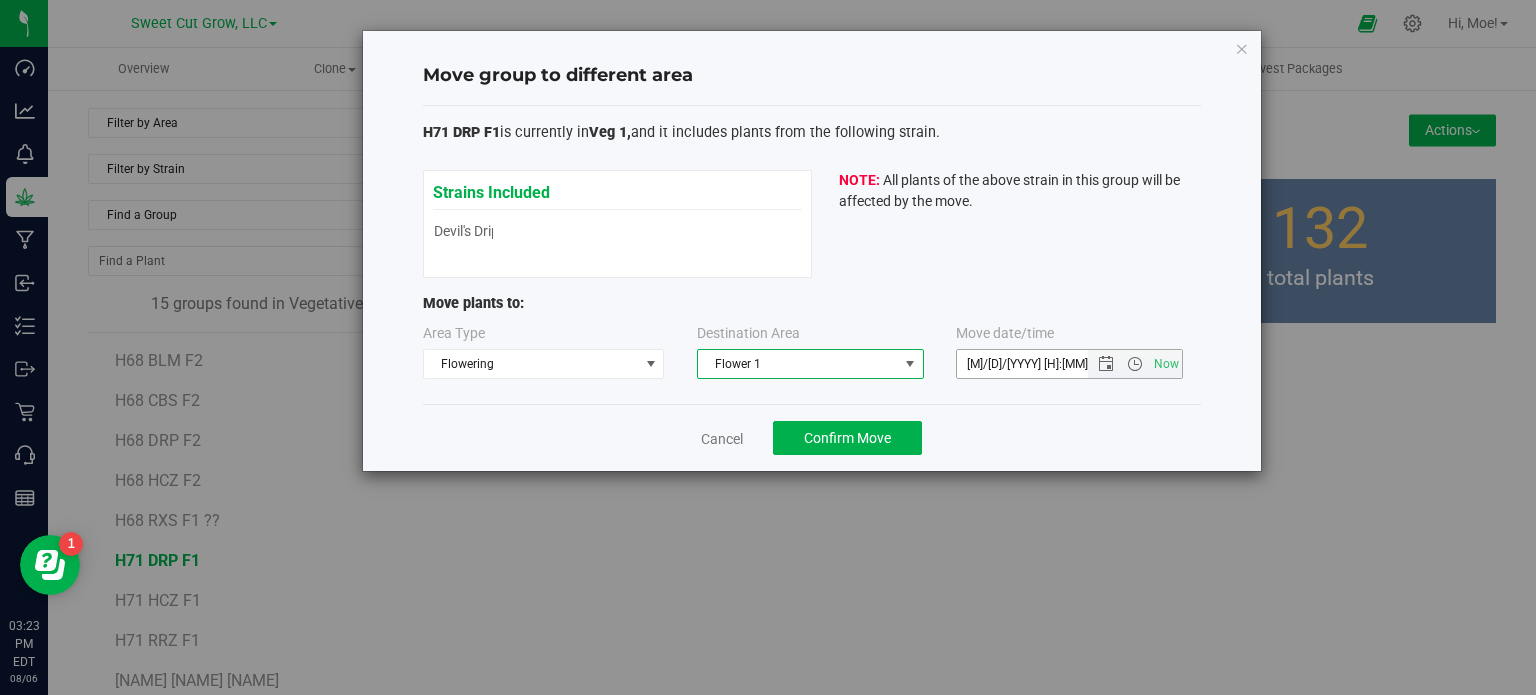 click on "[M]/[D]/[YYYY] [H]:[MM] [AM/PM]" at bounding box center (1039, 364) 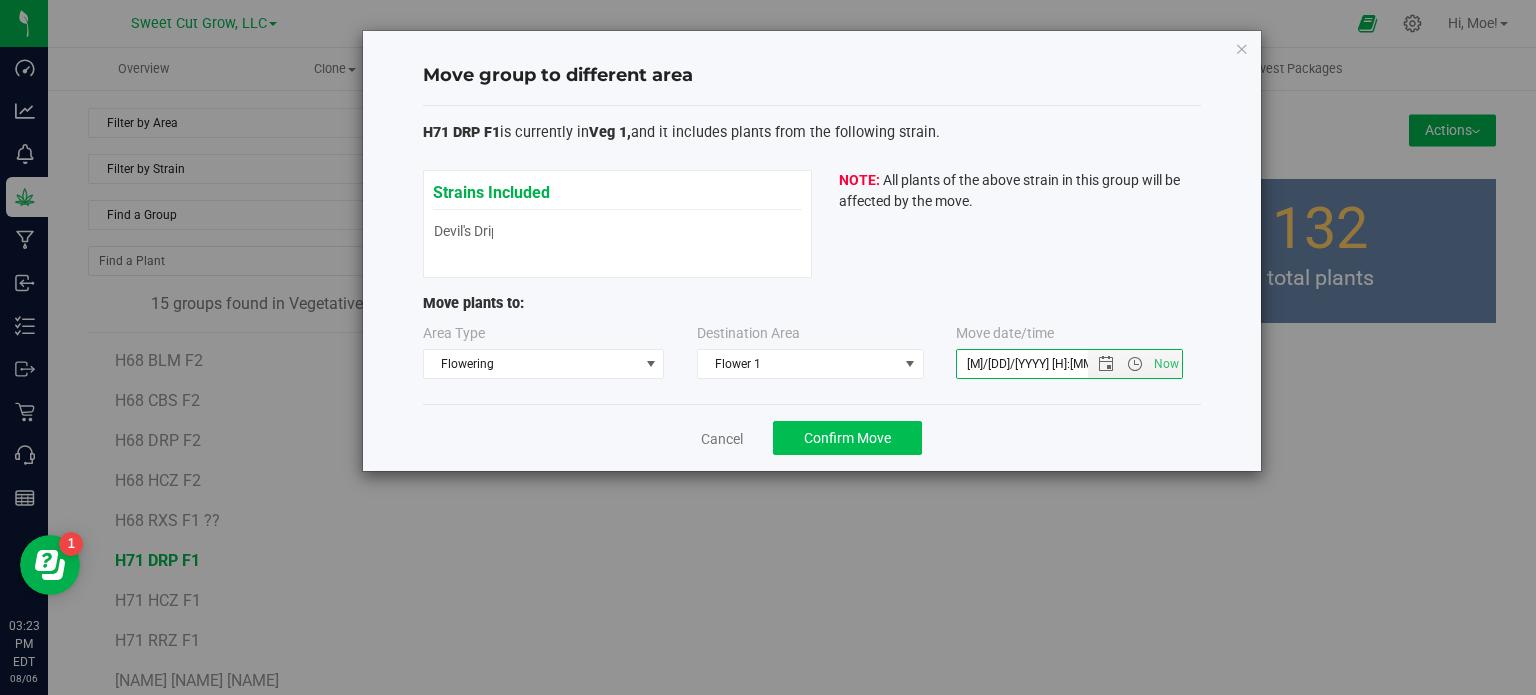 type on "[M]/[DD]/[YYYY] [H]:[MM] [AM/PM]" 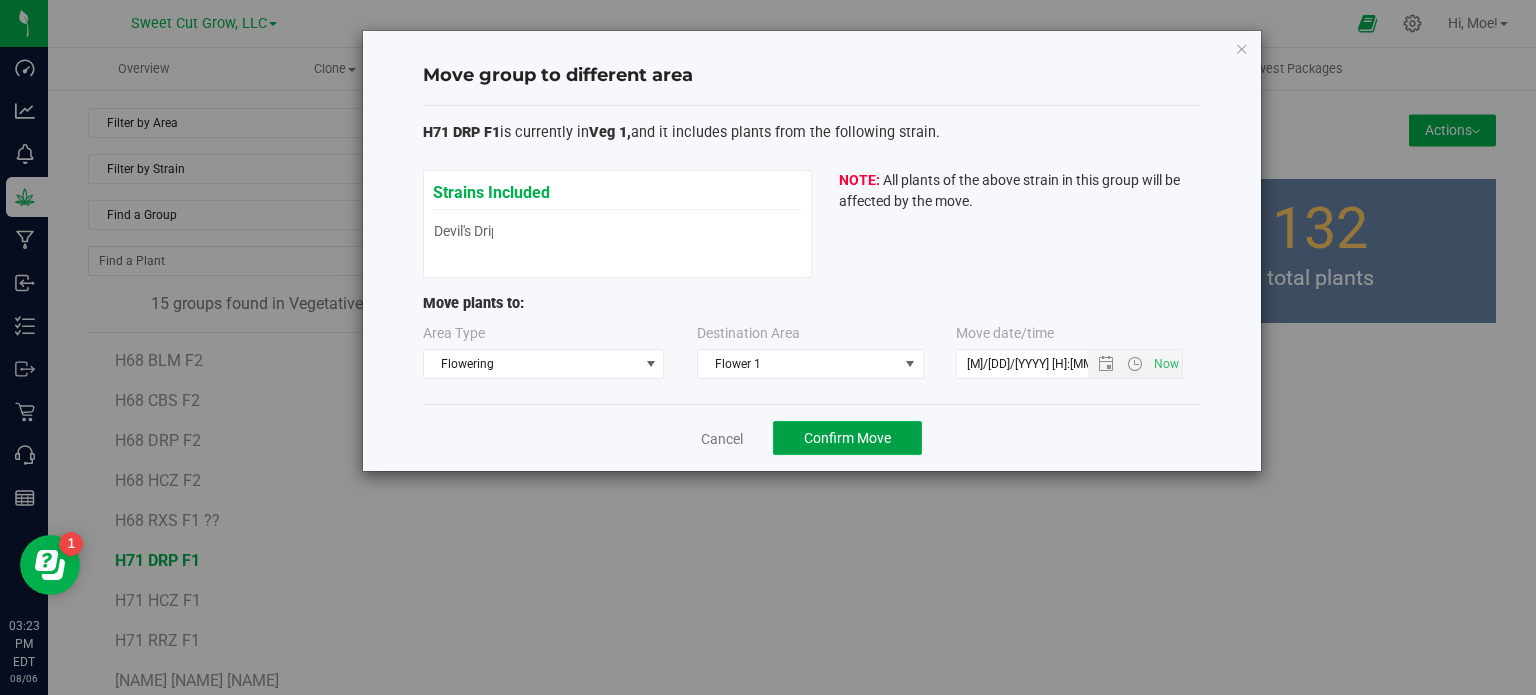 click on "Confirm Move" 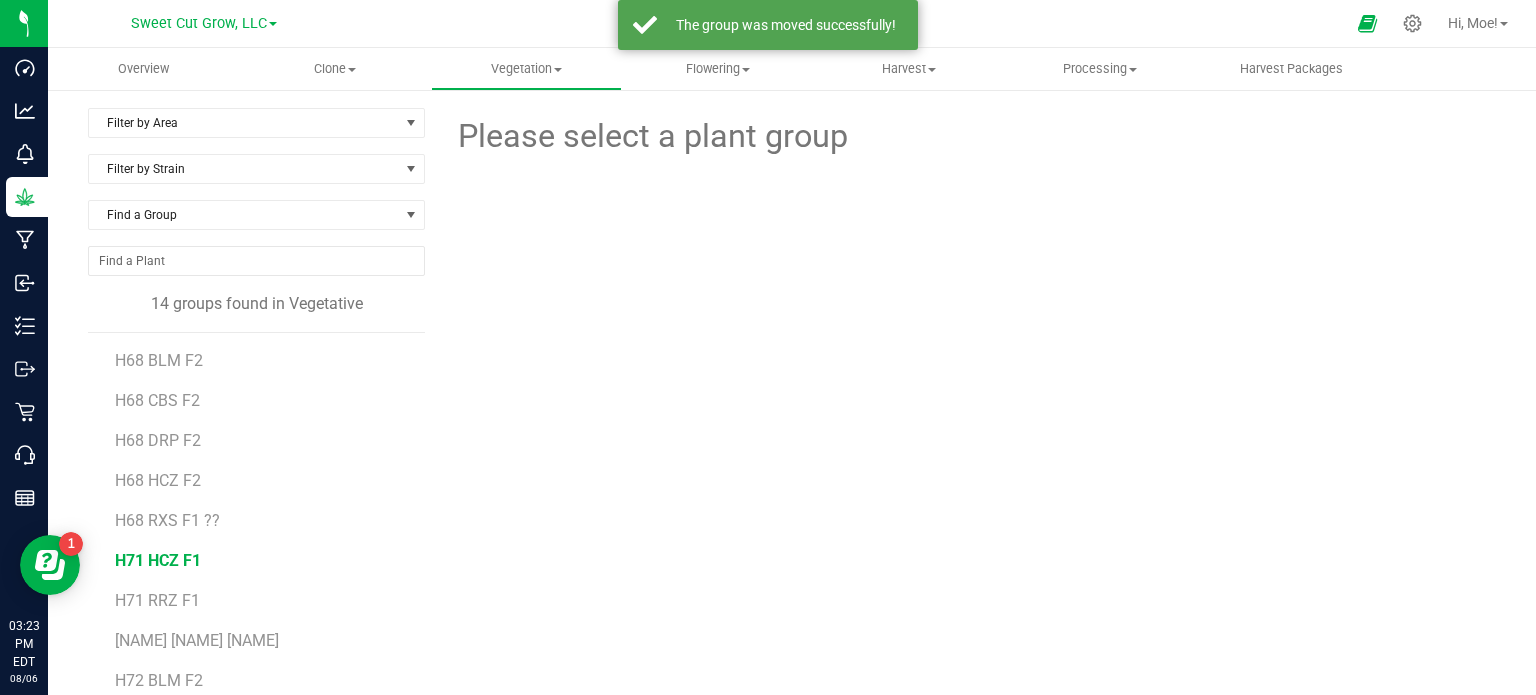 click on "H71 HCZ F1" at bounding box center [158, 560] 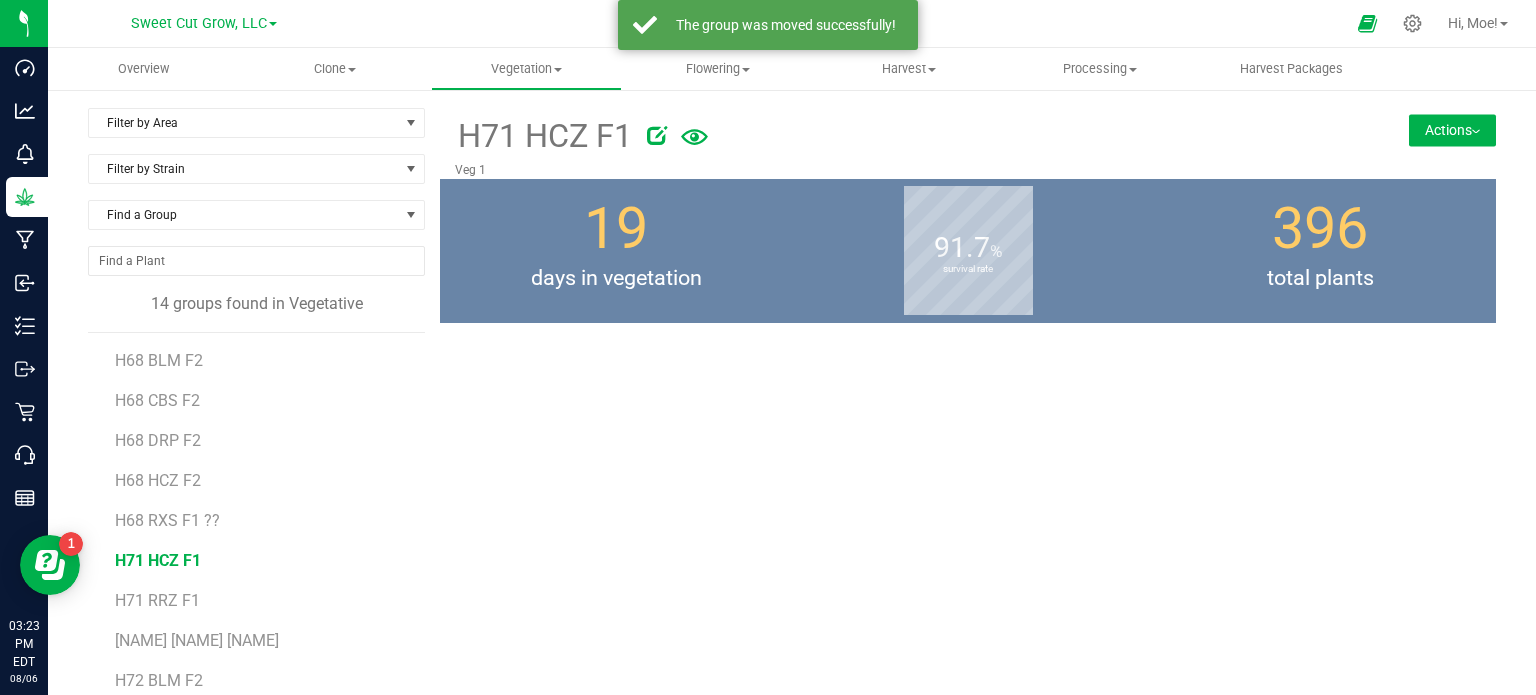 click on "Actions" at bounding box center [1452, 130] 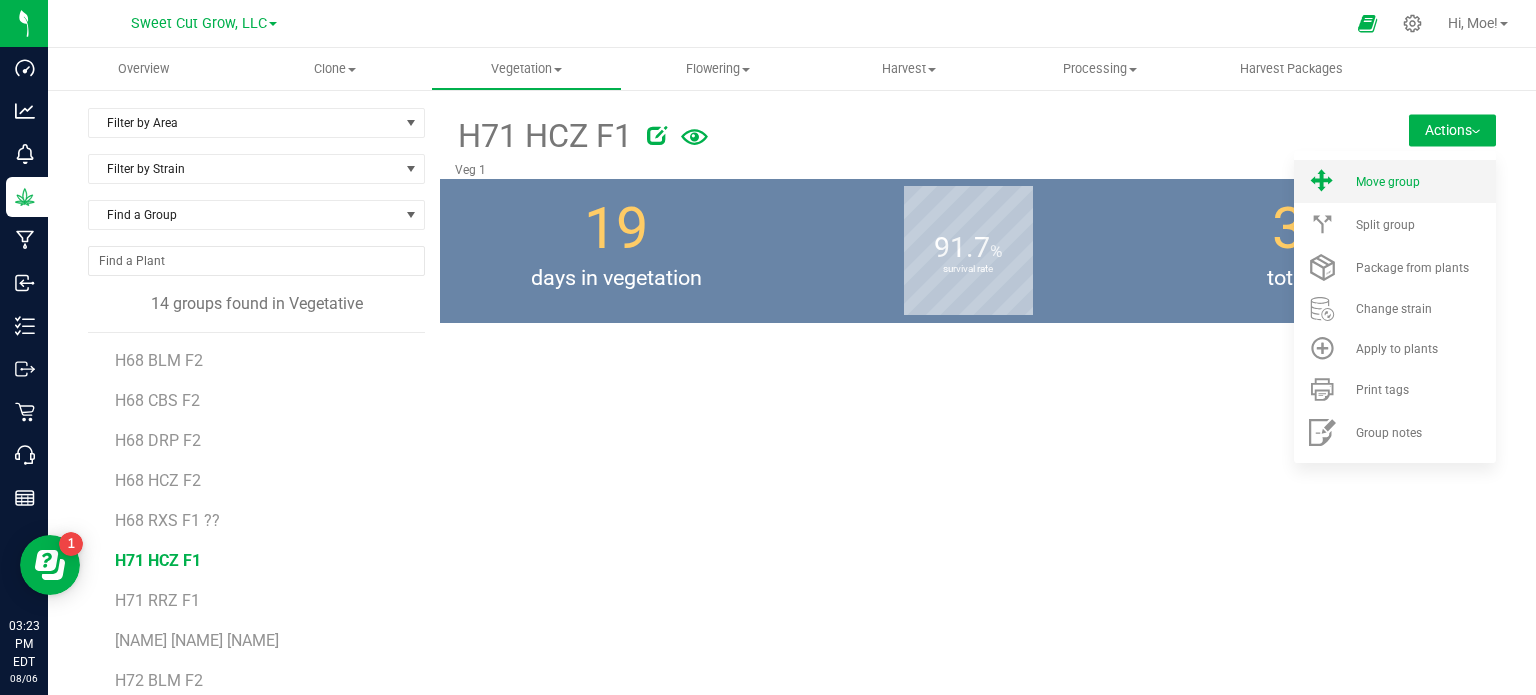 click on "Move group" at bounding box center [1388, 182] 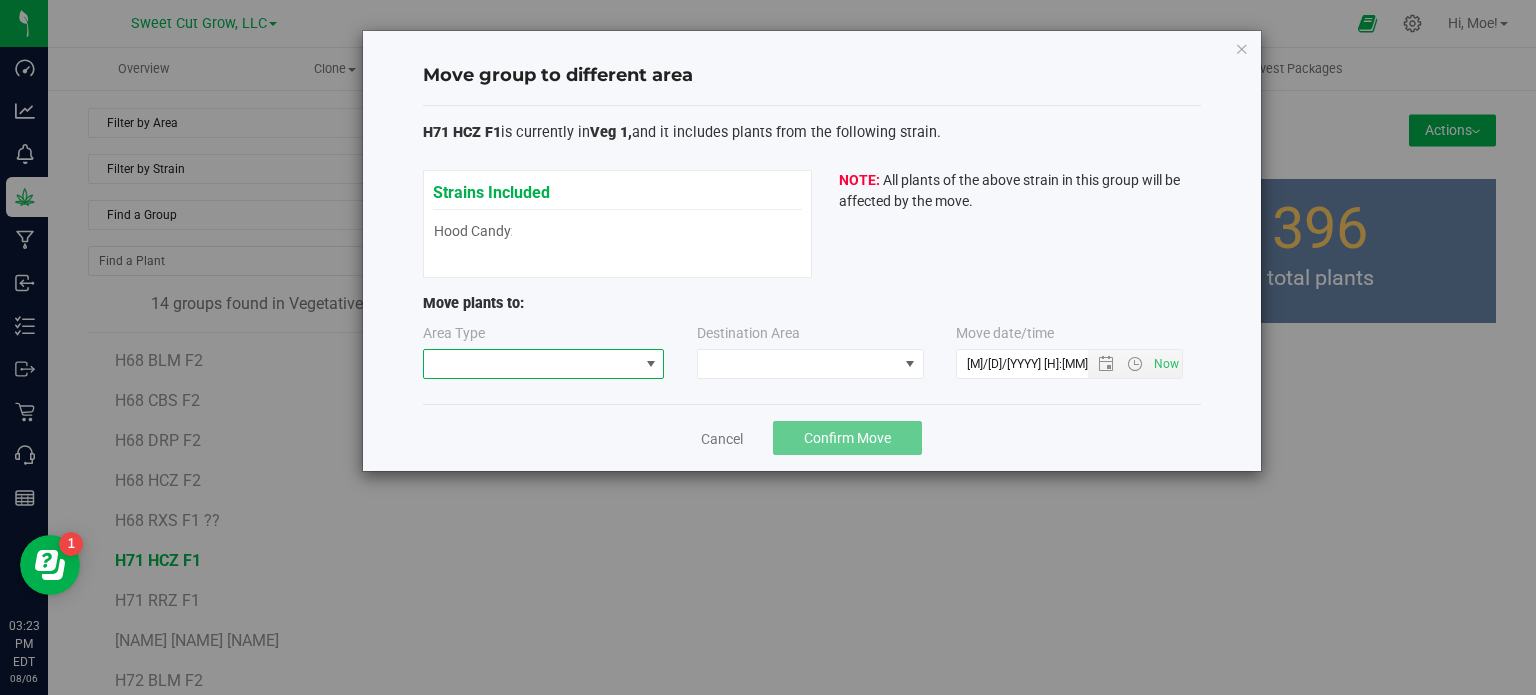 click at bounding box center (531, 364) 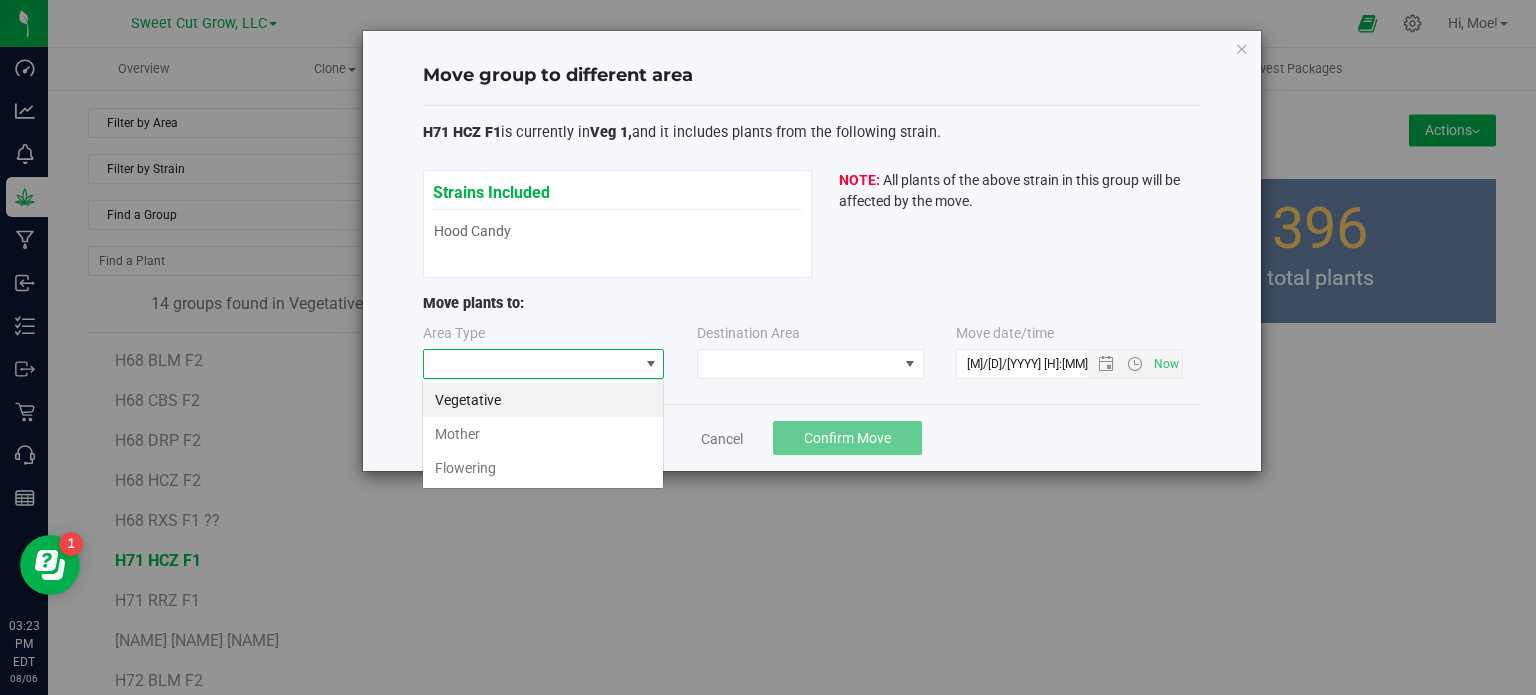 scroll, scrollTop: 99970, scrollLeft: 99757, axis: both 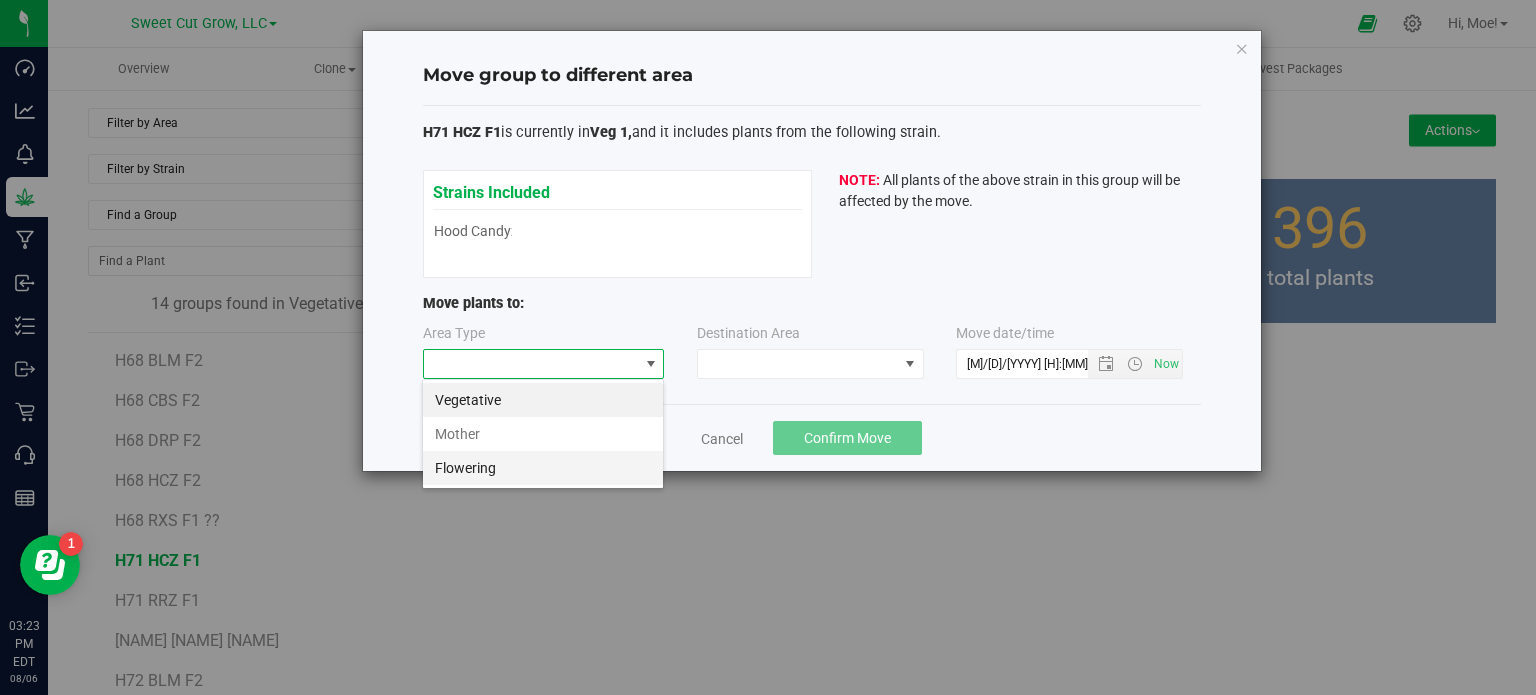 click on "Flowering" at bounding box center [543, 468] 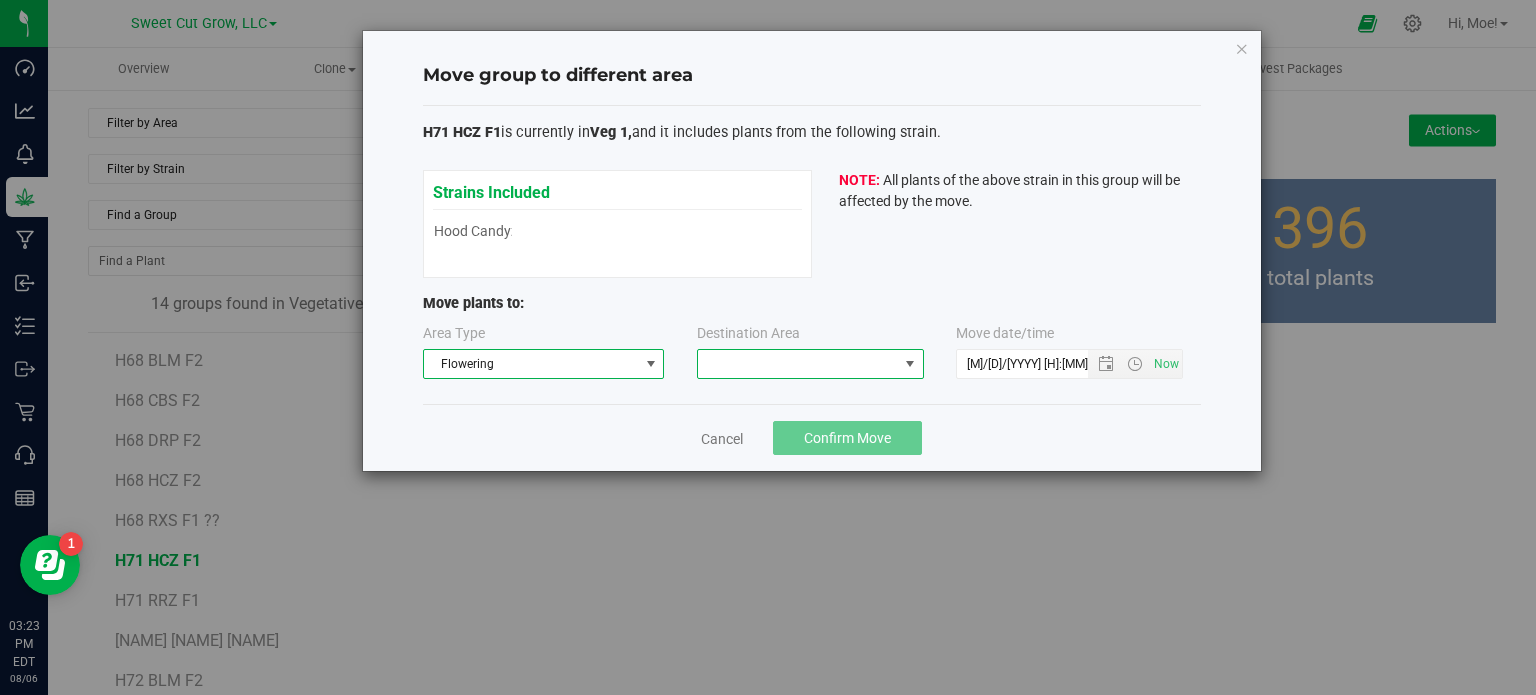 click at bounding box center (798, 364) 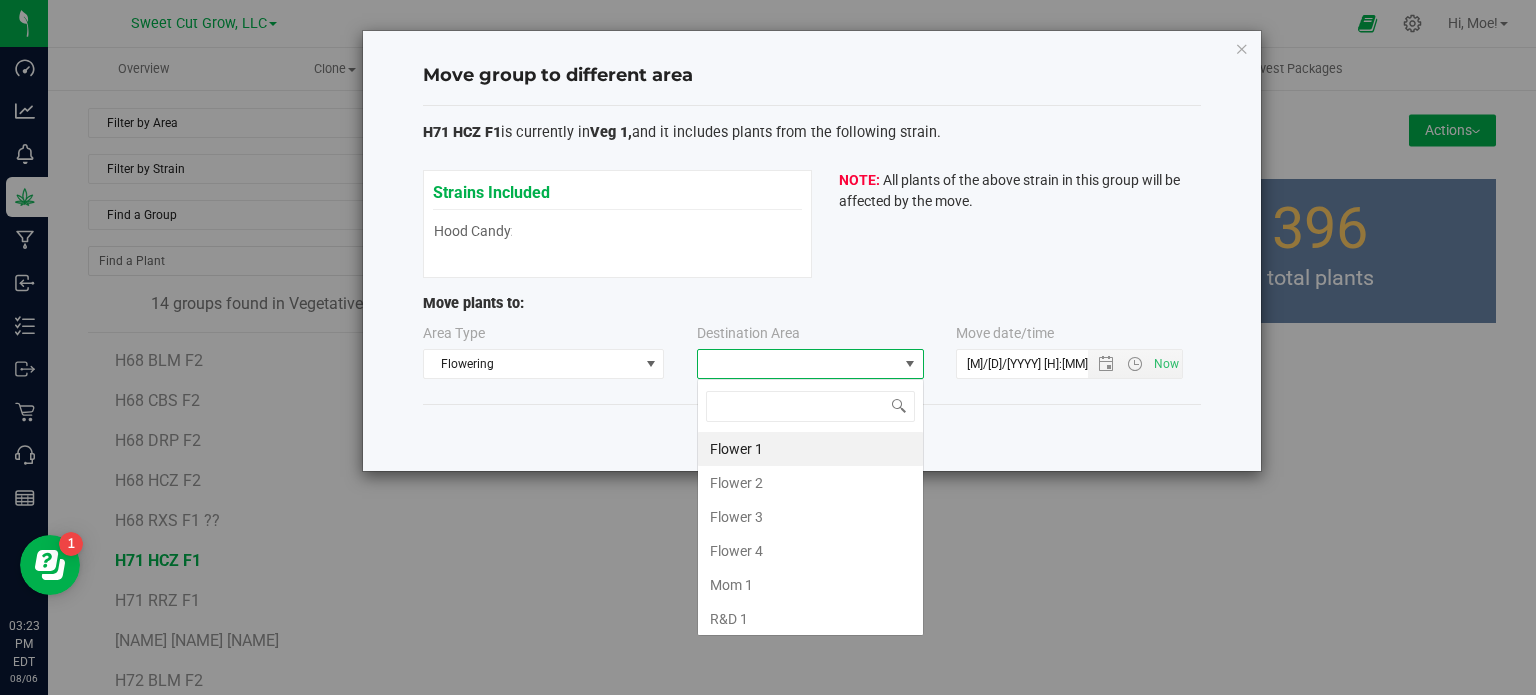 scroll, scrollTop: 99970, scrollLeft: 99772, axis: both 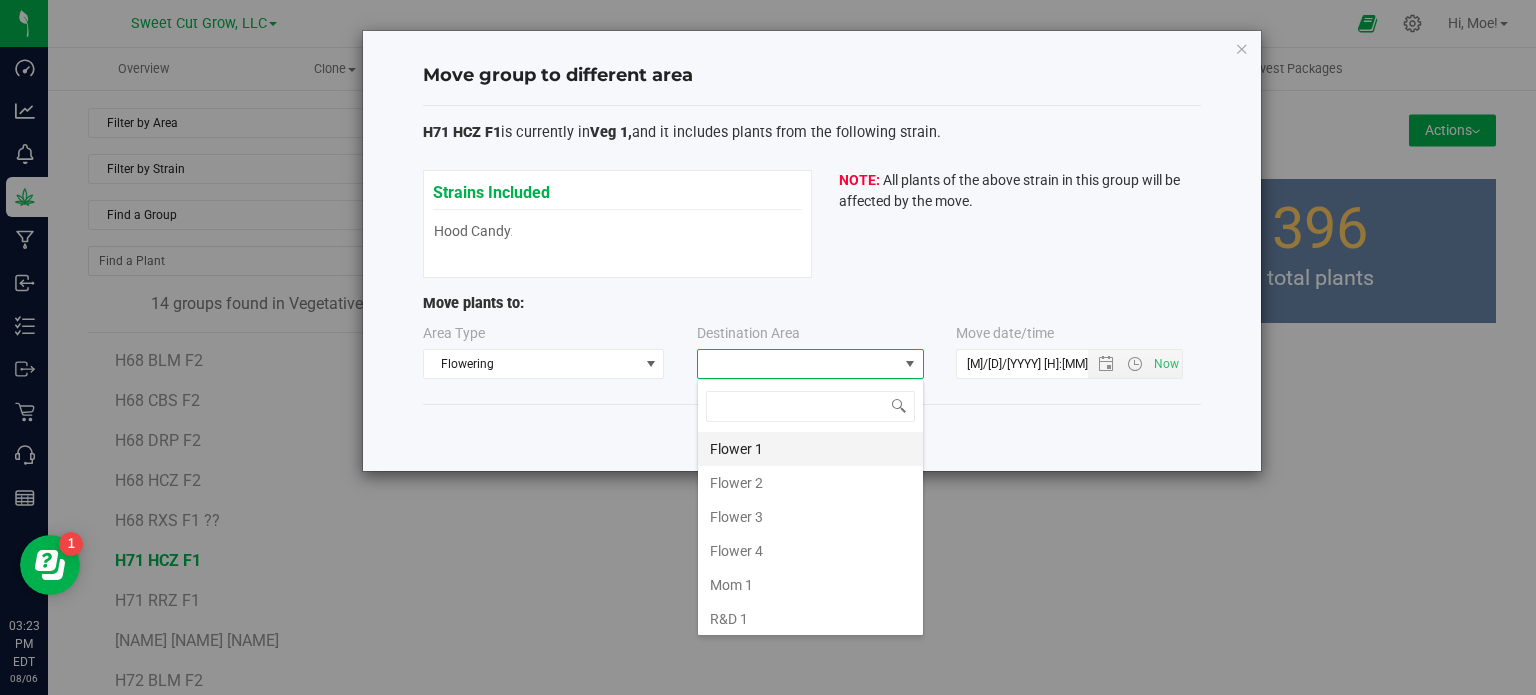 click on "Flower 1" at bounding box center (810, 449) 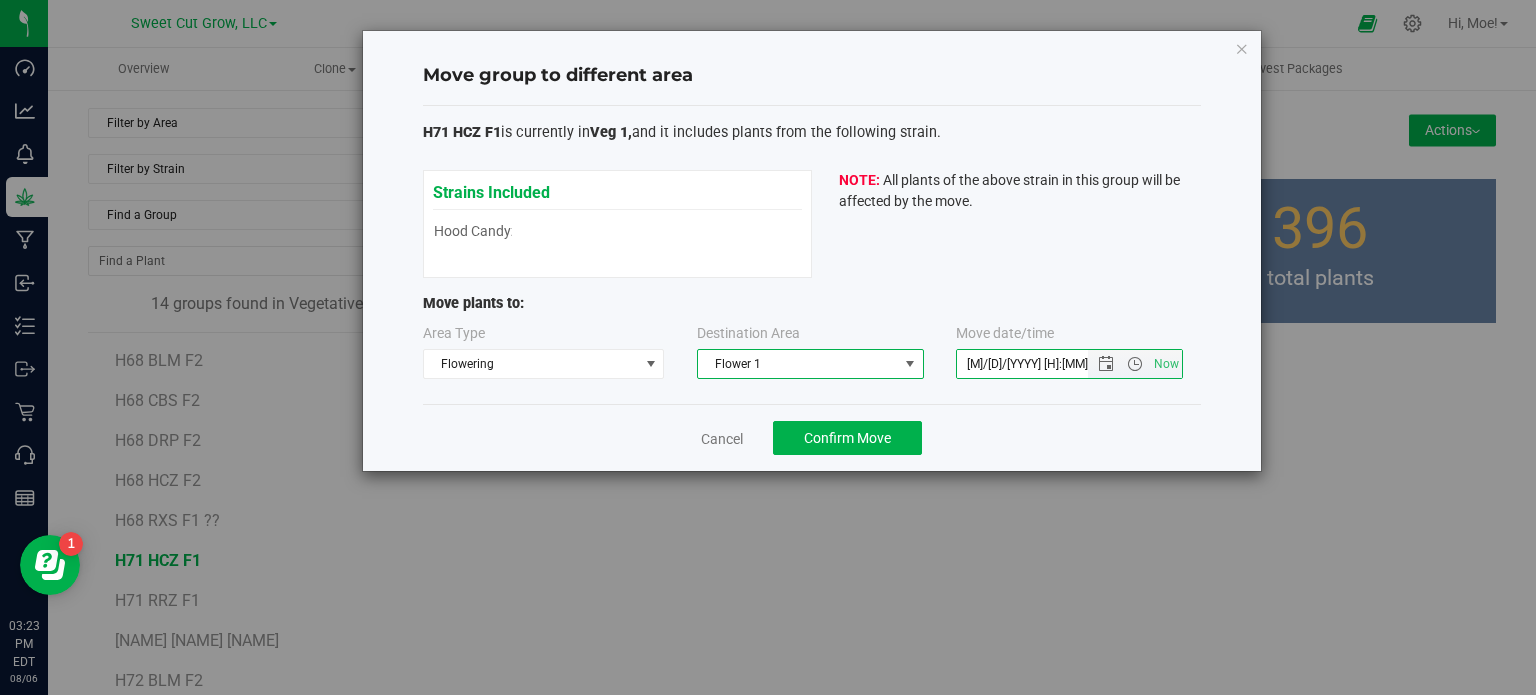 click on "[M]/[D]/[YYYY] [H]:[MM] [AM/PM]" at bounding box center [1039, 364] 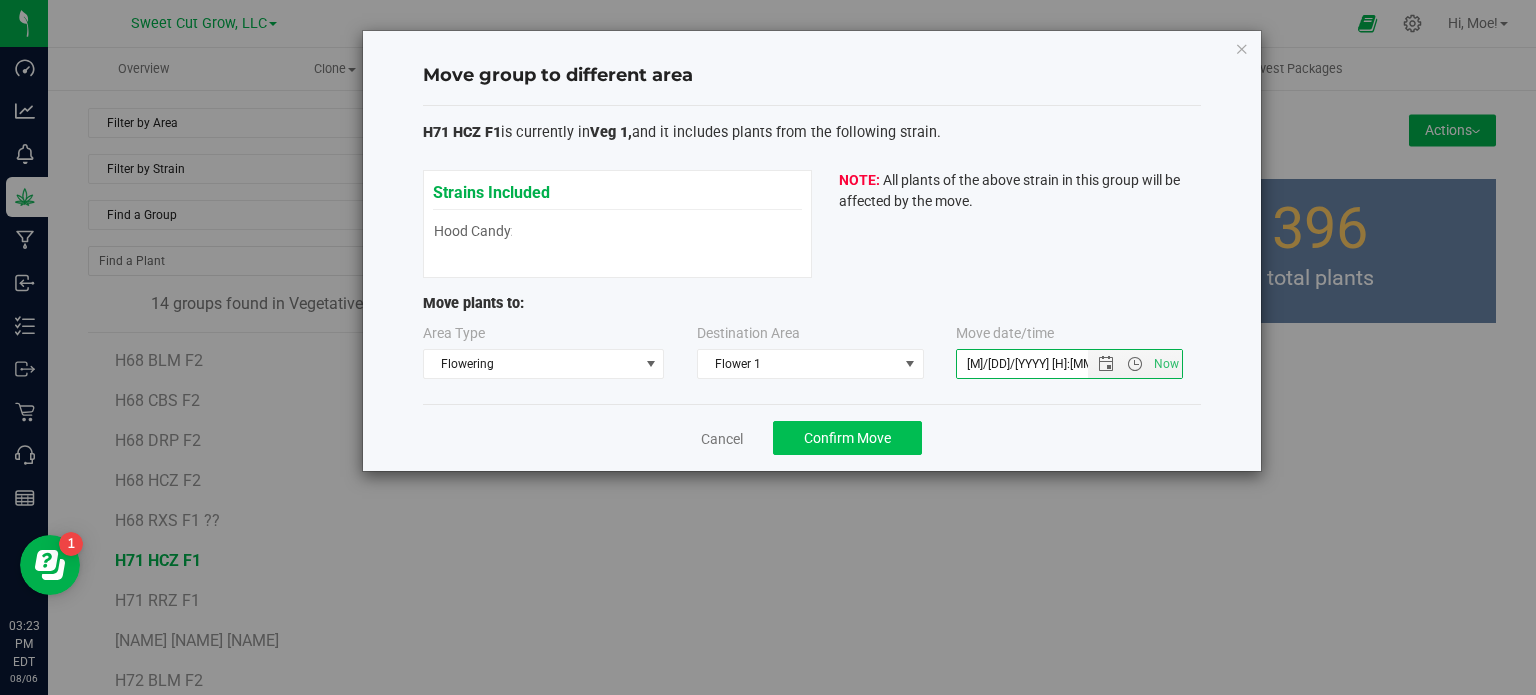 type on "[M]/[DD]/[YYYY] [H]:[MM] [AM/PM]" 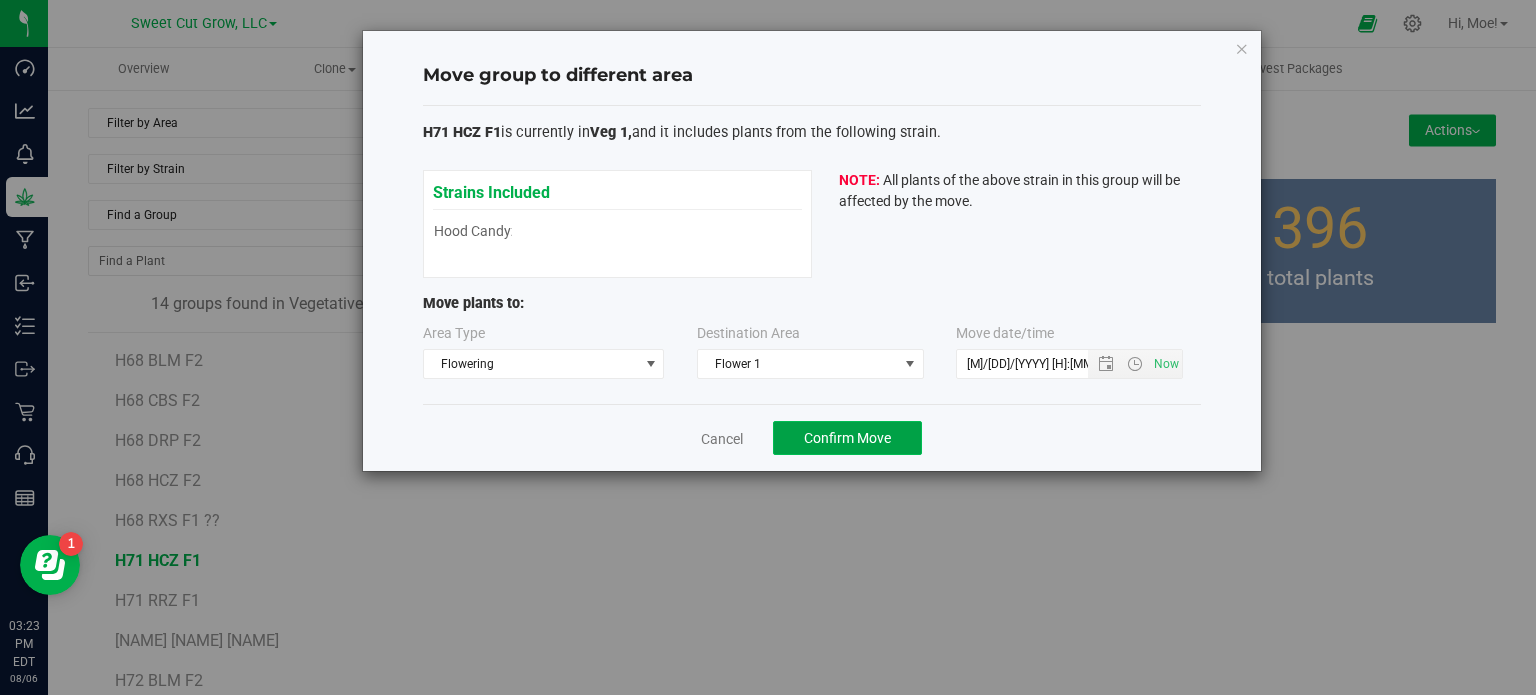 click on "Confirm Move" 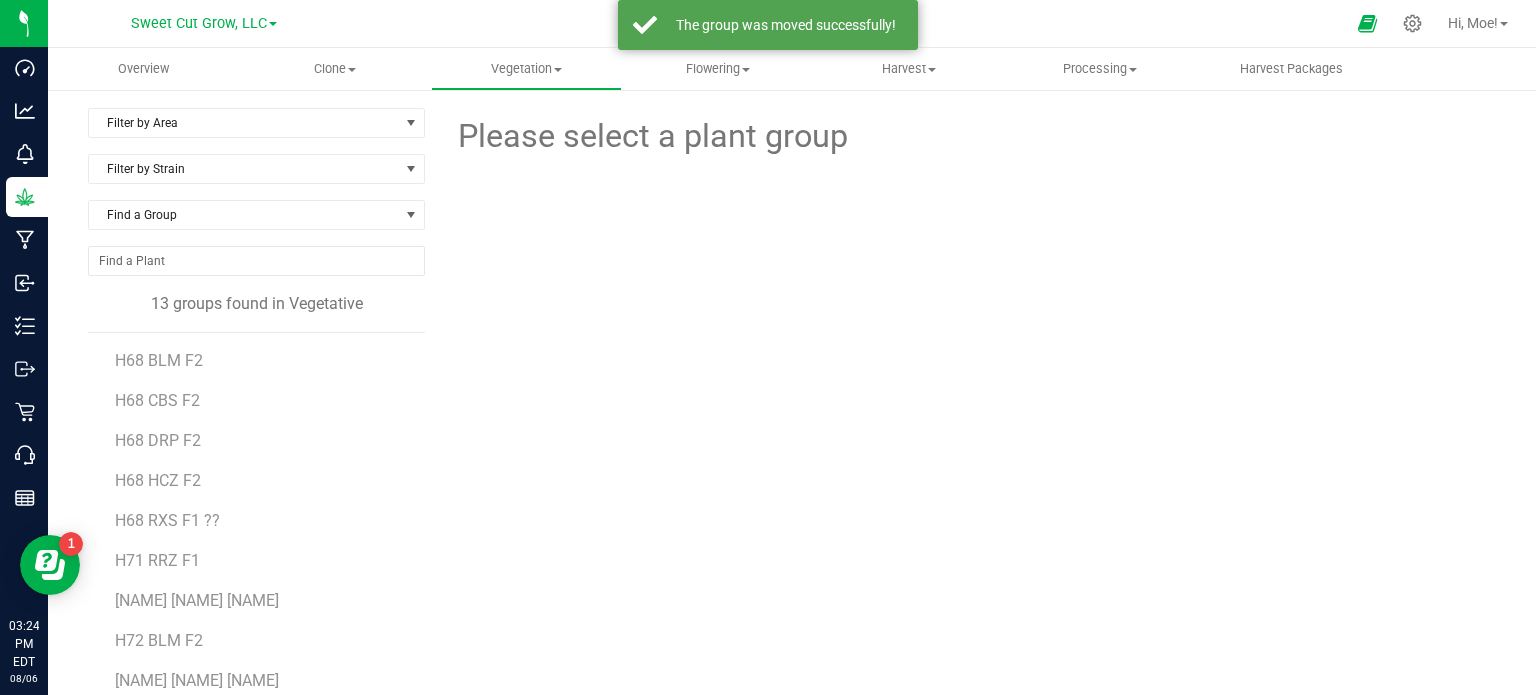 click on "H71 RRZ F1" at bounding box center [157, 560] 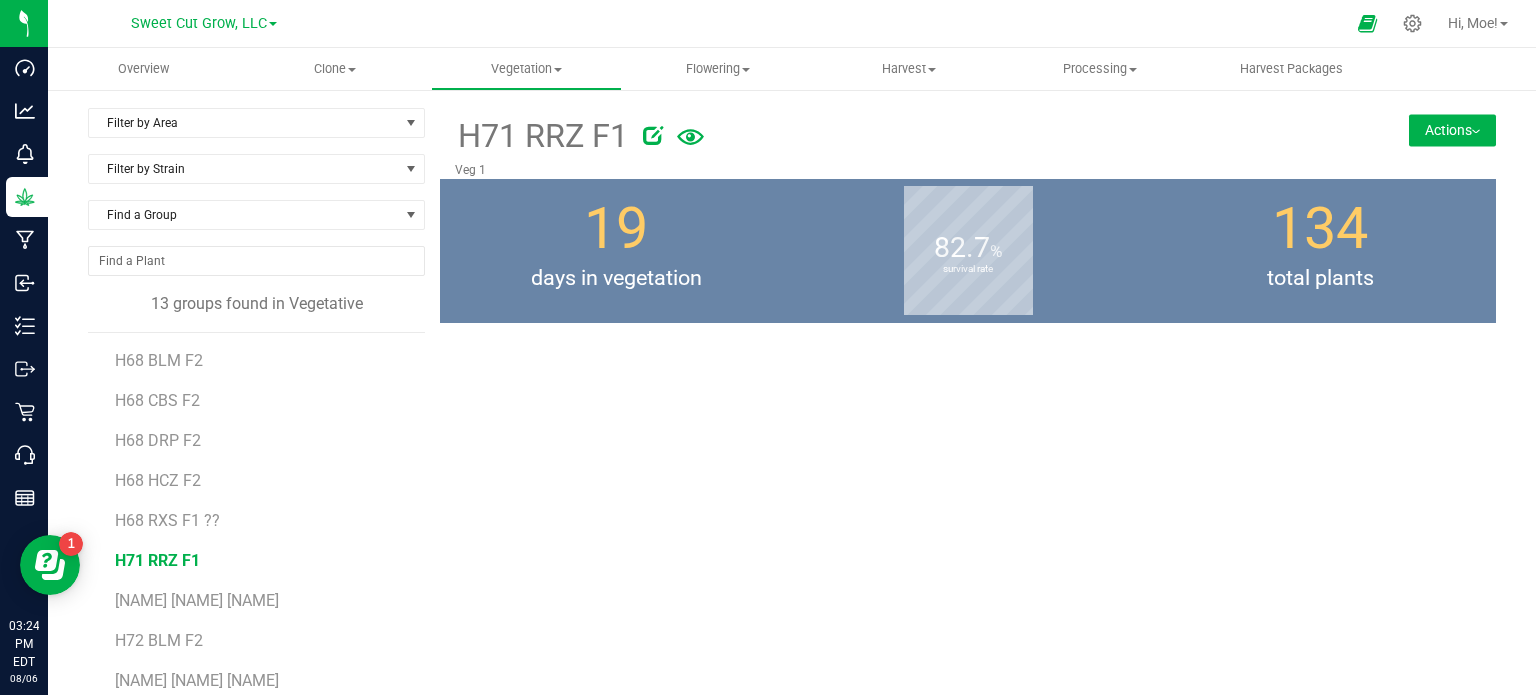 click on "Actions" at bounding box center (1452, 130) 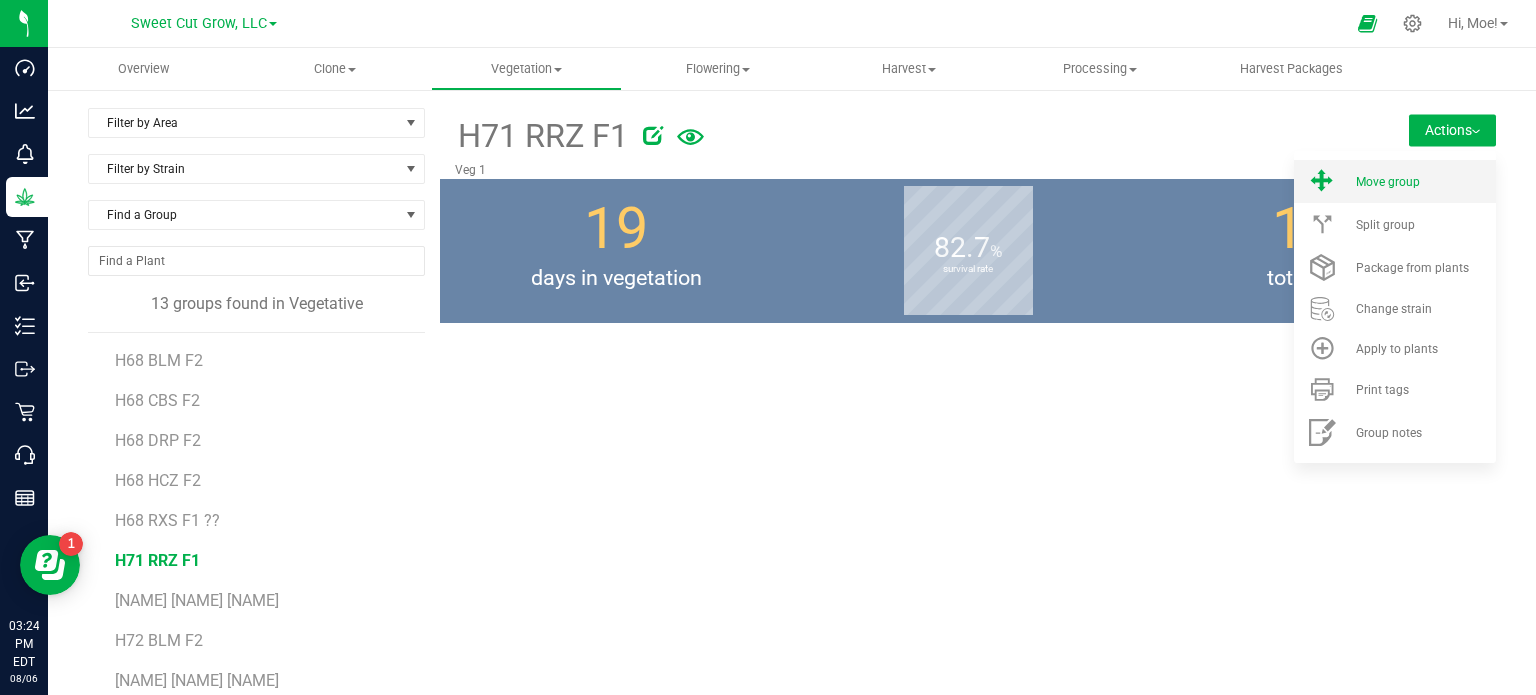 click on "Move group" at bounding box center (1388, 182) 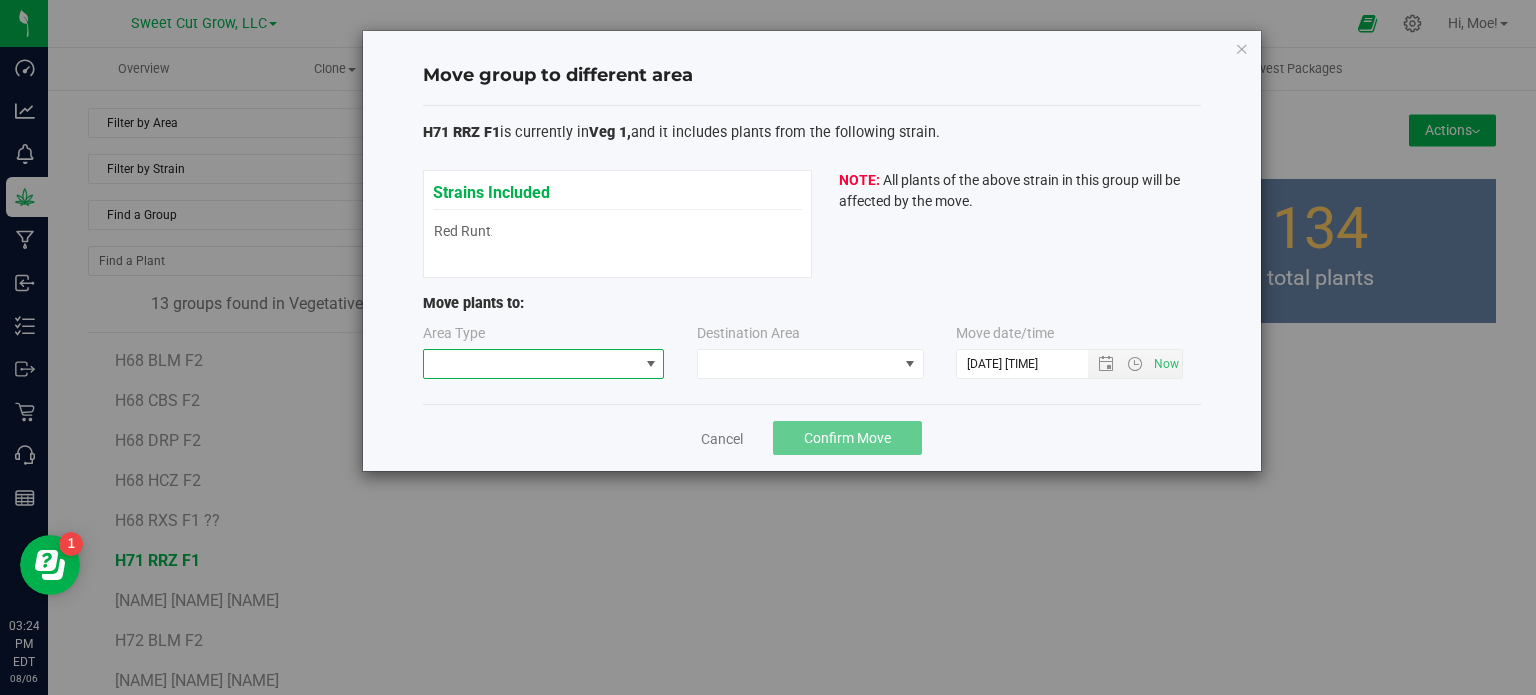 click at bounding box center (531, 364) 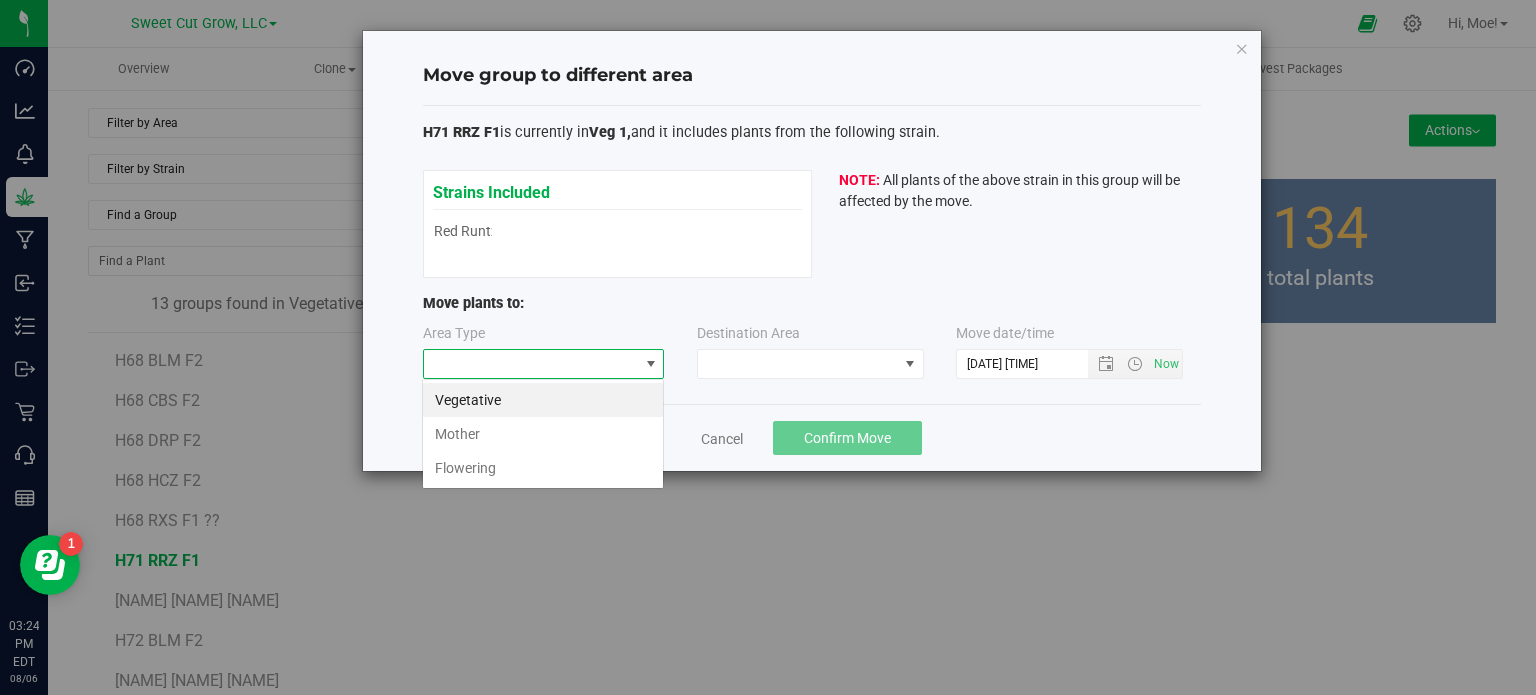 scroll, scrollTop: 99970, scrollLeft: 99757, axis: both 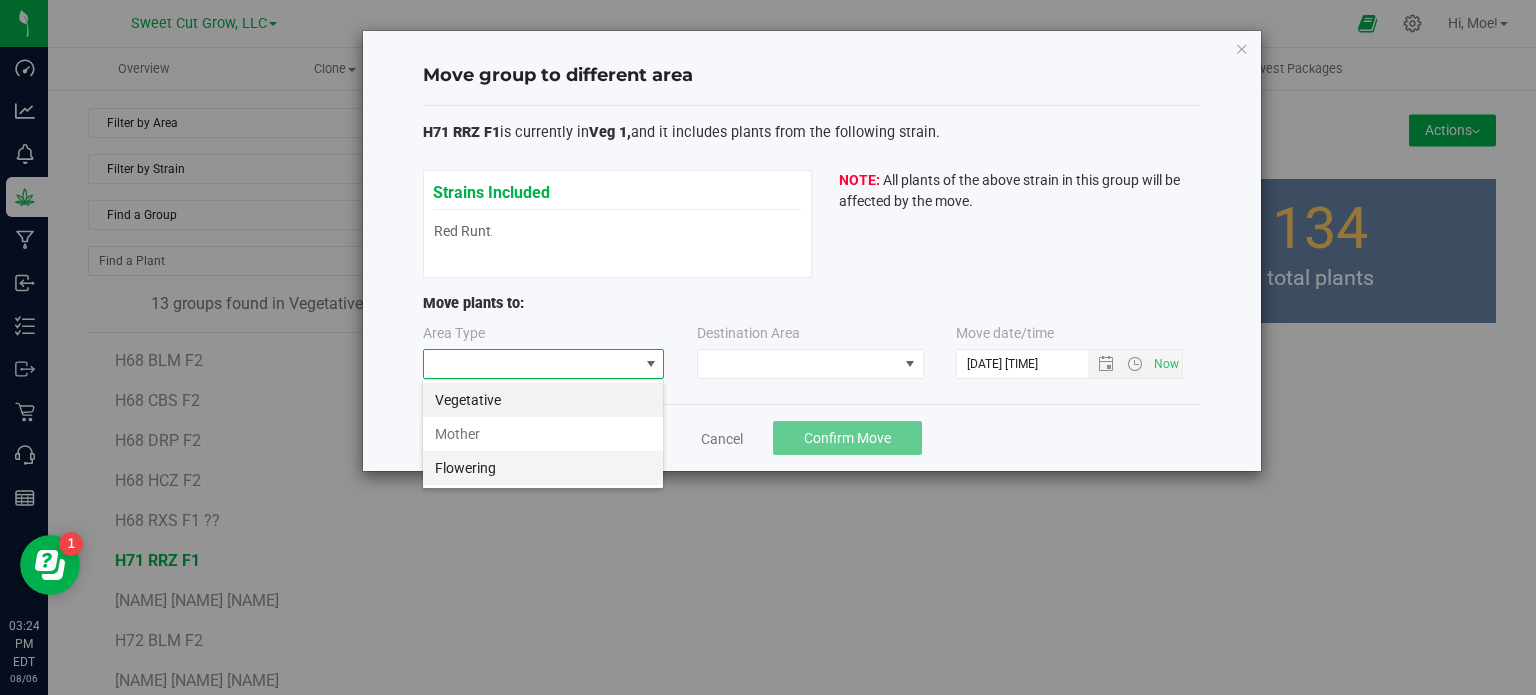 click on "Flowering" at bounding box center (543, 468) 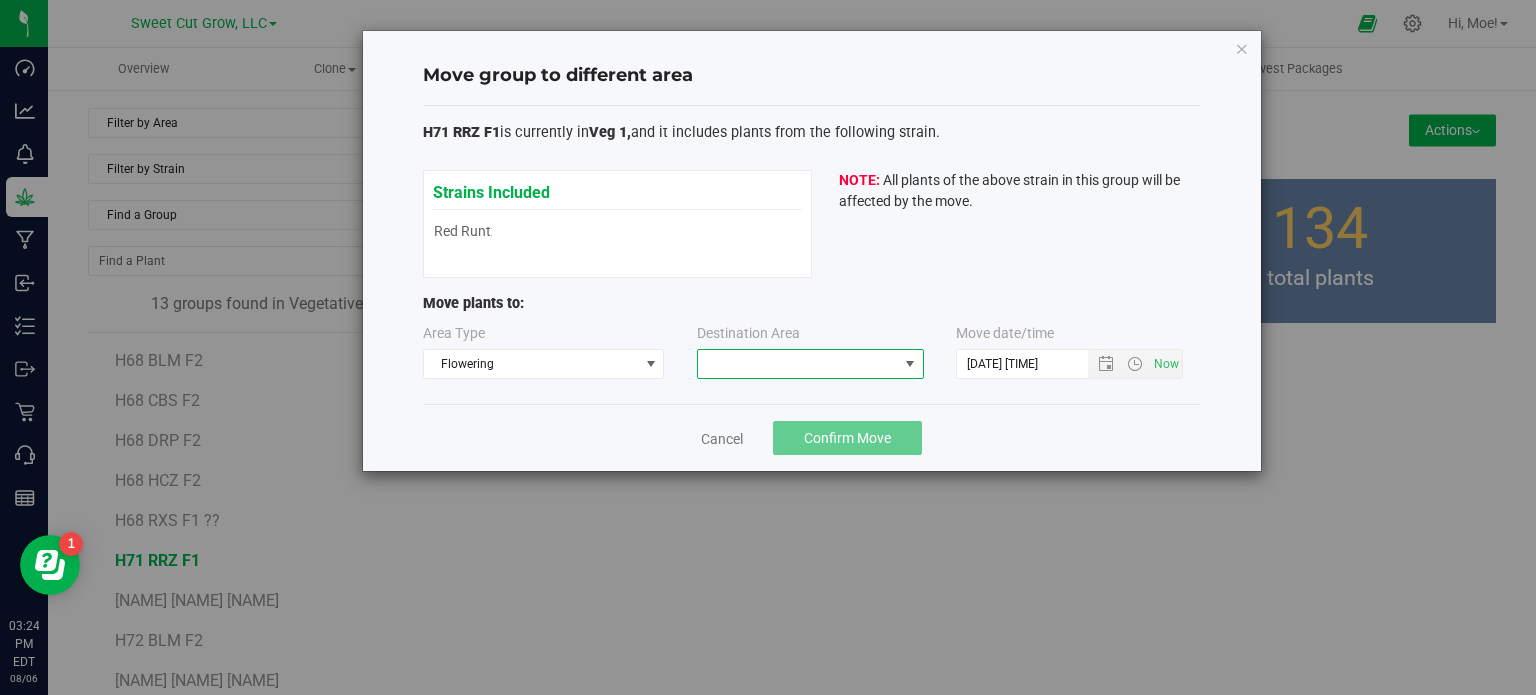 click at bounding box center [798, 364] 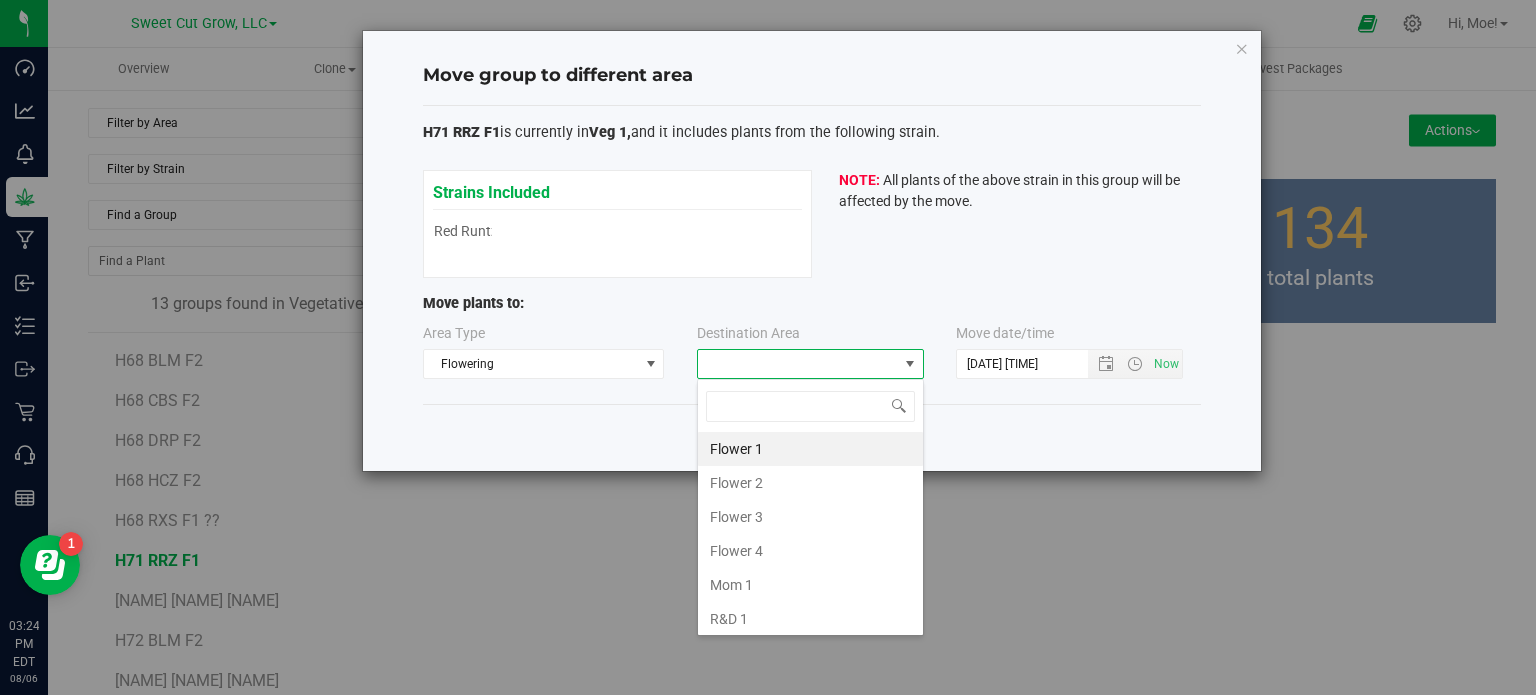 scroll, scrollTop: 99970, scrollLeft: 99772, axis: both 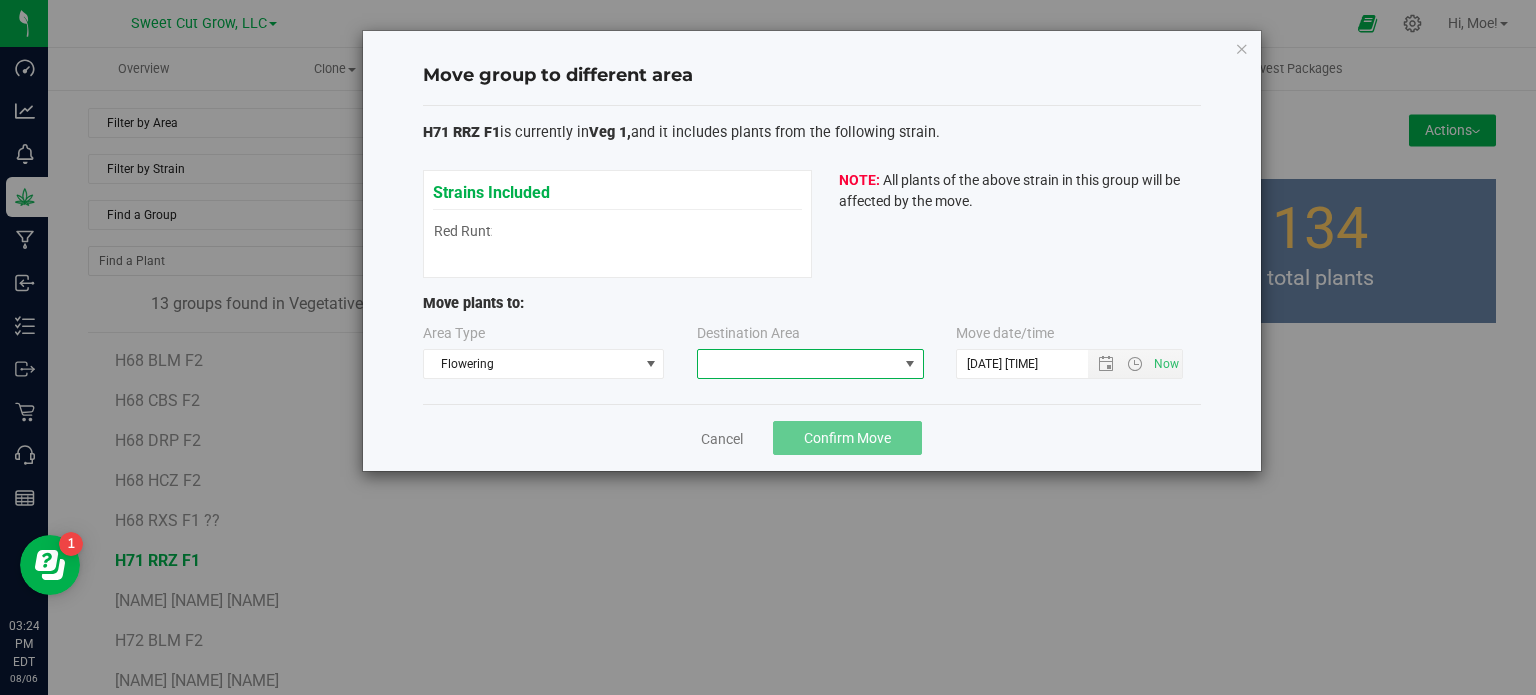 click at bounding box center [798, 364] 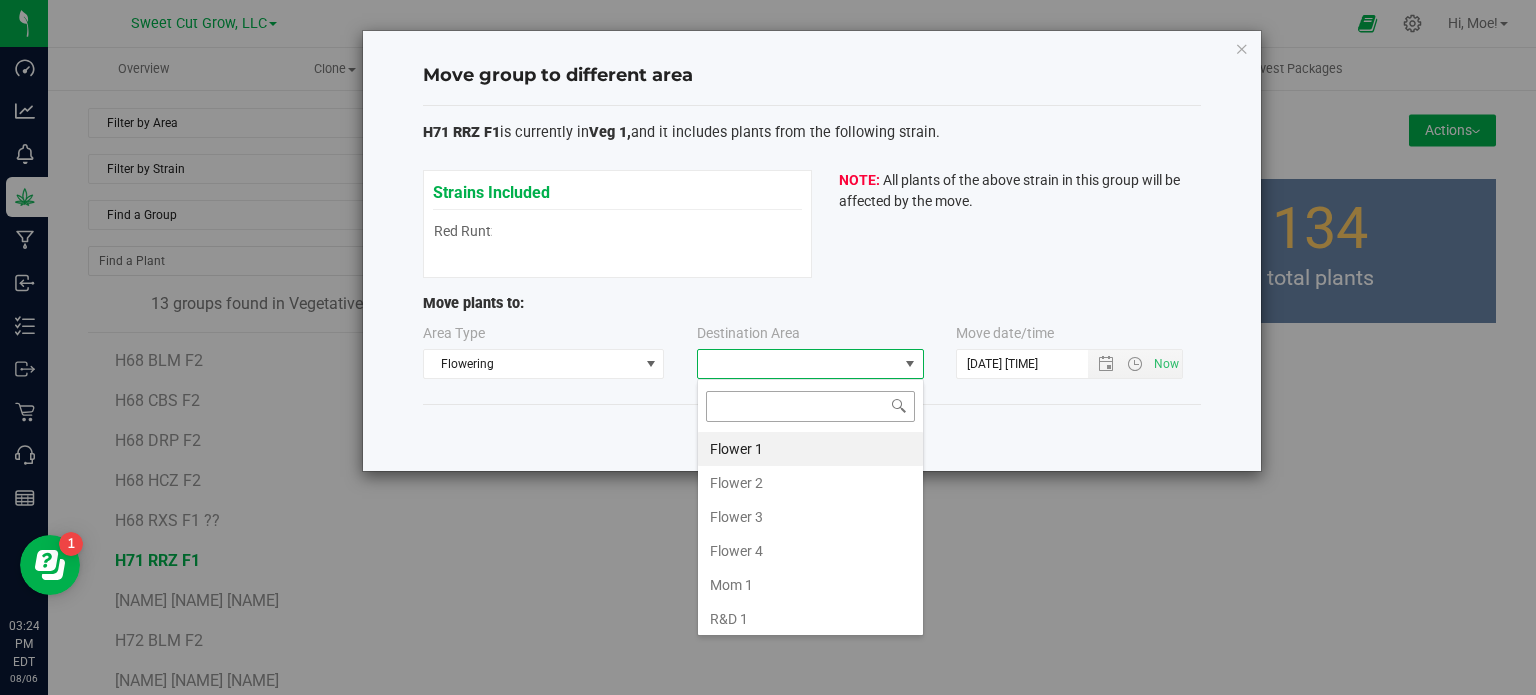 scroll, scrollTop: 99970, scrollLeft: 99772, axis: both 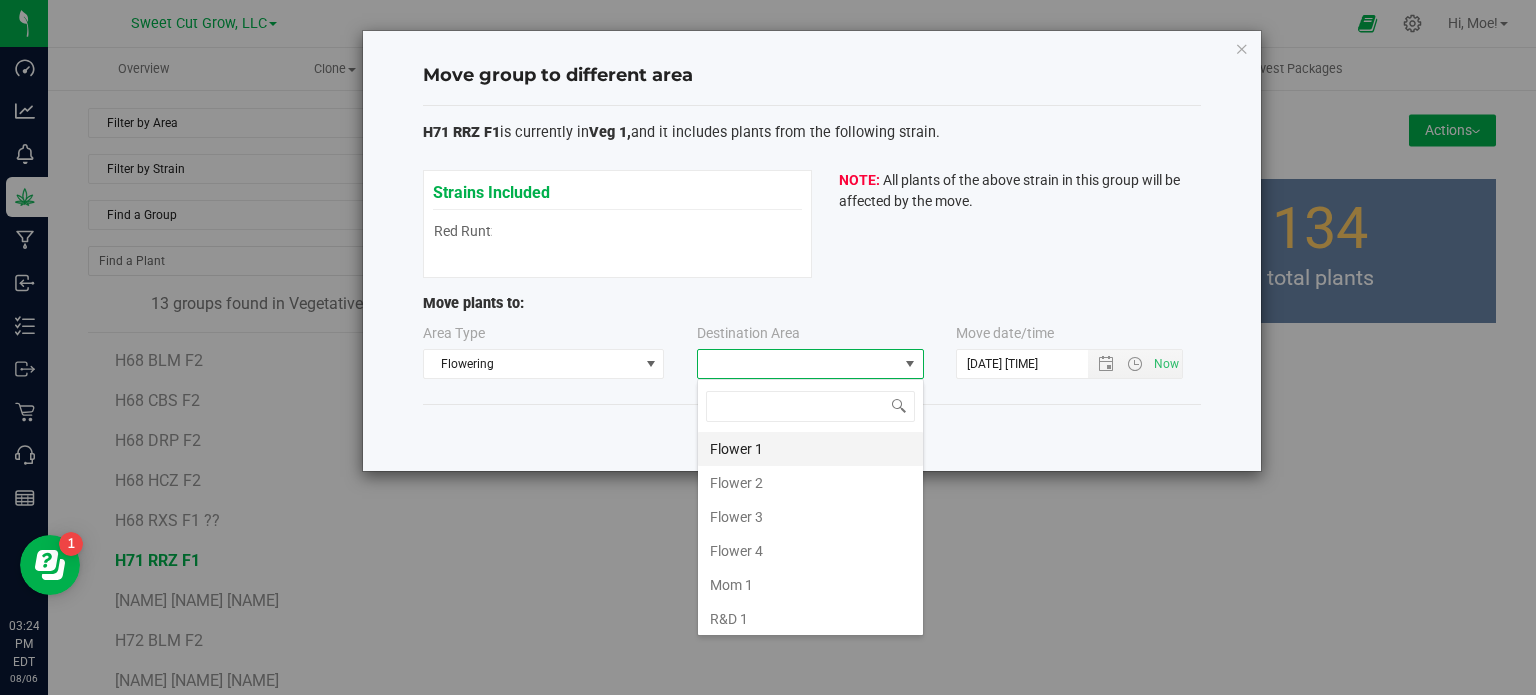 click on "Flower 1" at bounding box center [810, 449] 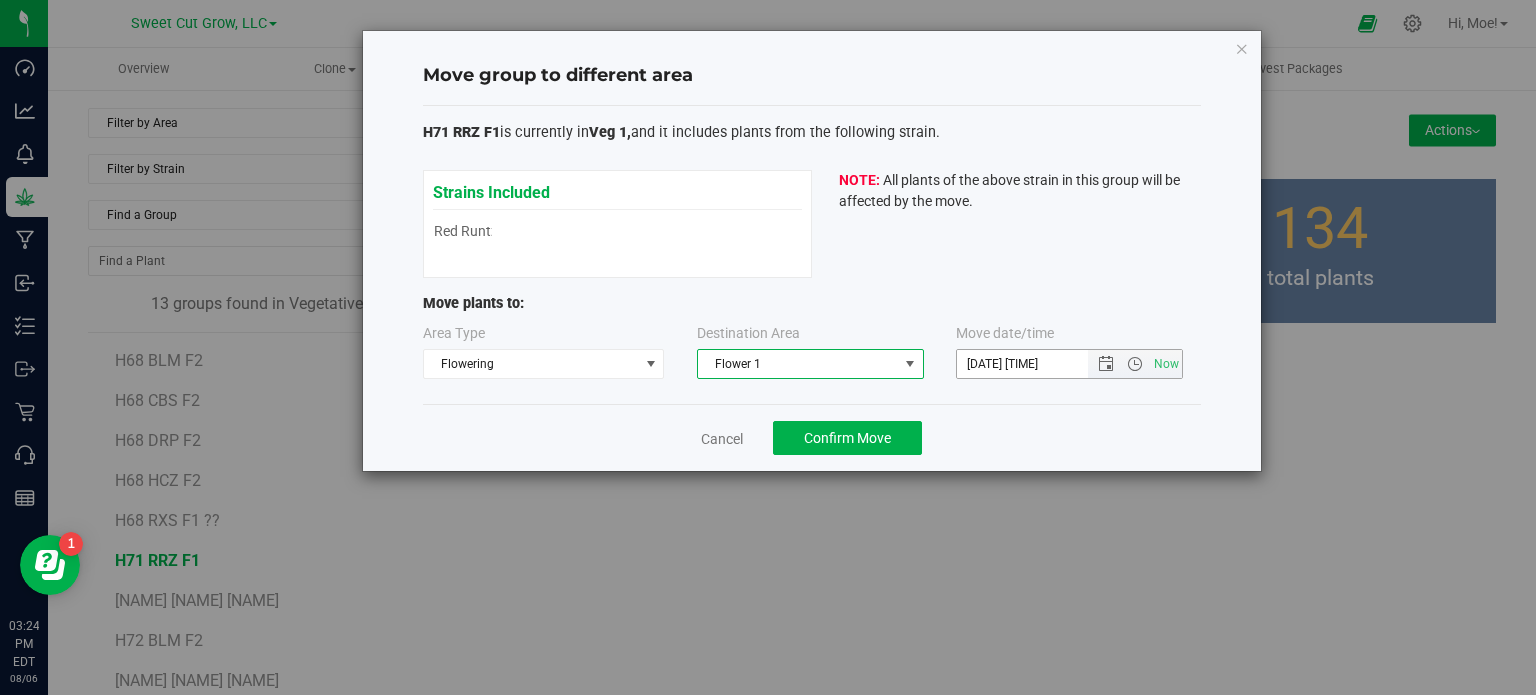 click on "[DATE] [TIME]" at bounding box center [1039, 364] 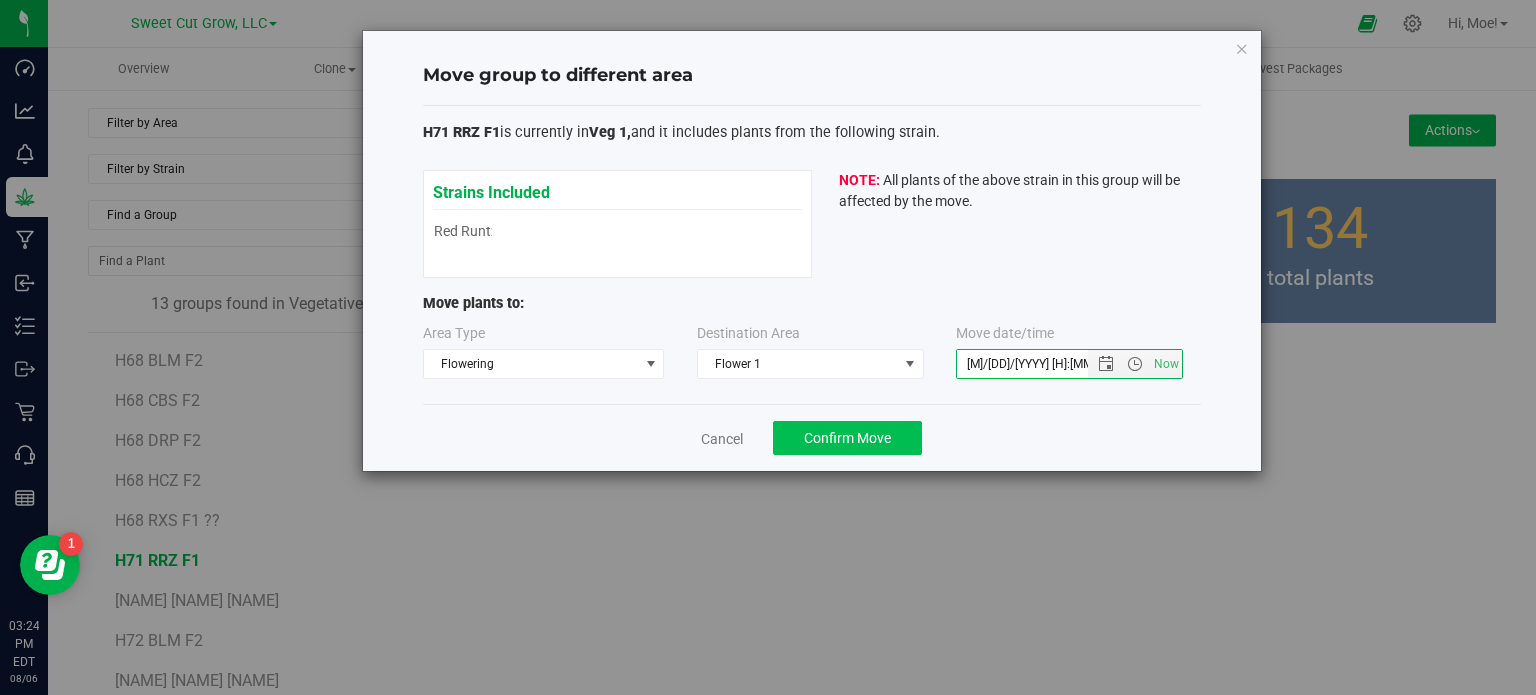 type on "[M]/[DD]/[YYYY] [H]:[MM] [AM/PM]" 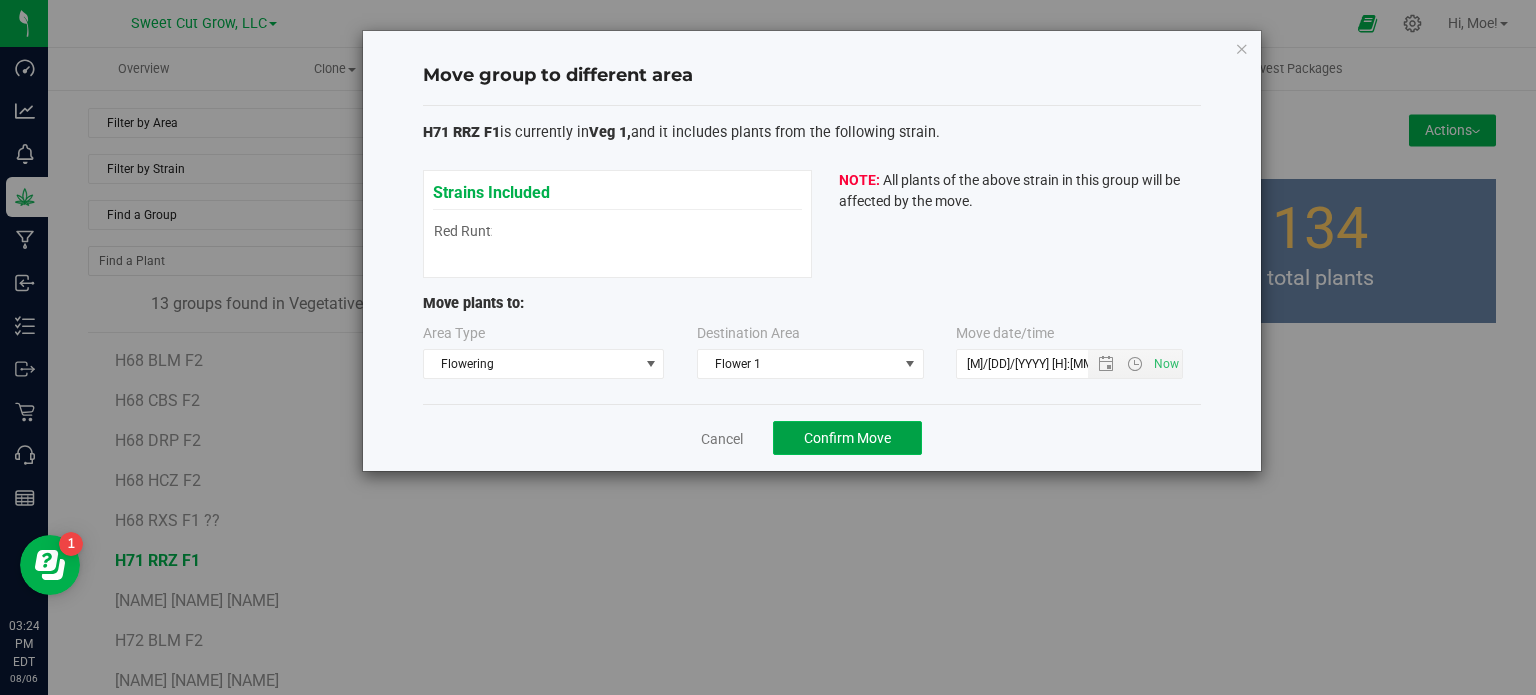 click on "Confirm Move" 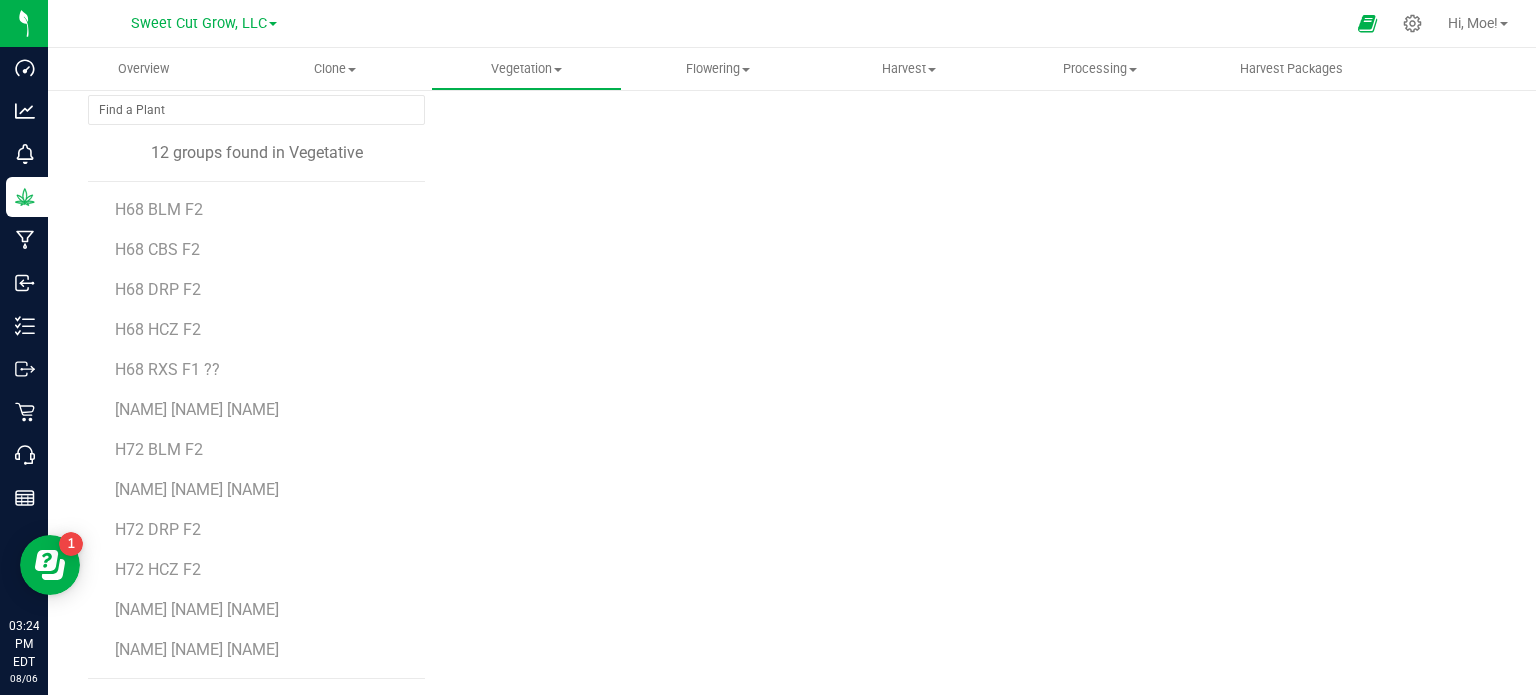 scroll, scrollTop: 152, scrollLeft: 0, axis: vertical 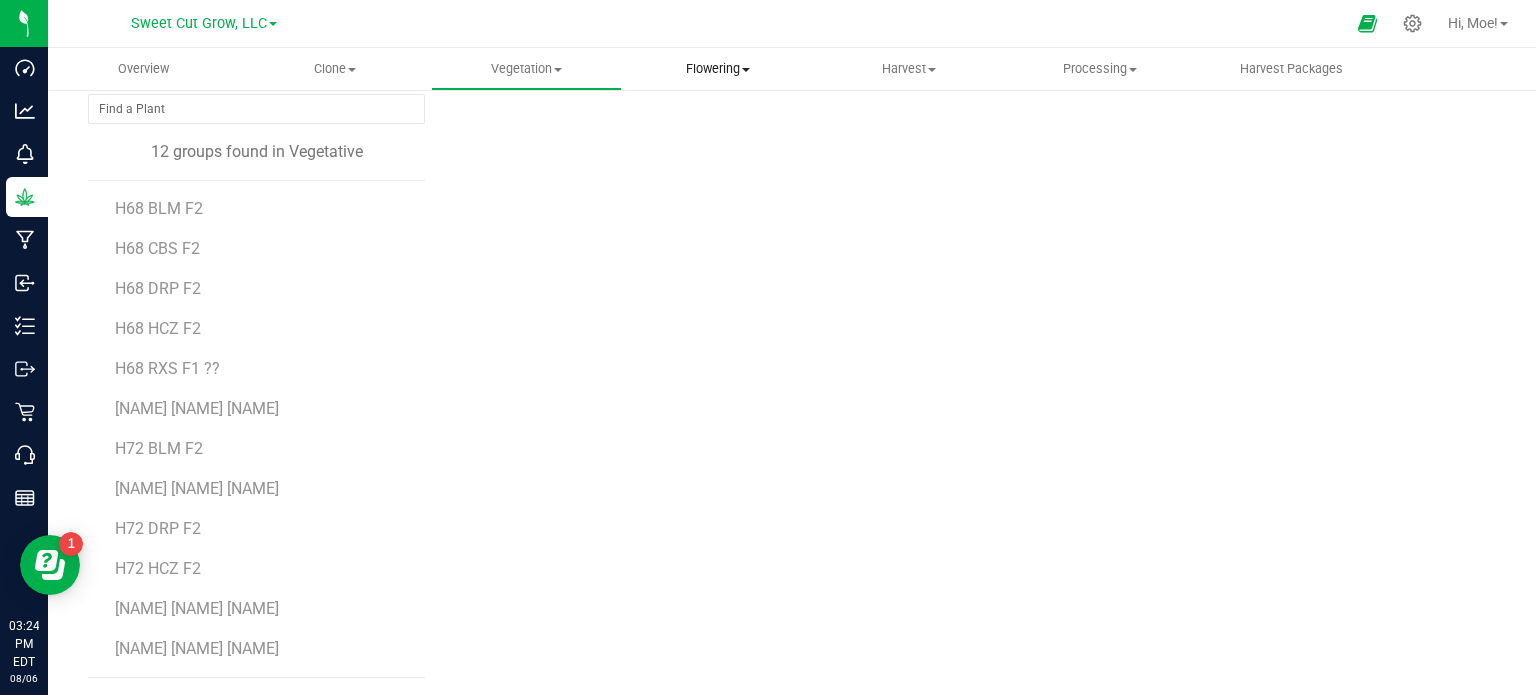 click on "Flowering
Create harvest
Flowering groups
Flowering plants
Apply to plants" at bounding box center [717, 69] 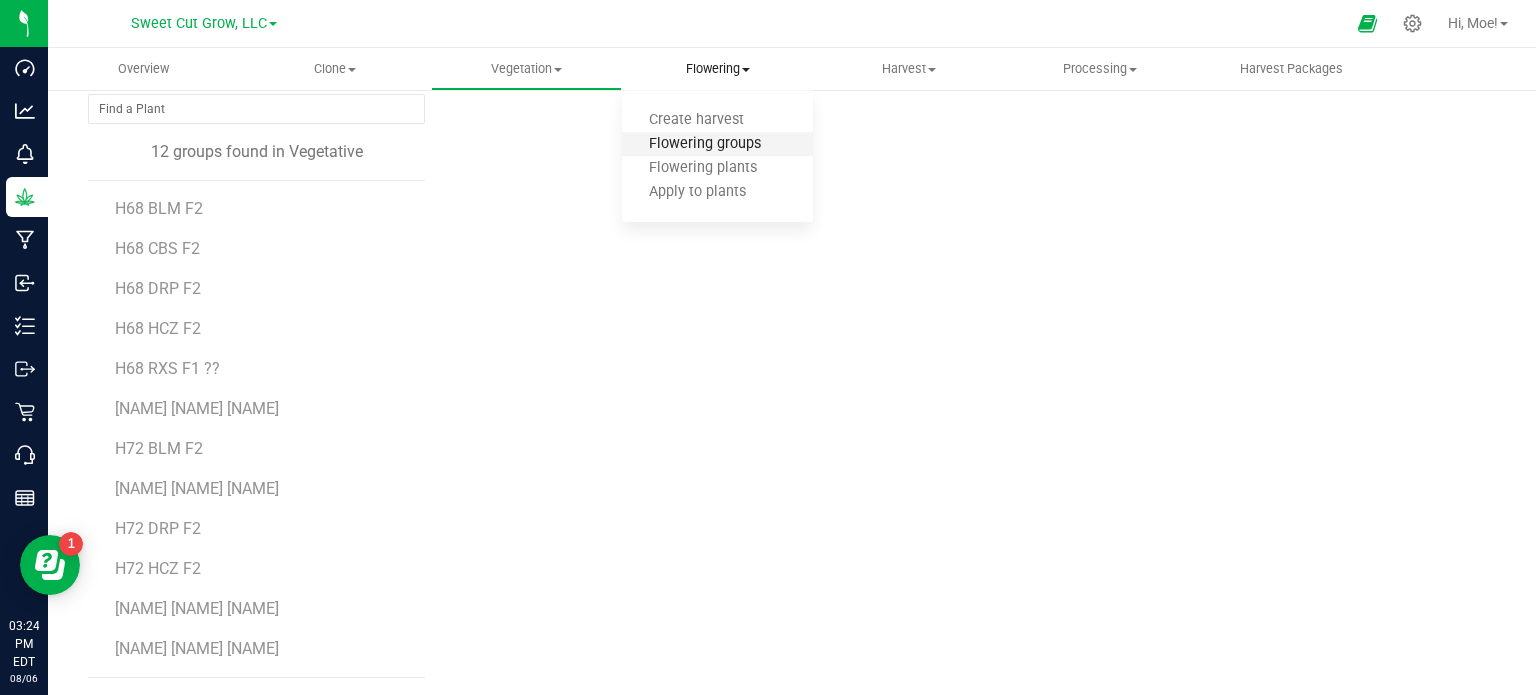 click on "Flowering groups" at bounding box center [705, 144] 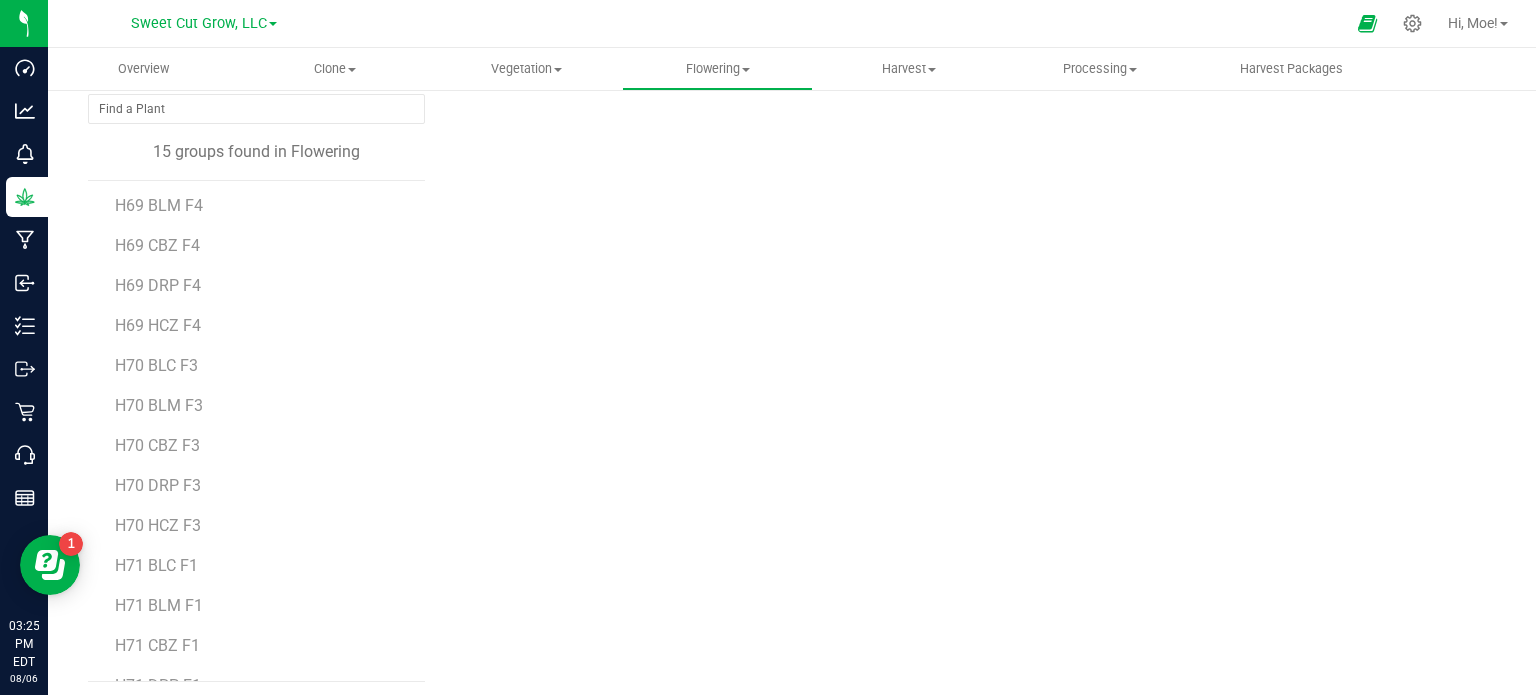 scroll, scrollTop: 0, scrollLeft: 0, axis: both 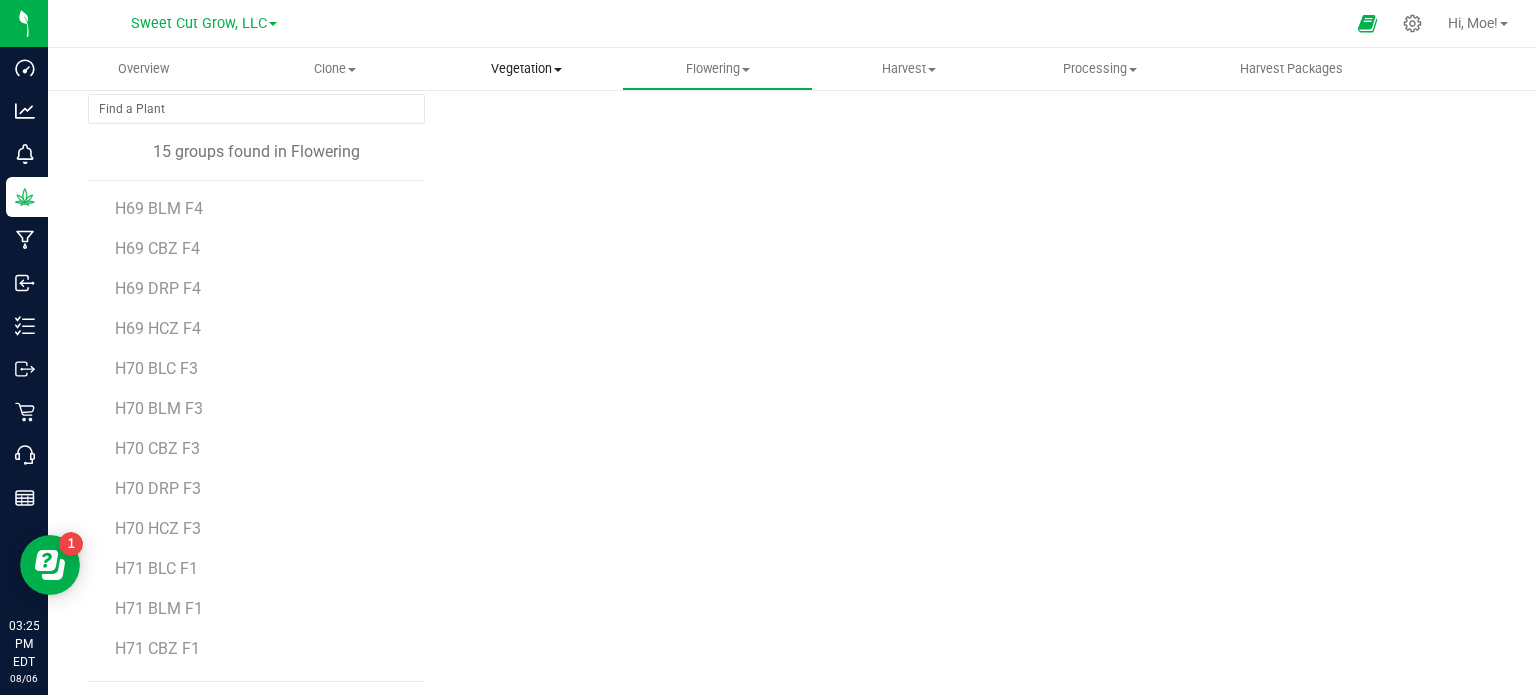 click on "Vegetation
Veg groups
Veg plants
Mother groups
Mother plants
Apply to plants" at bounding box center [526, 69] 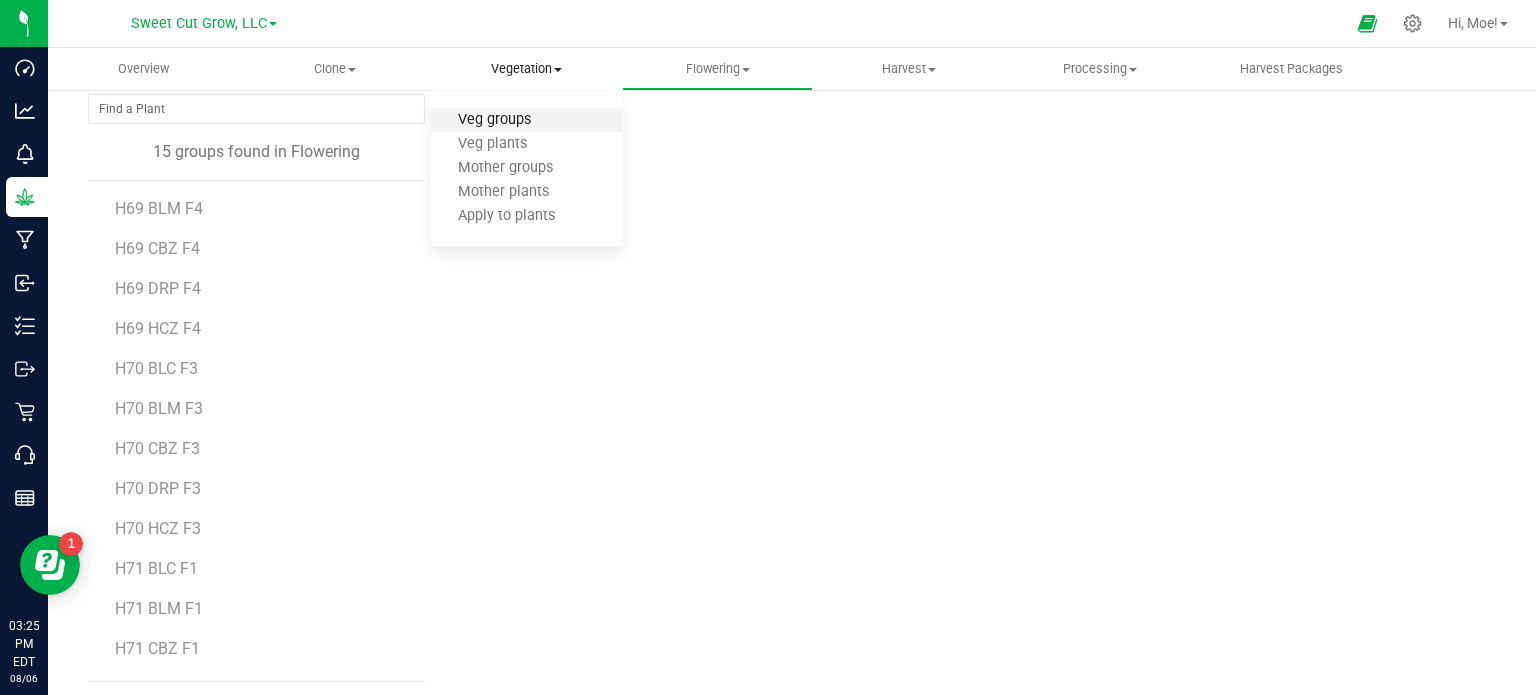 click on "Veg groups" at bounding box center [494, 120] 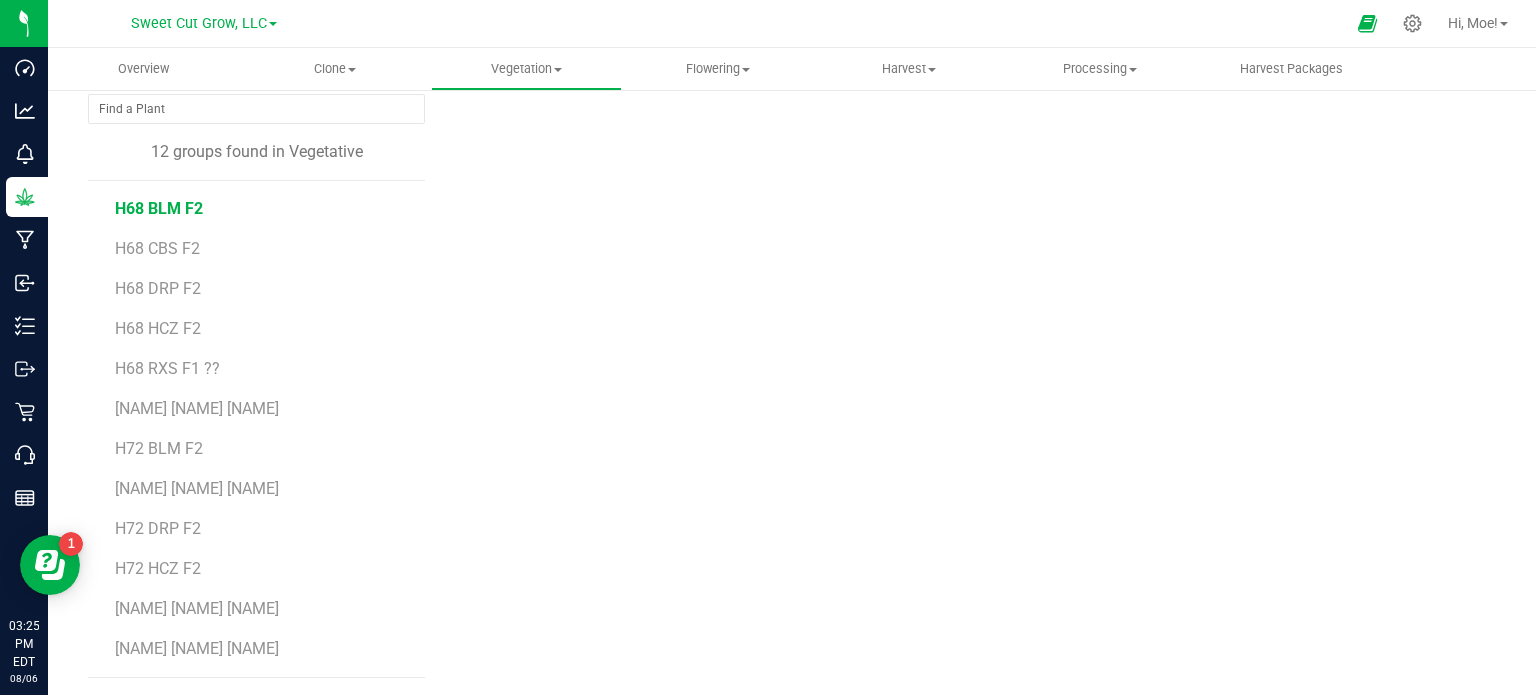 click on "H68 BLM F2" at bounding box center [159, 208] 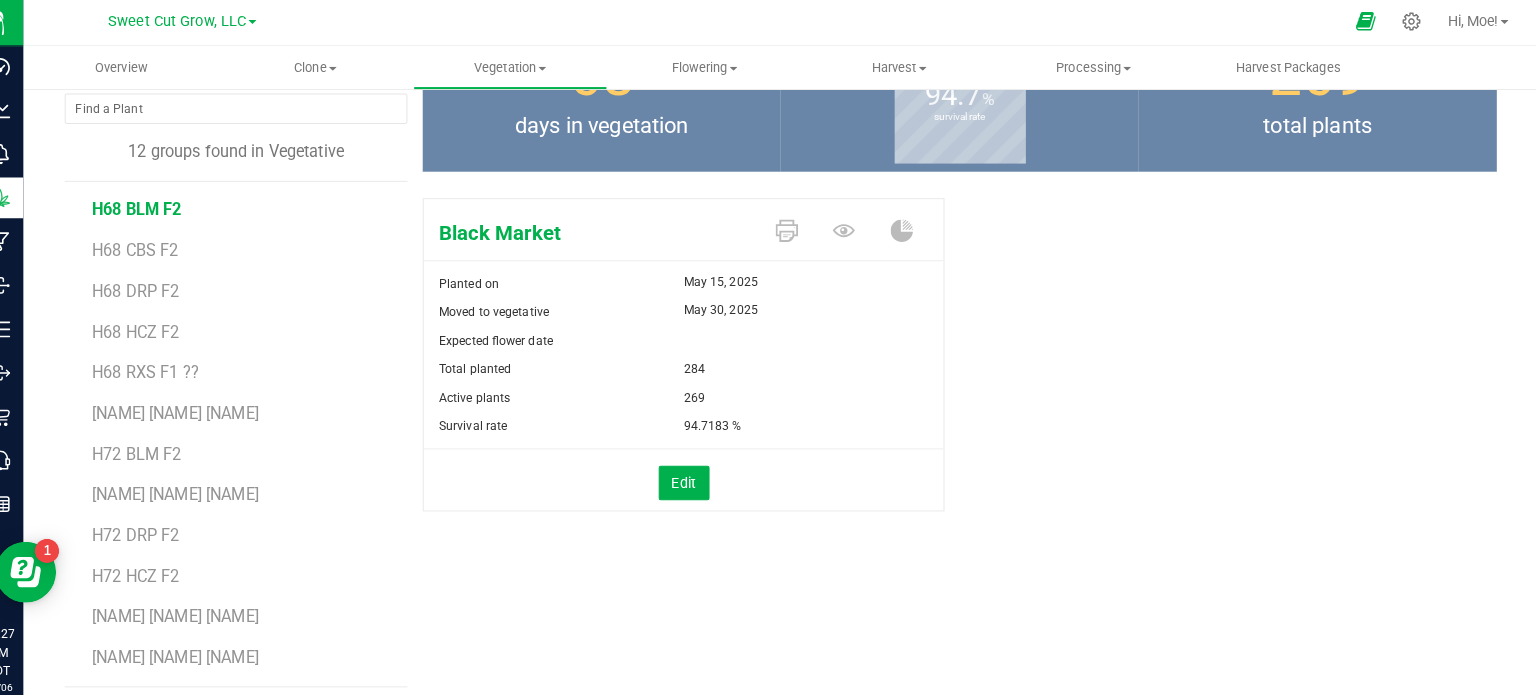 scroll, scrollTop: 0, scrollLeft: 0, axis: both 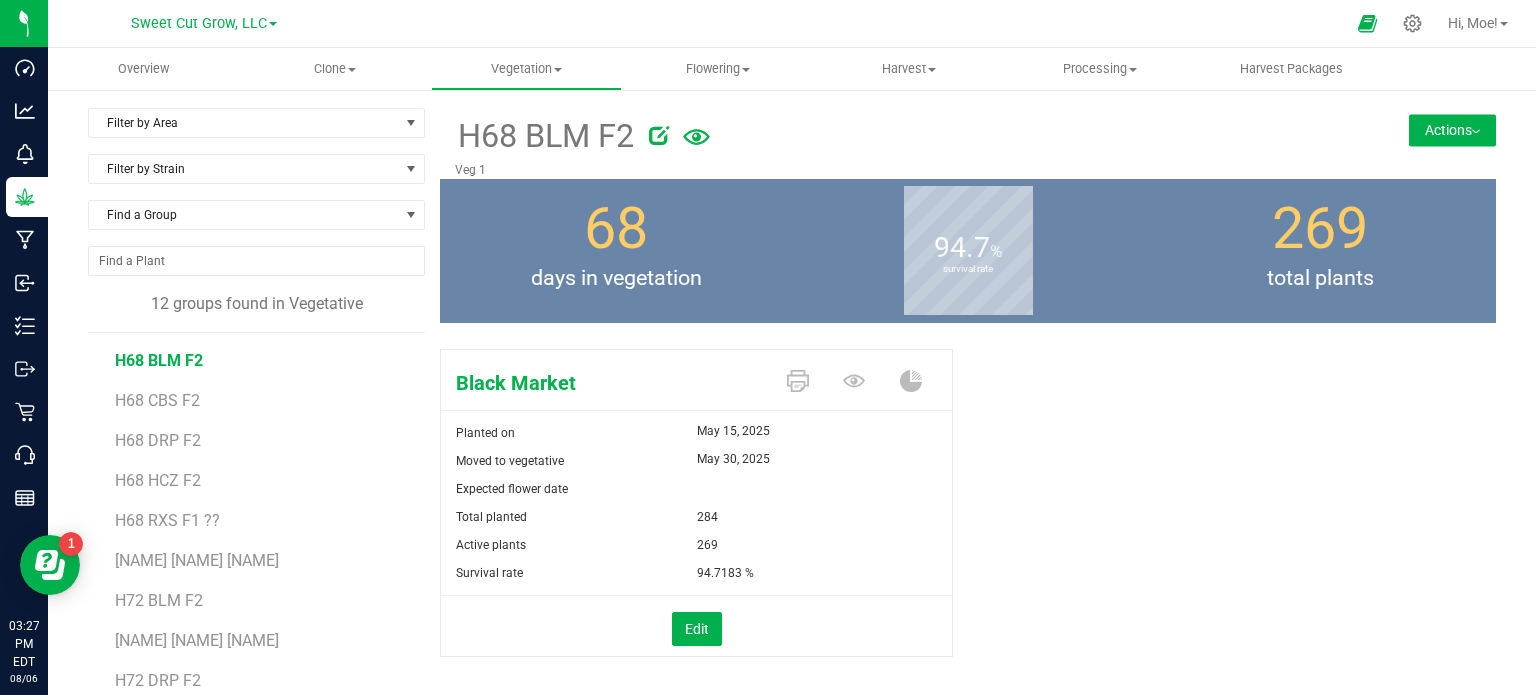 click on "Actions" at bounding box center [1452, 130] 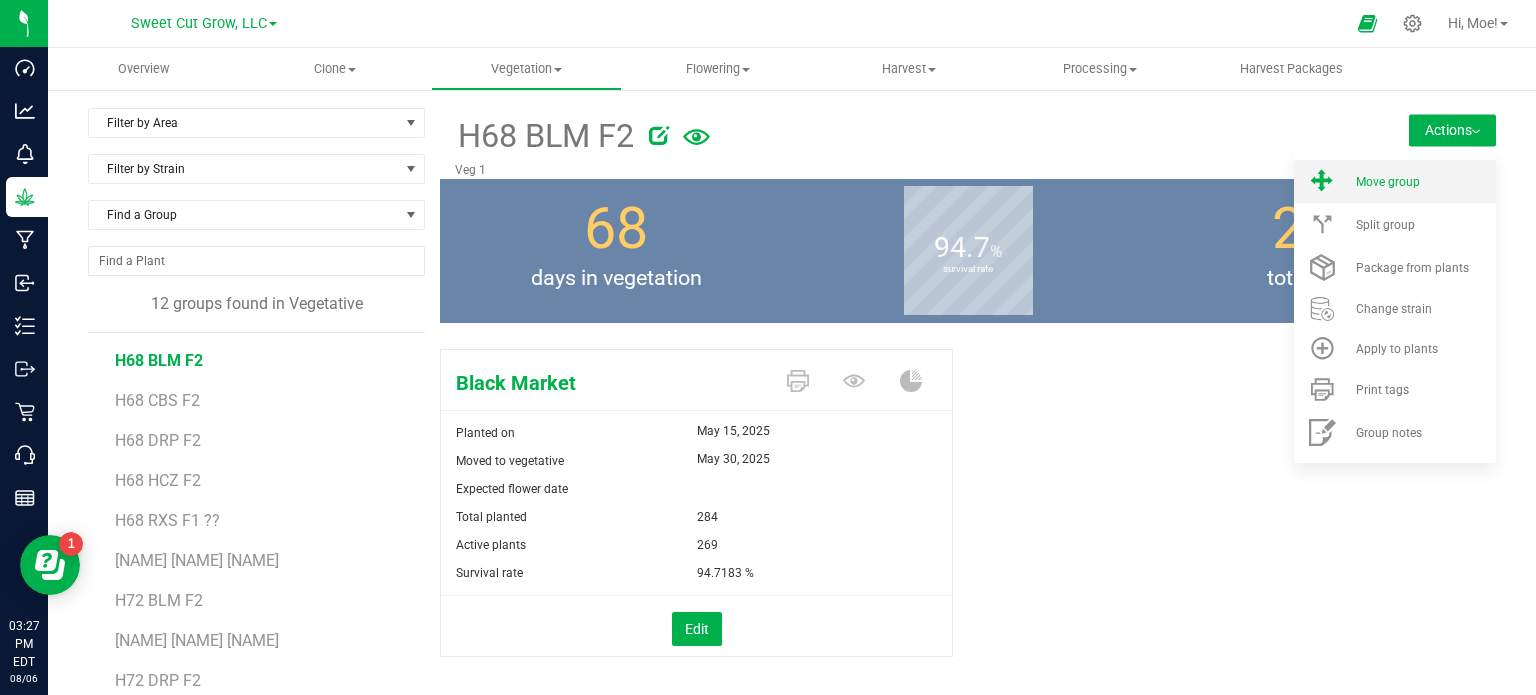 click on "Move group" at bounding box center (1395, 181) 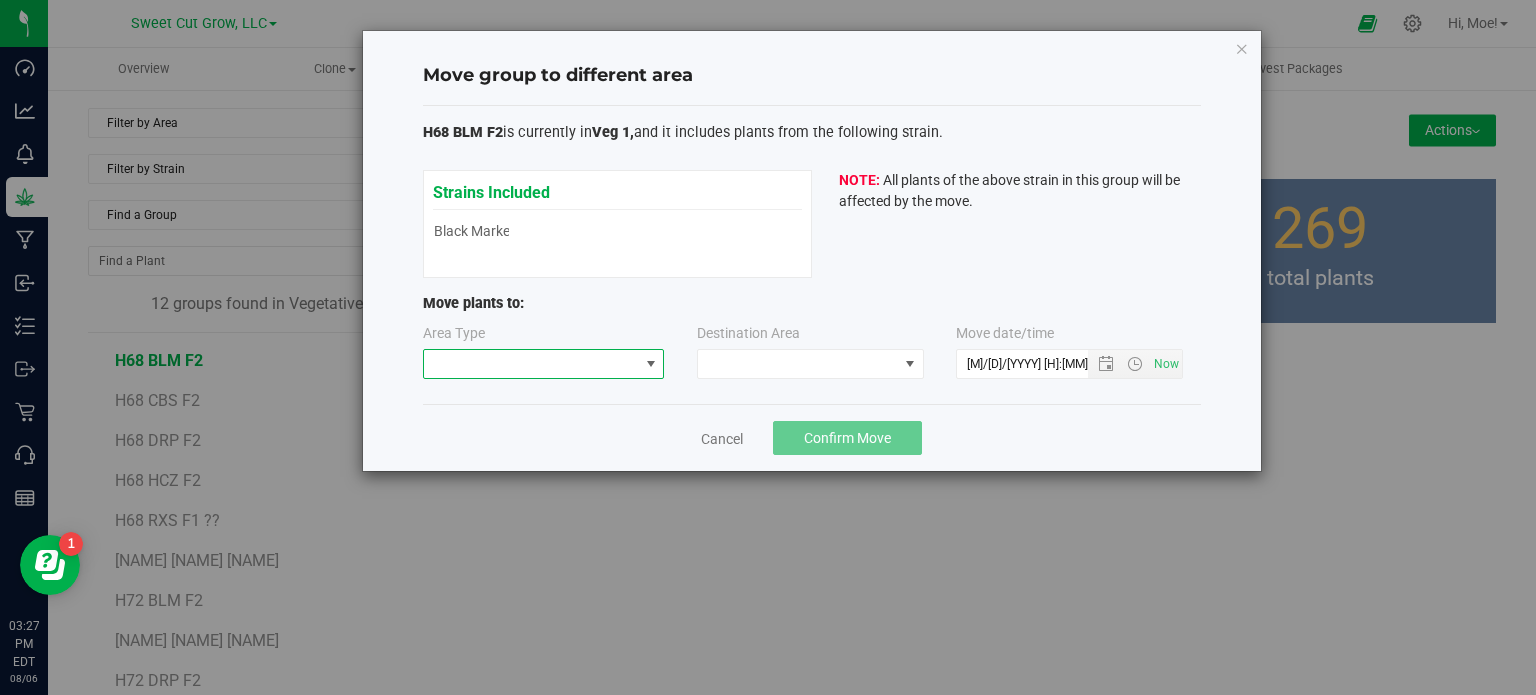click at bounding box center [531, 364] 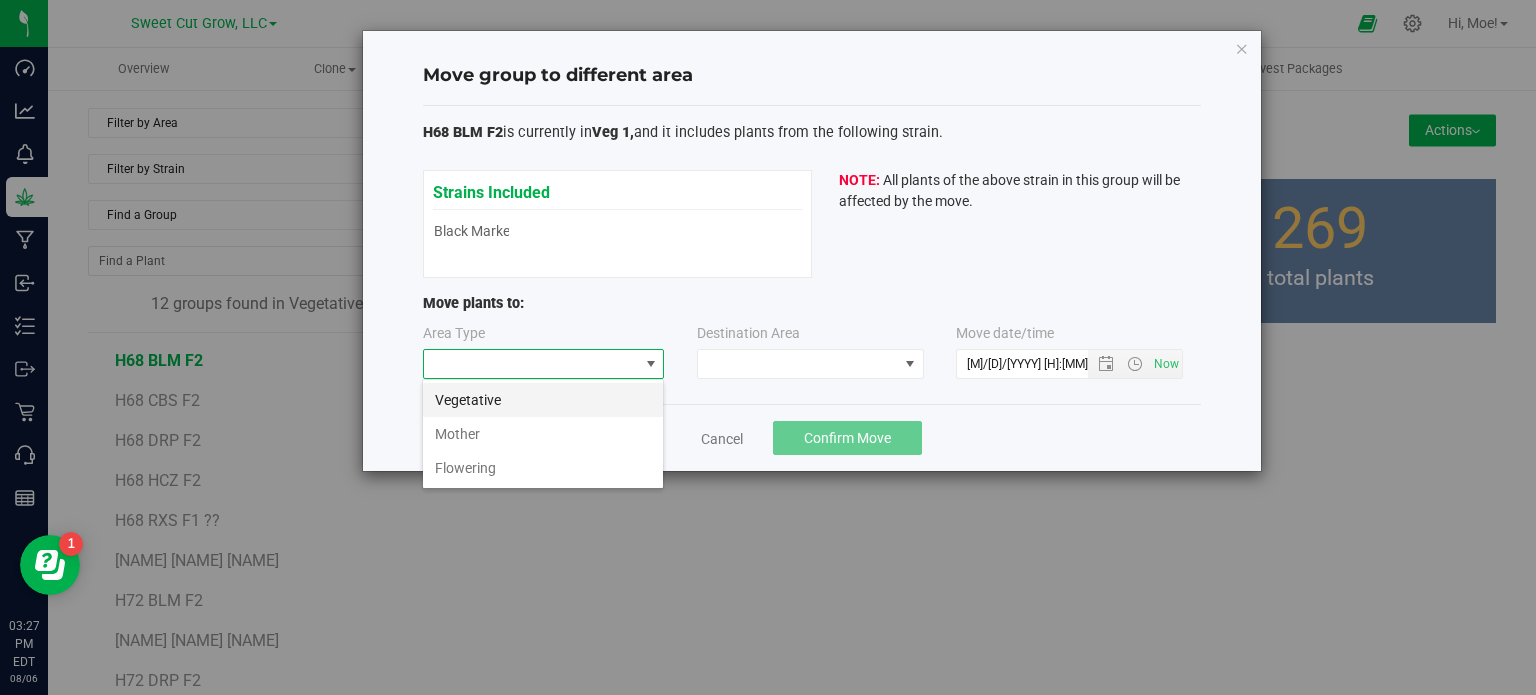 scroll, scrollTop: 99970, scrollLeft: 99757, axis: both 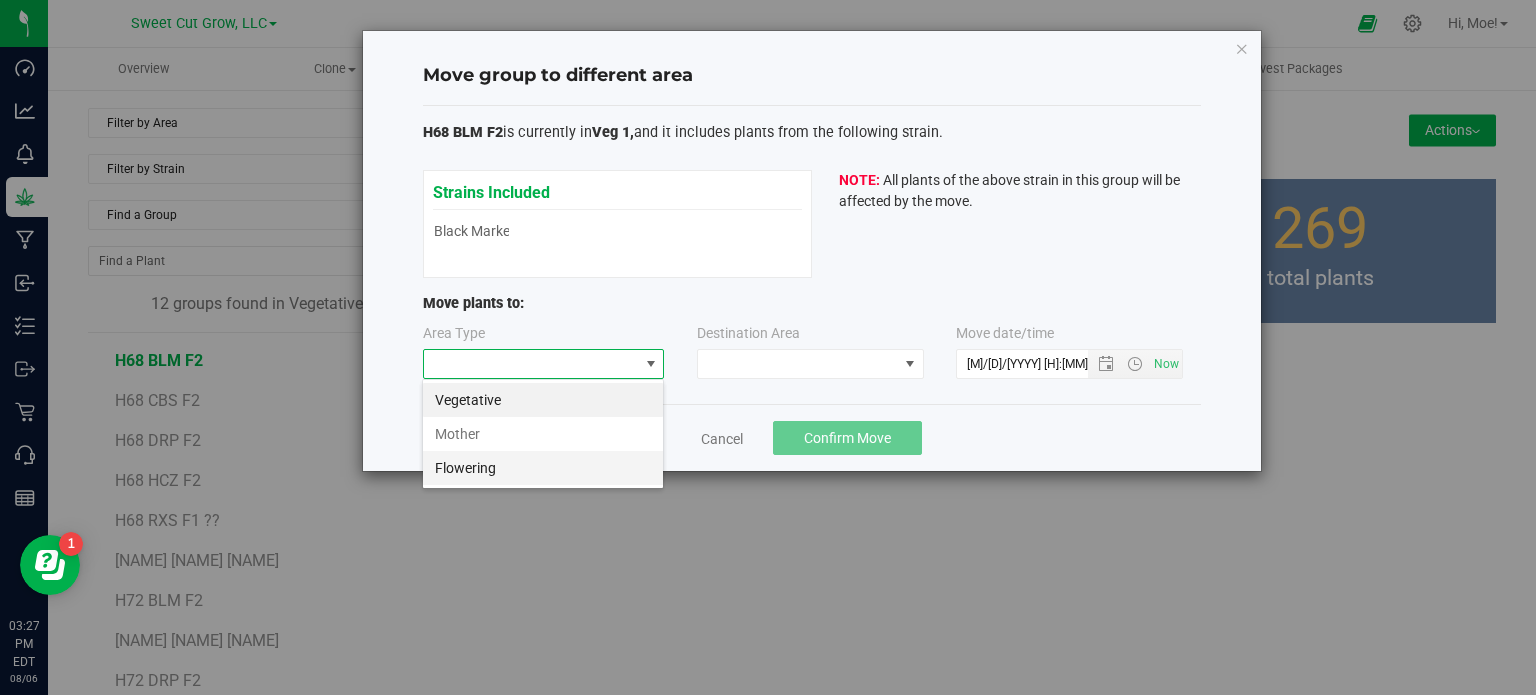 drag, startPoint x: 516, startPoint y: 411, endPoint x: 488, endPoint y: 464, distance: 59.94164 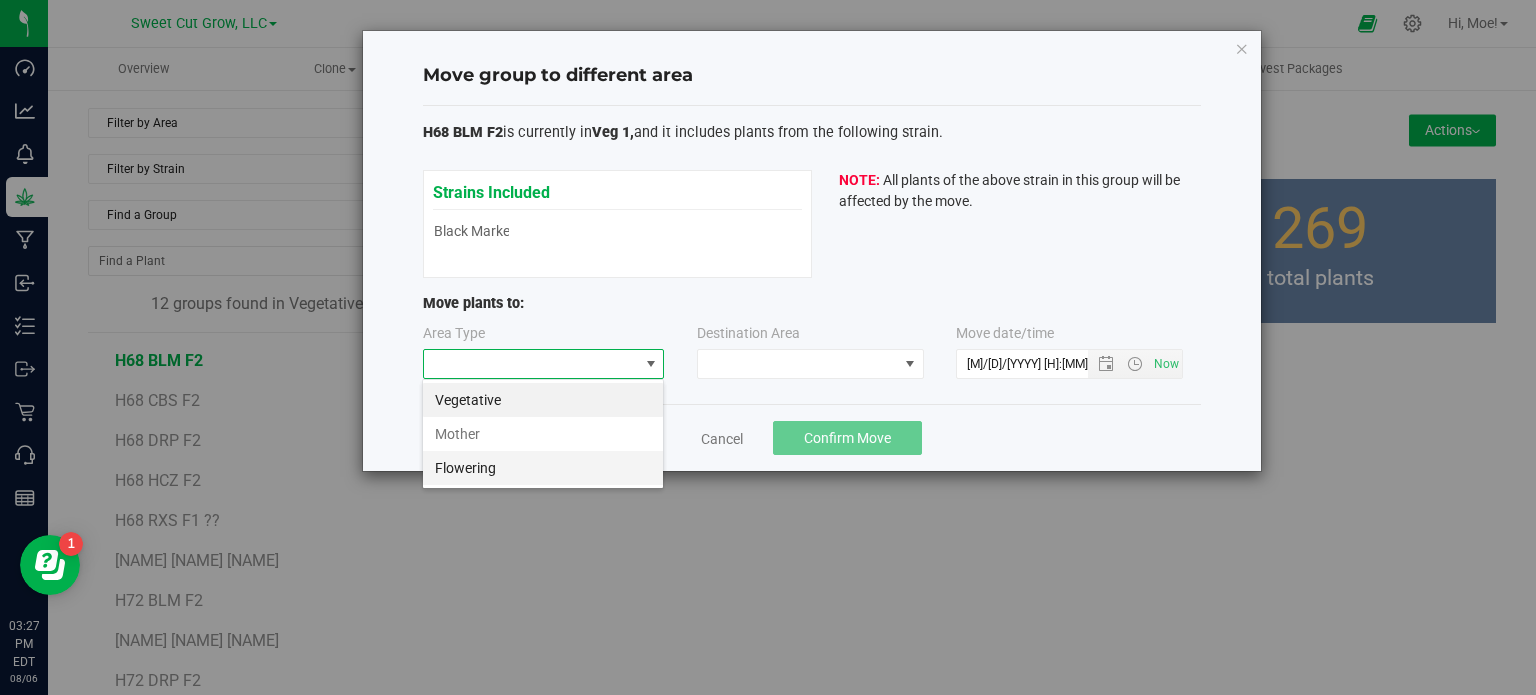 click on "[NAME] [NAME]" at bounding box center [543, 434] 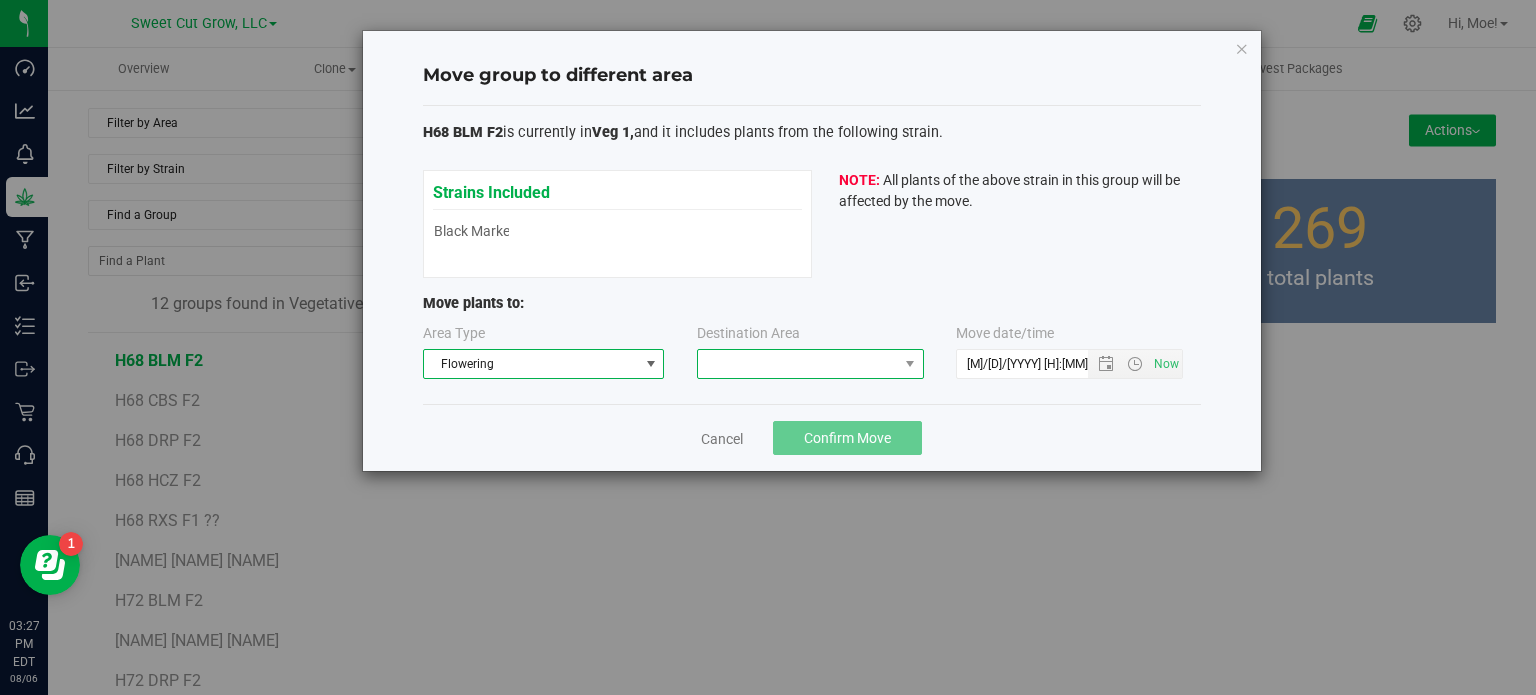 click at bounding box center (798, 364) 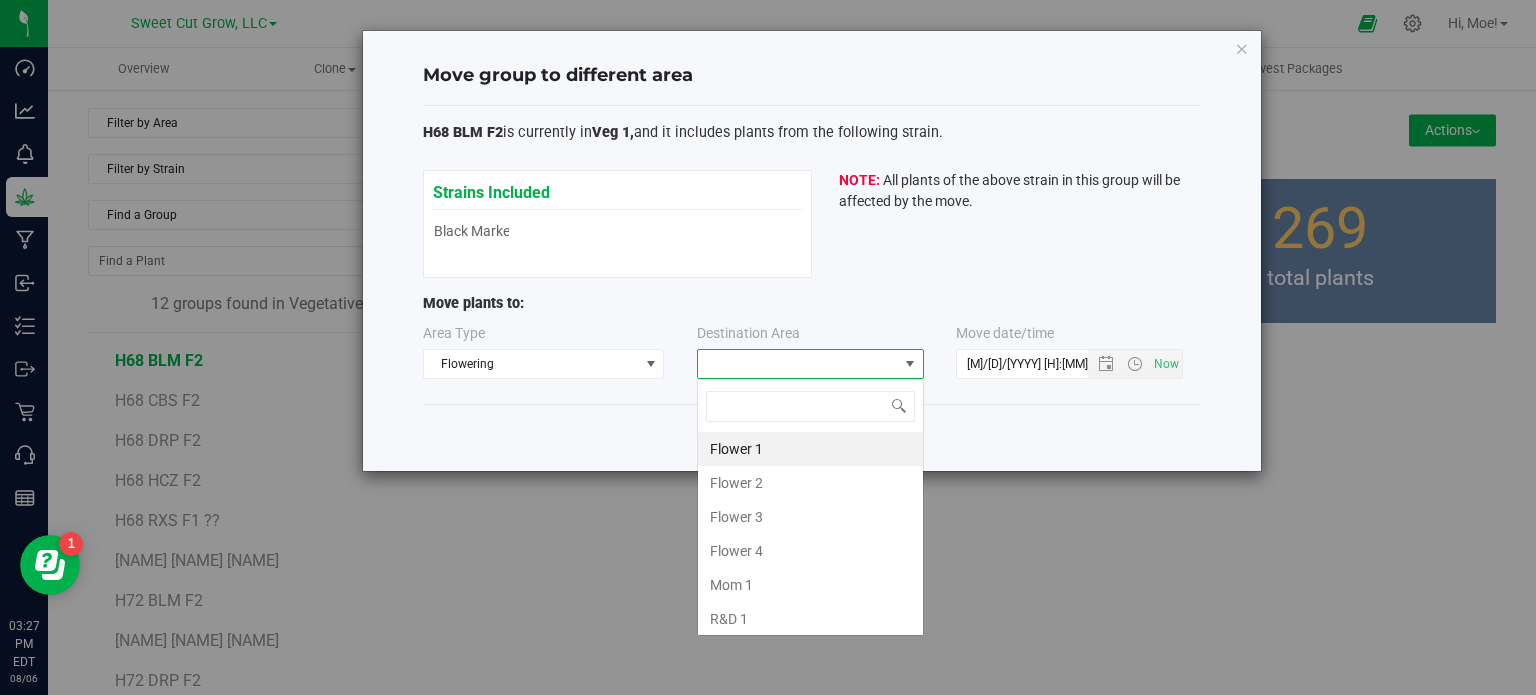 scroll, scrollTop: 99970, scrollLeft: 99772, axis: both 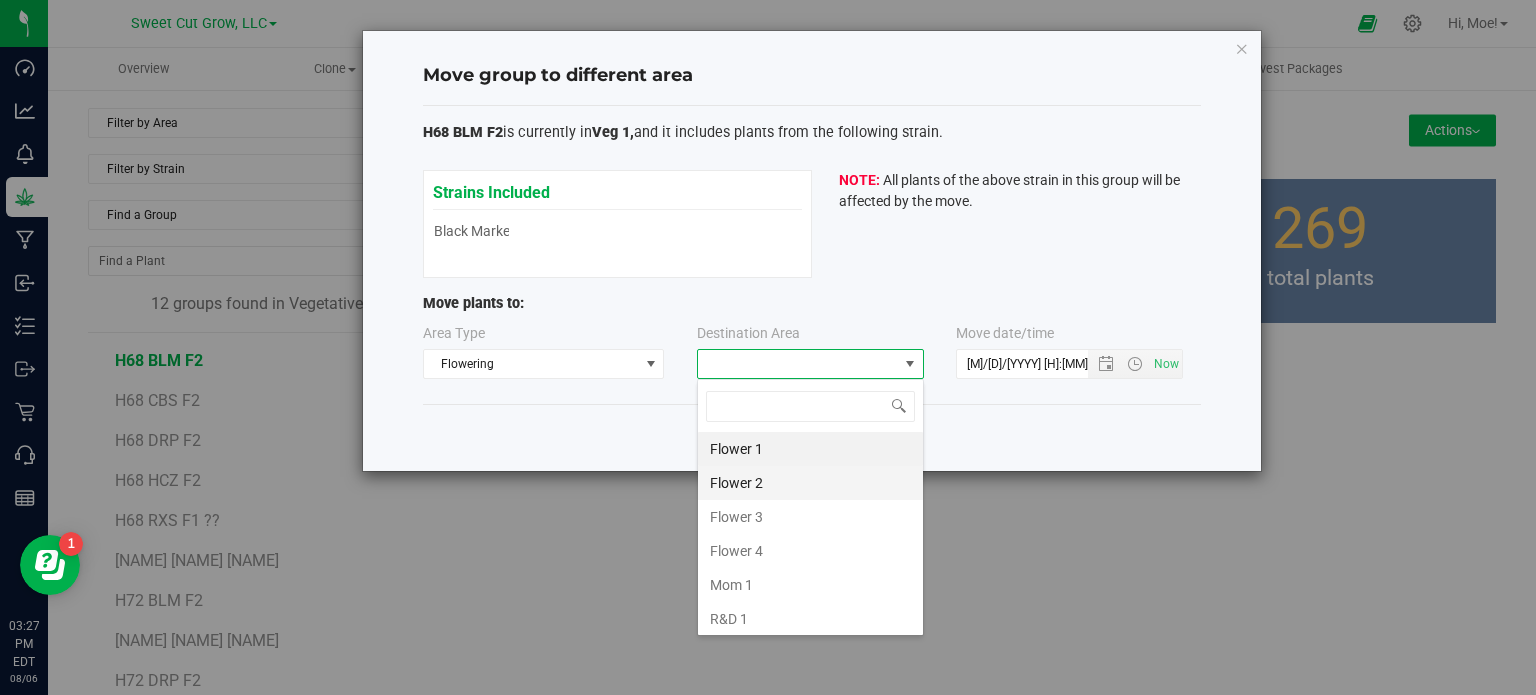 click on "Flower 2" at bounding box center [810, 483] 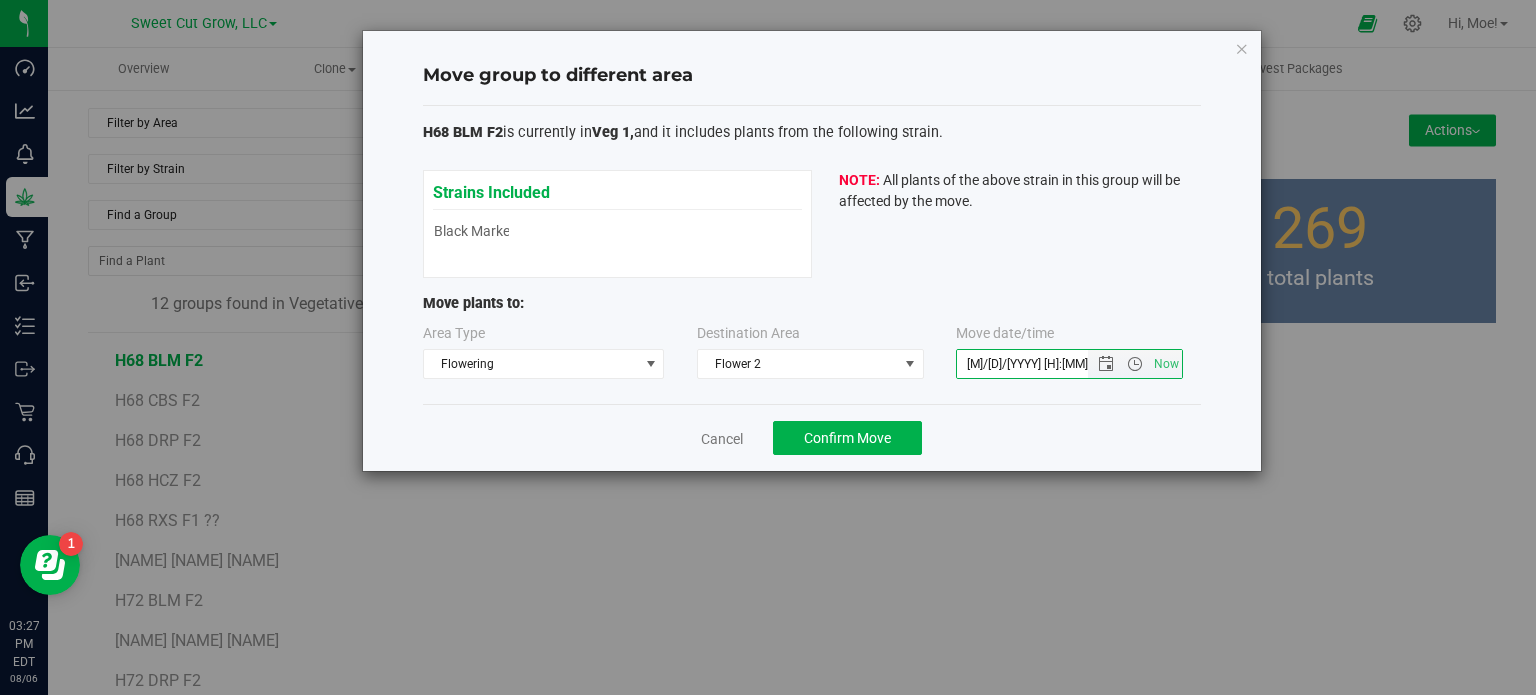 click on "[M]/[D]/[YYYY] [H]:[MM] [AM/PM]" at bounding box center (1039, 364) 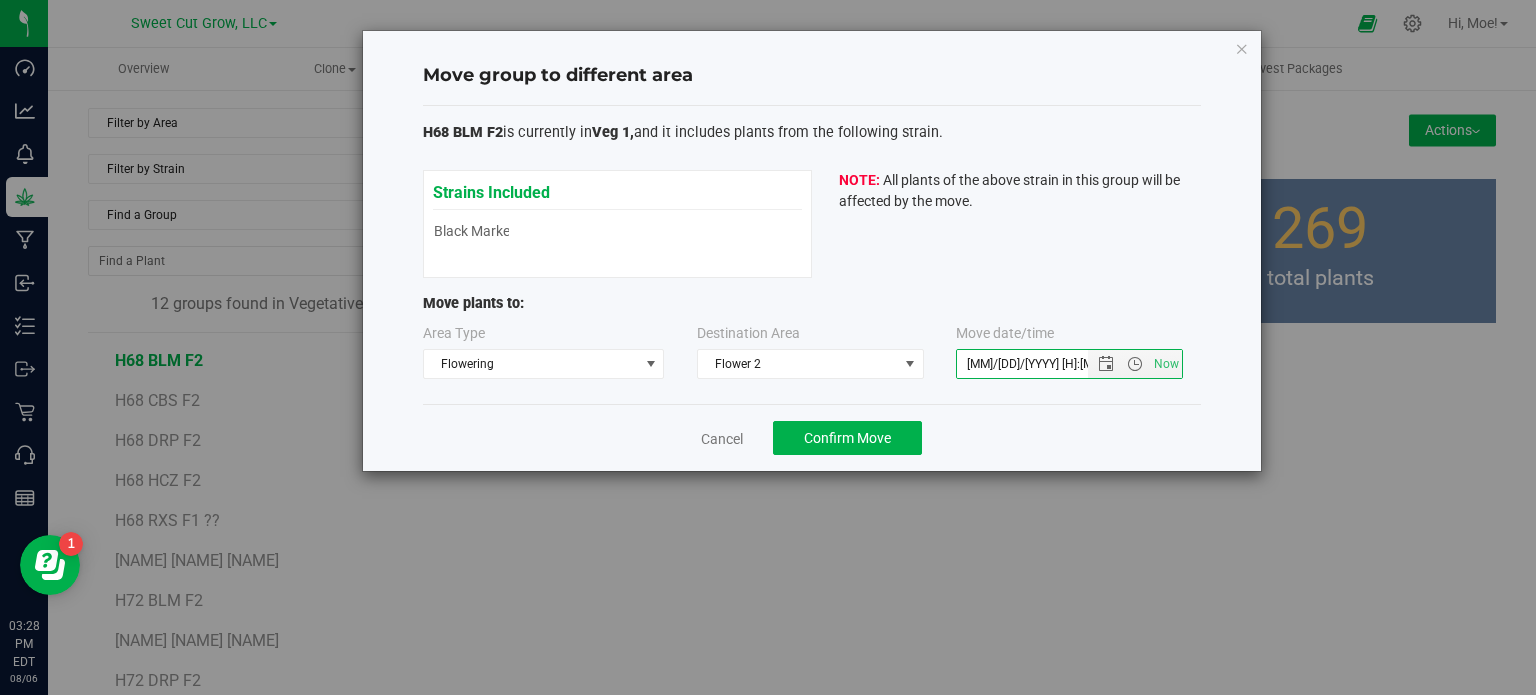 type on "[MM]/[DD]/[YYYY] [H]:[MM] [AM/PM]" 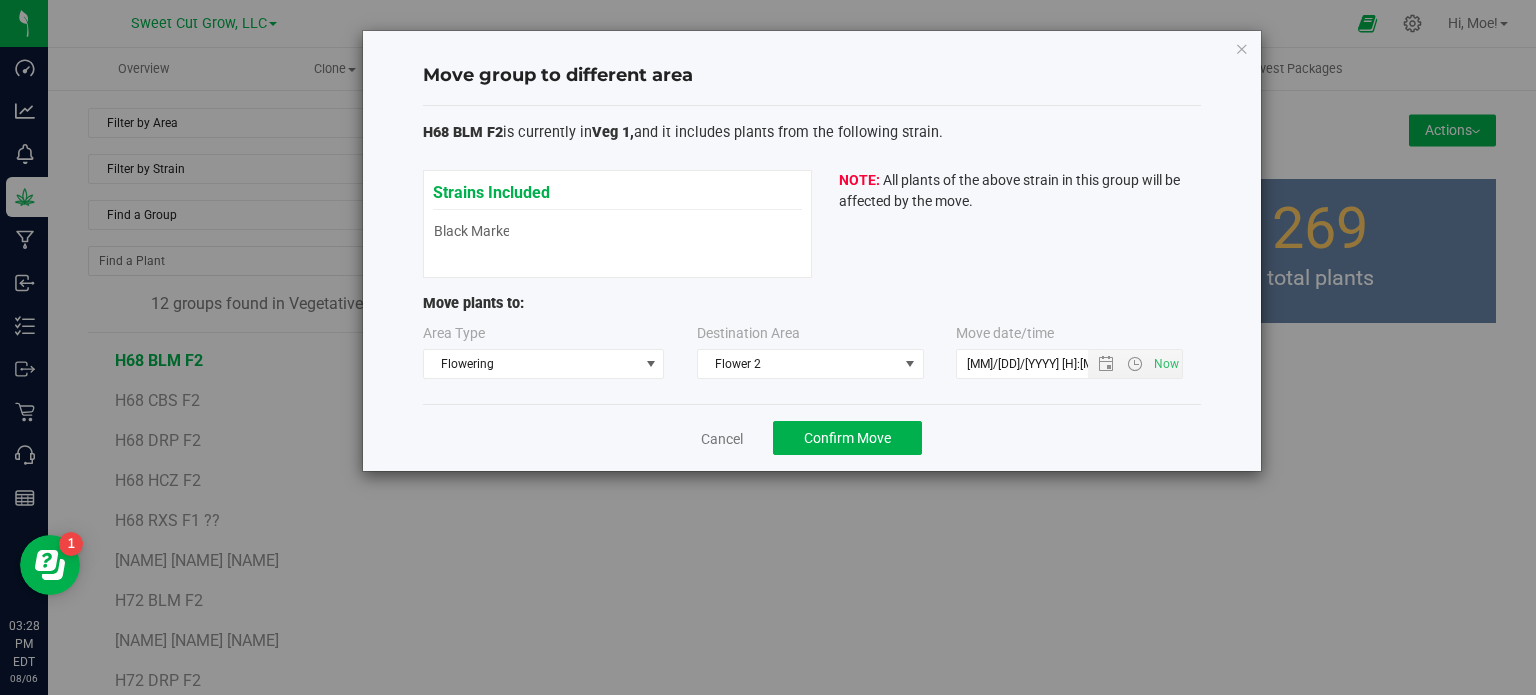 click on "Cancel
Confirm Move" at bounding box center [812, 437] 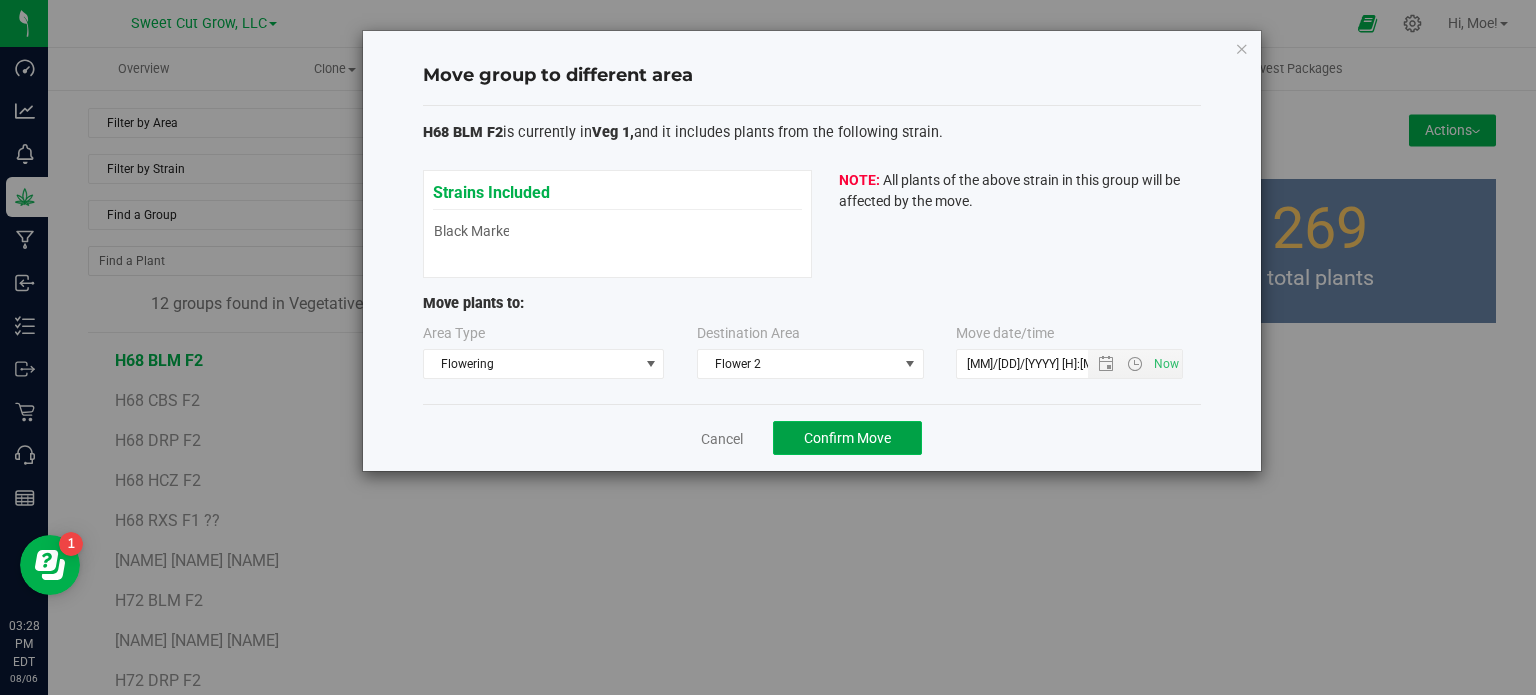 click on "Confirm Move" 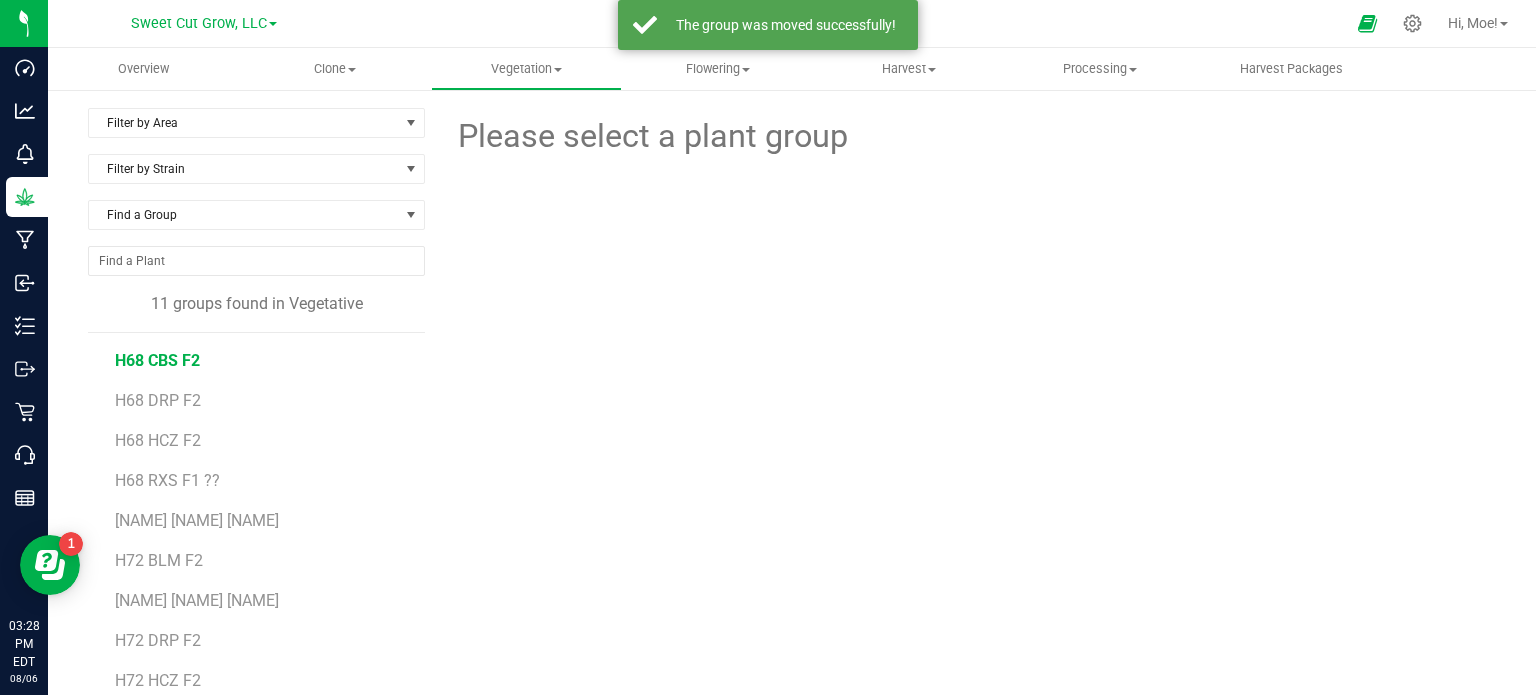 click on "H68 CBS F2" at bounding box center (157, 360) 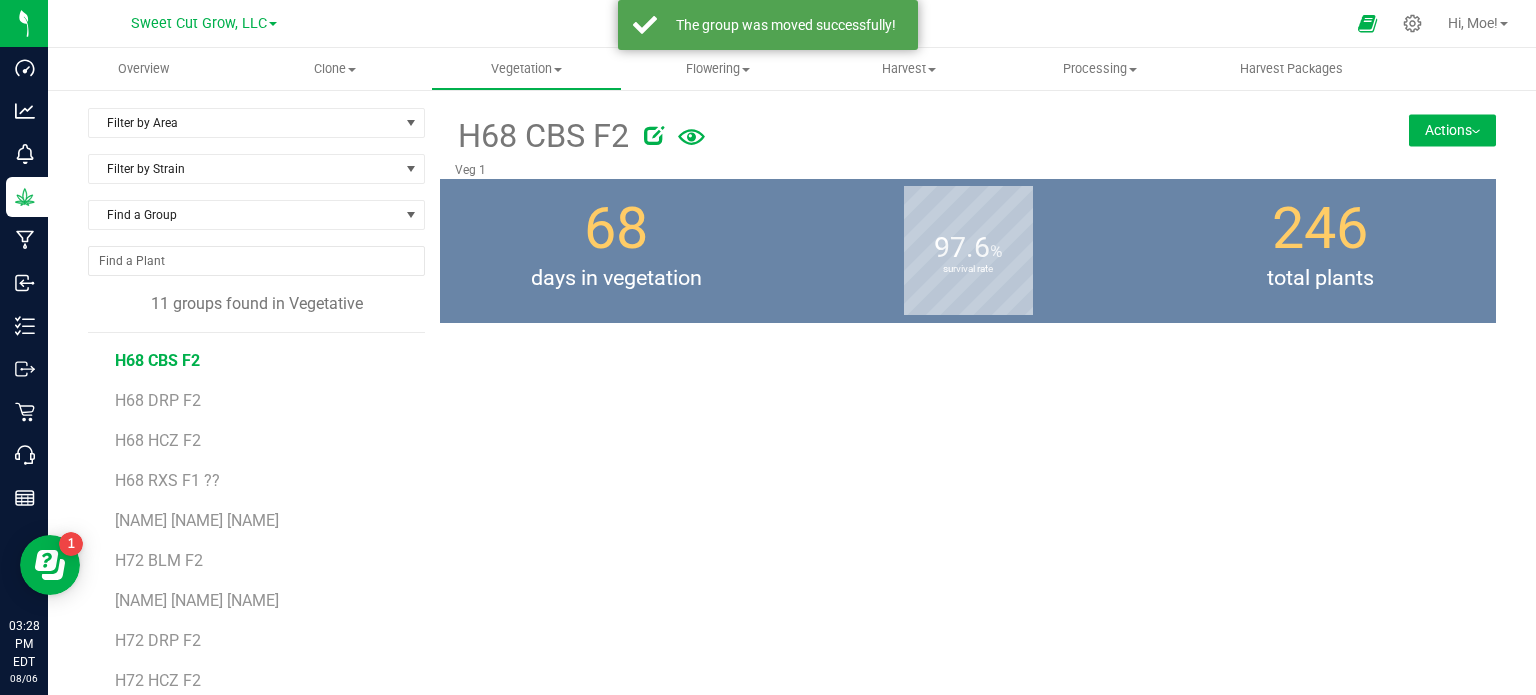 click on "Actions" at bounding box center (1452, 130) 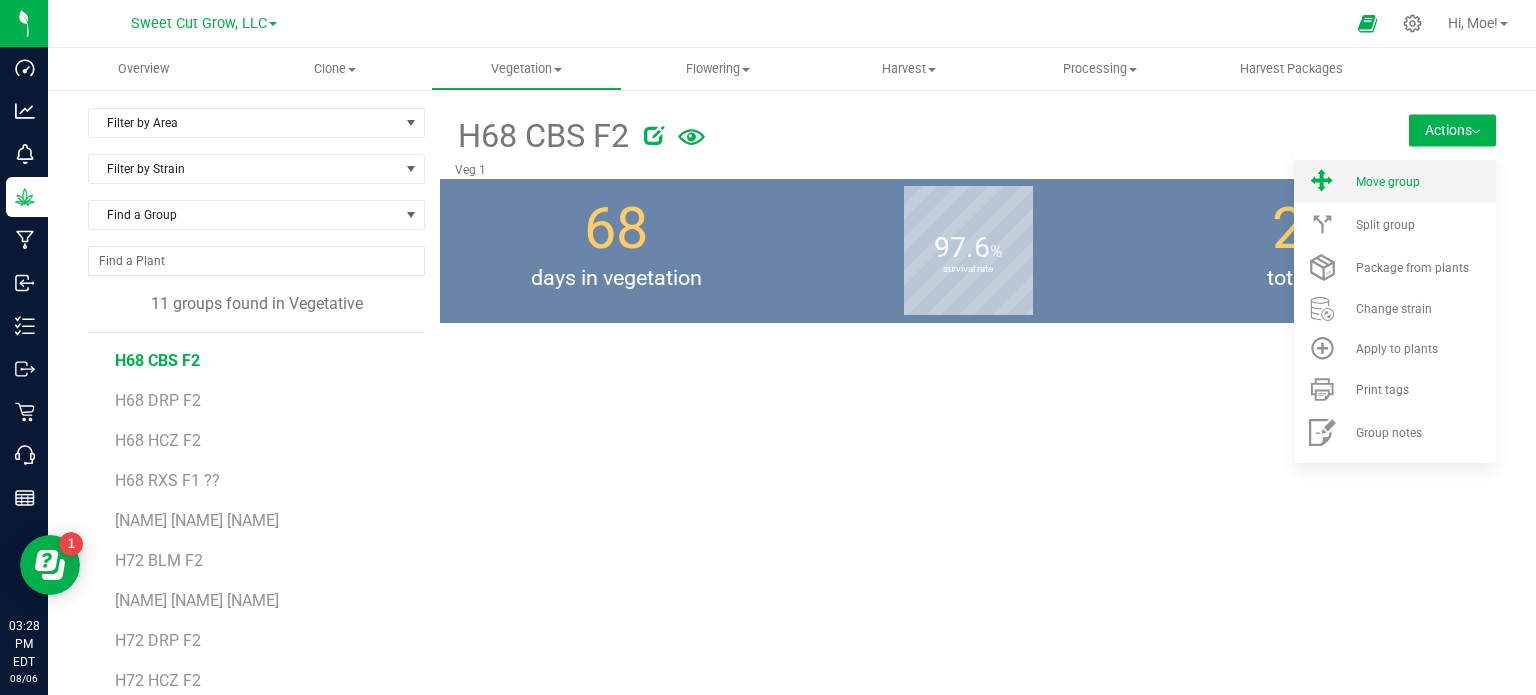 click on "Move group" at bounding box center (1388, 182) 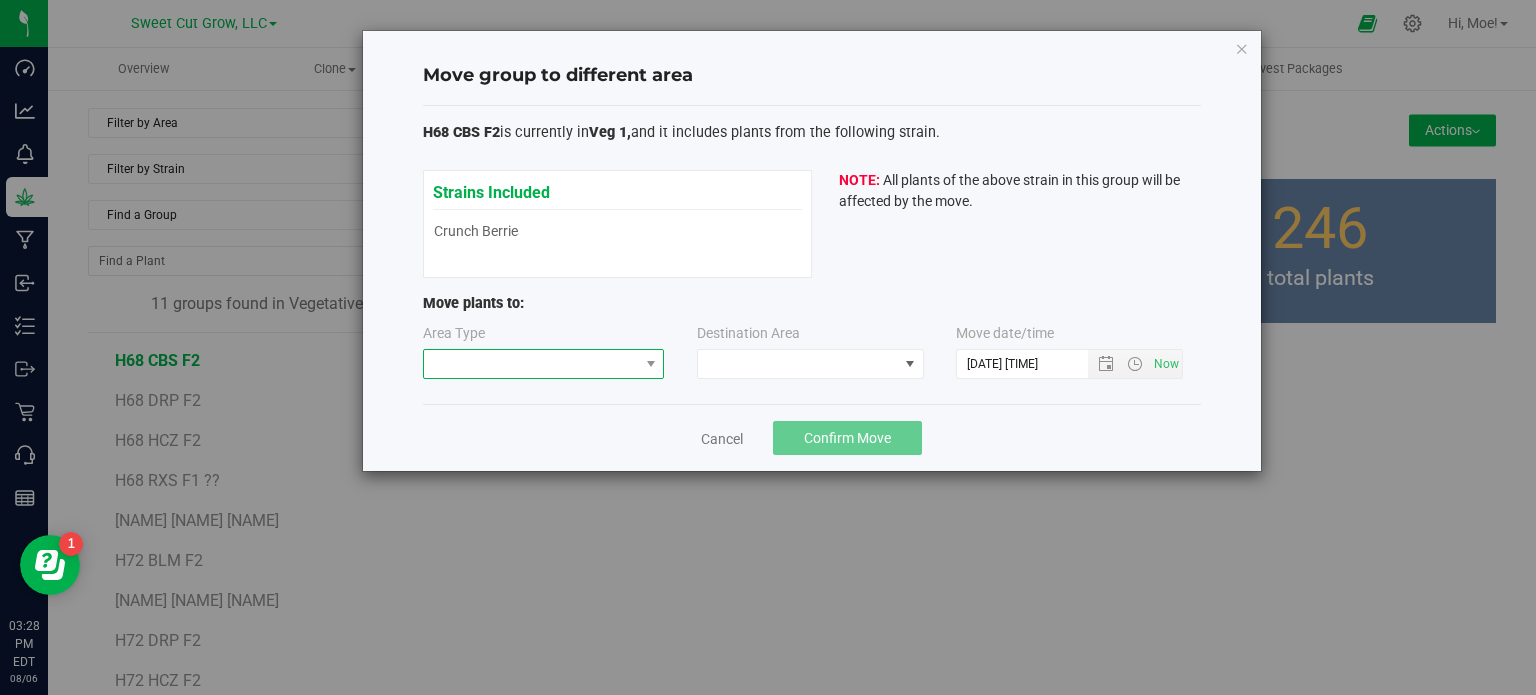 click at bounding box center [531, 364] 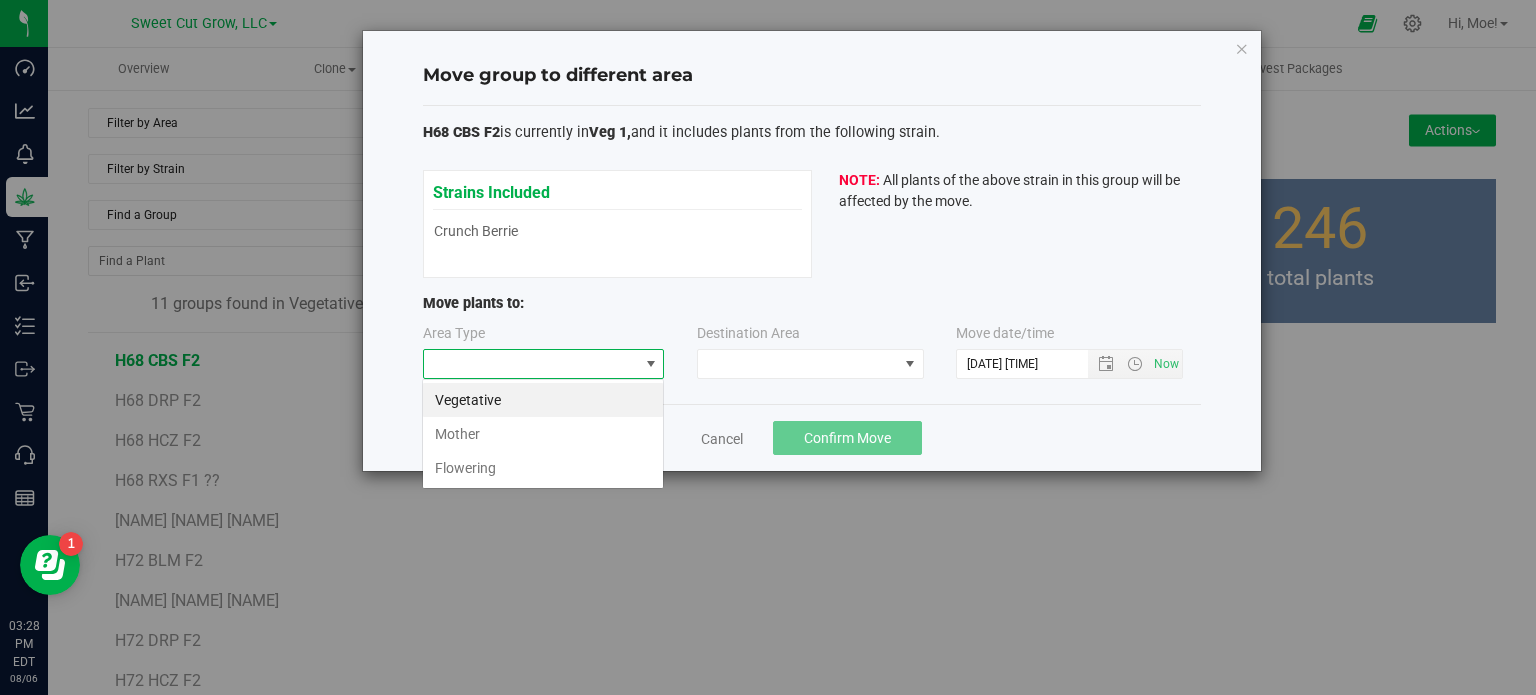 scroll, scrollTop: 99970, scrollLeft: 99757, axis: both 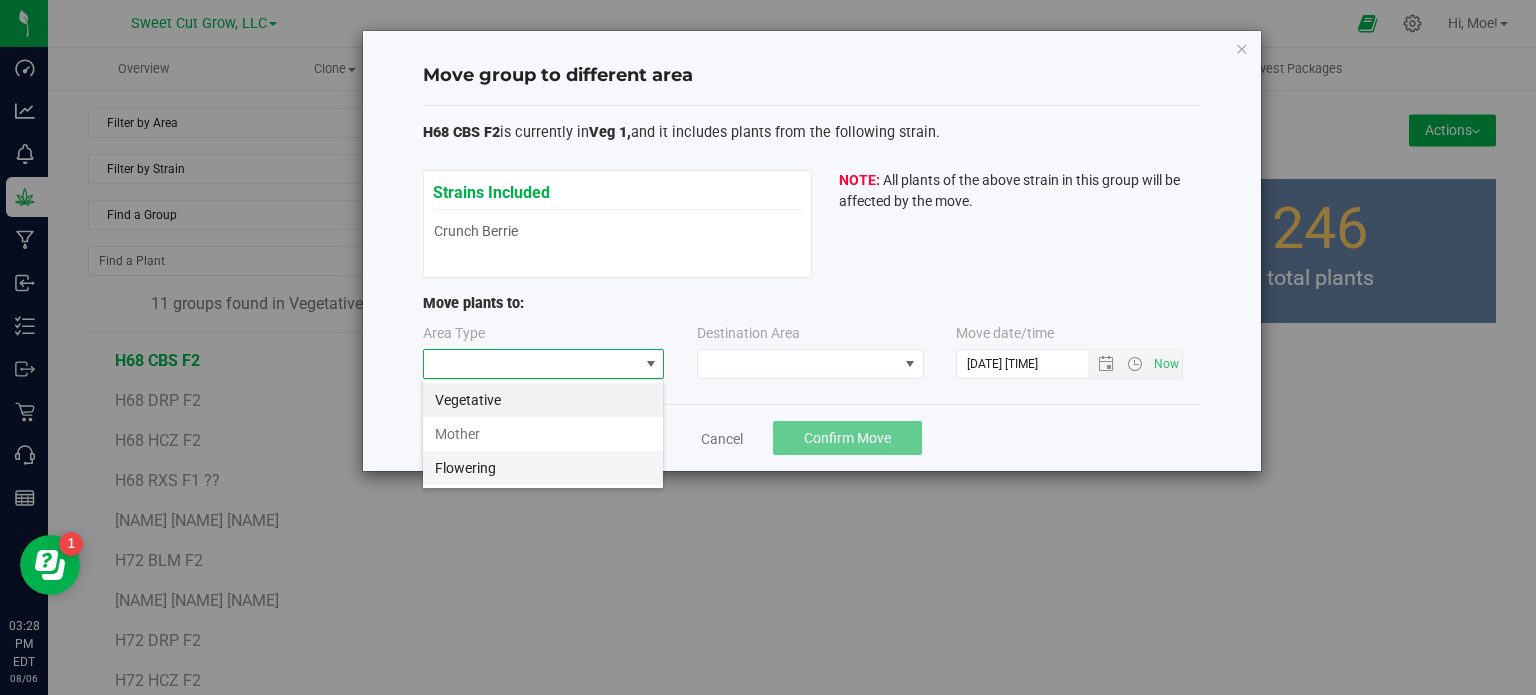 click on "Flowering" at bounding box center [543, 468] 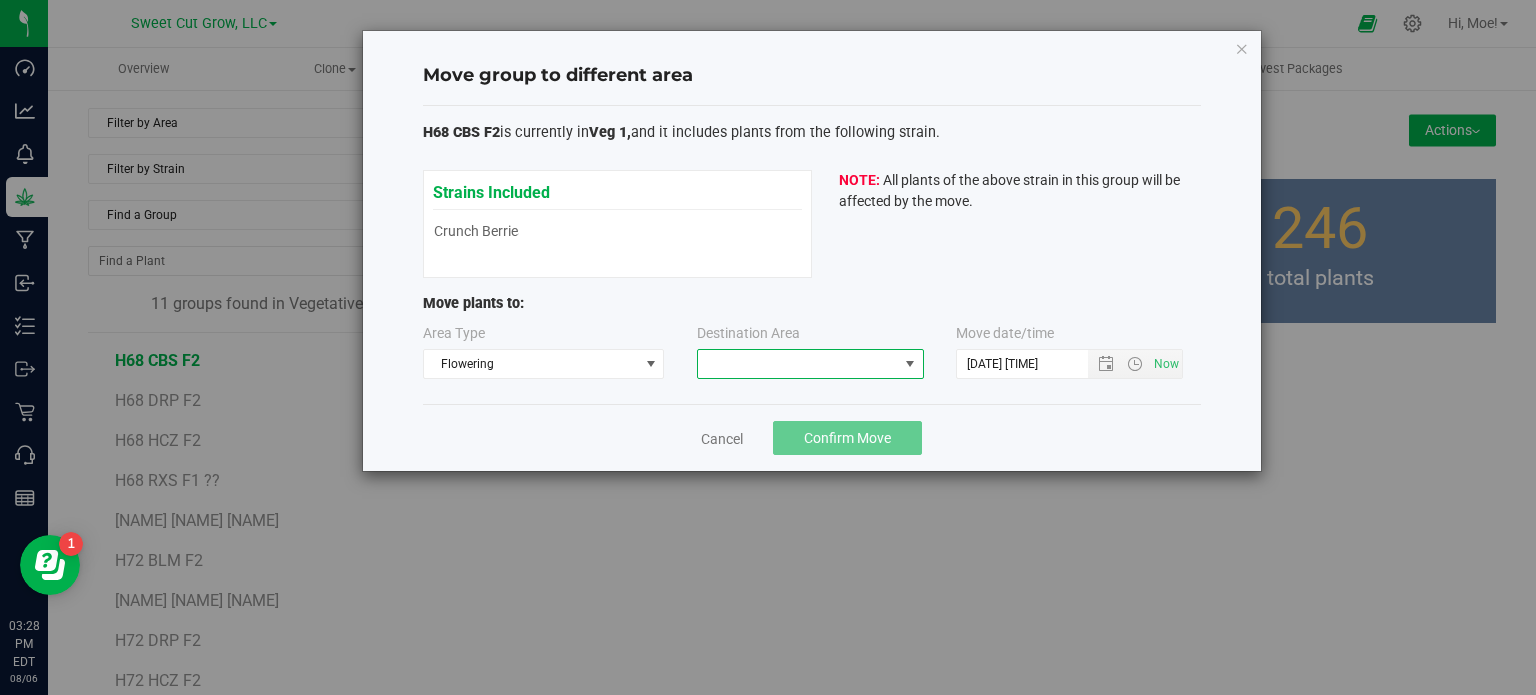 click at bounding box center [798, 364] 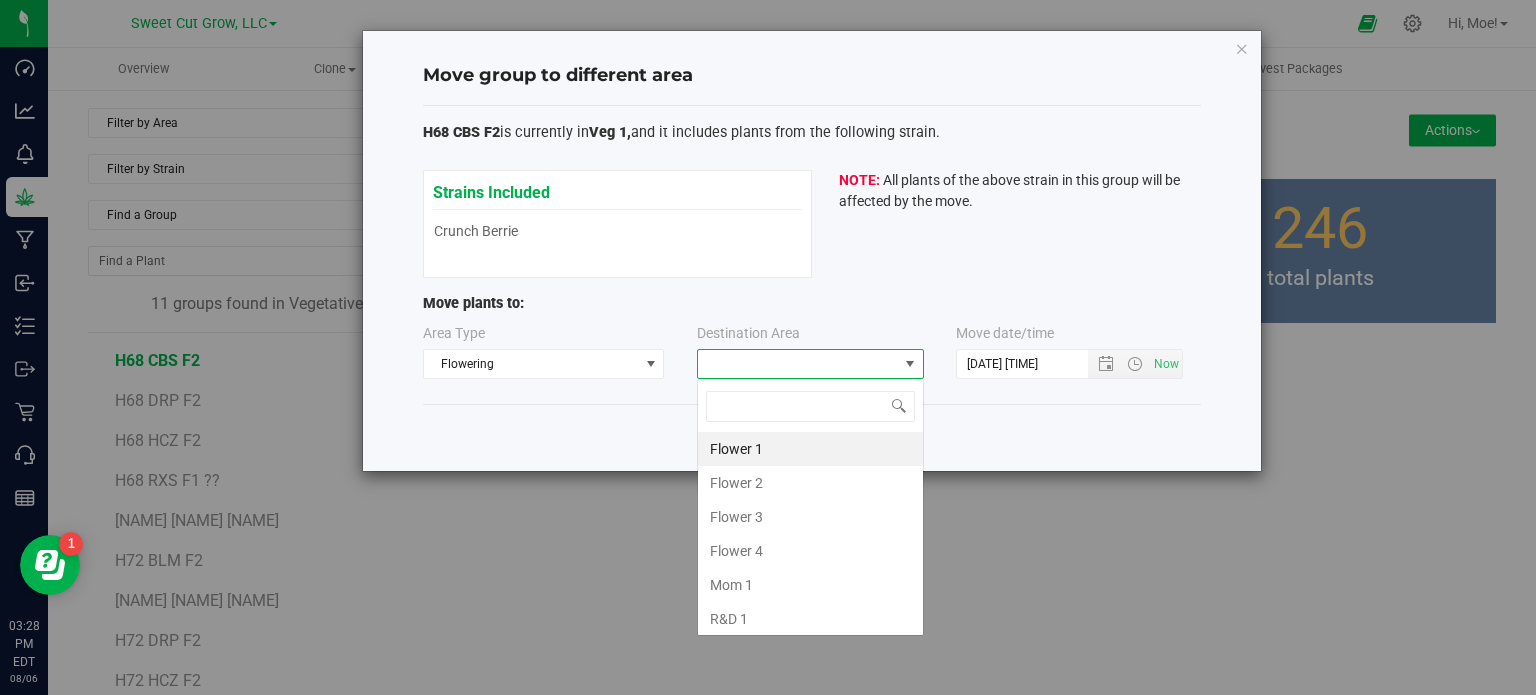 scroll, scrollTop: 99970, scrollLeft: 99772, axis: both 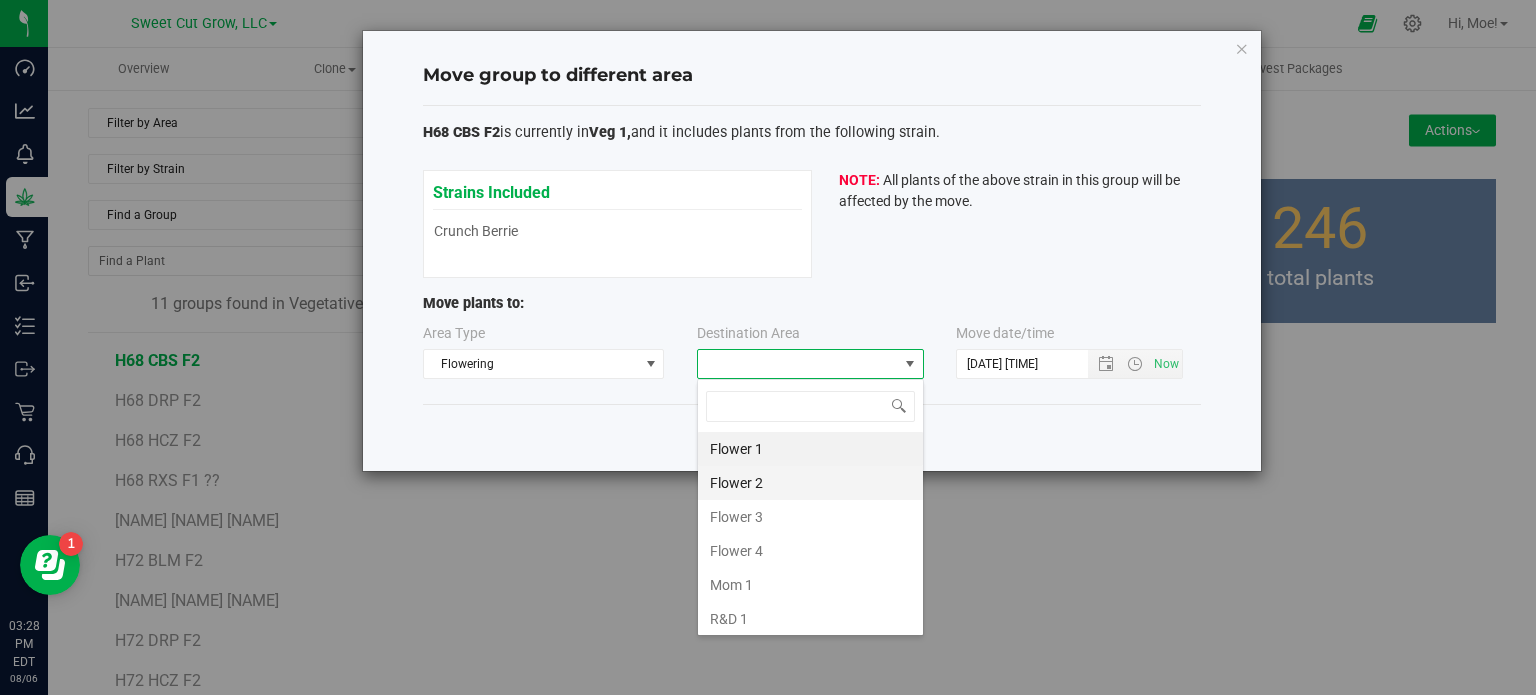 click on "Flower 2" at bounding box center (810, 483) 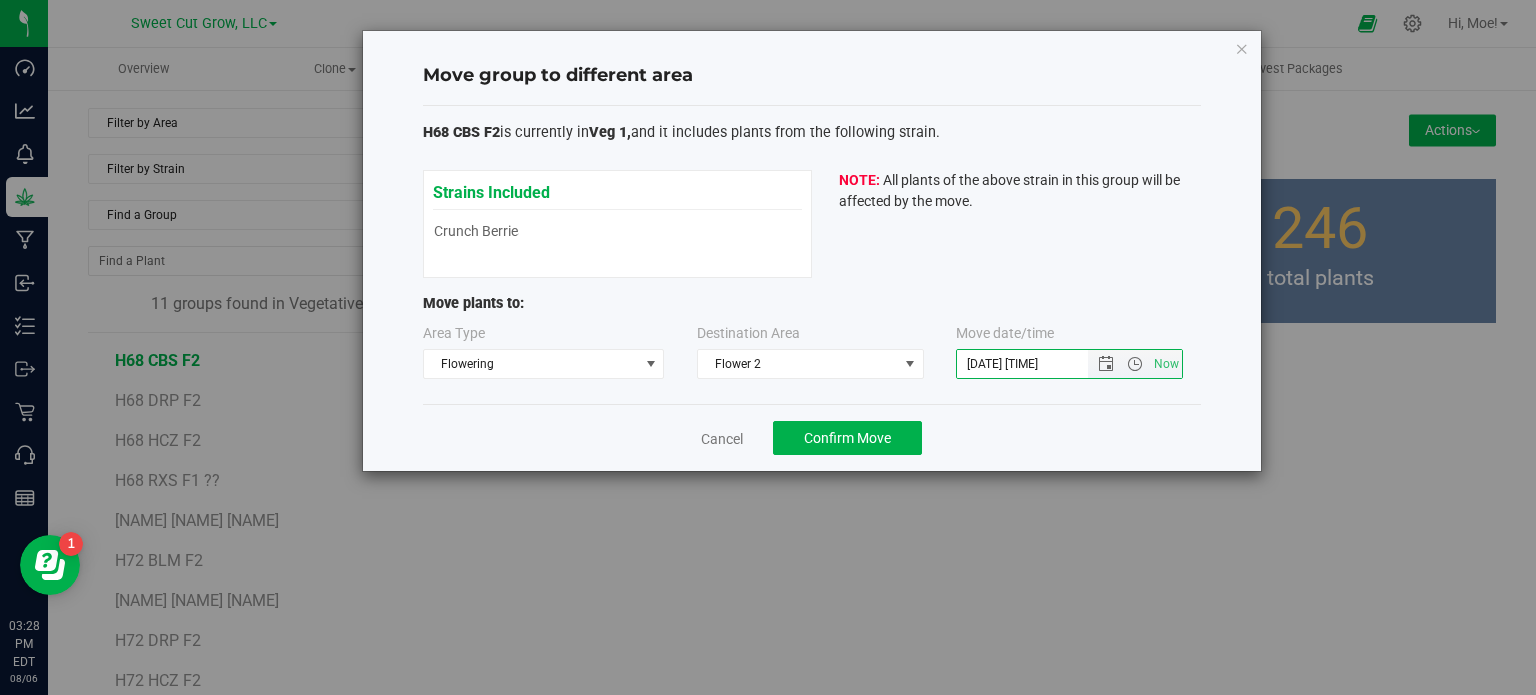 click on "[DATE] [TIME]" at bounding box center [1039, 364] 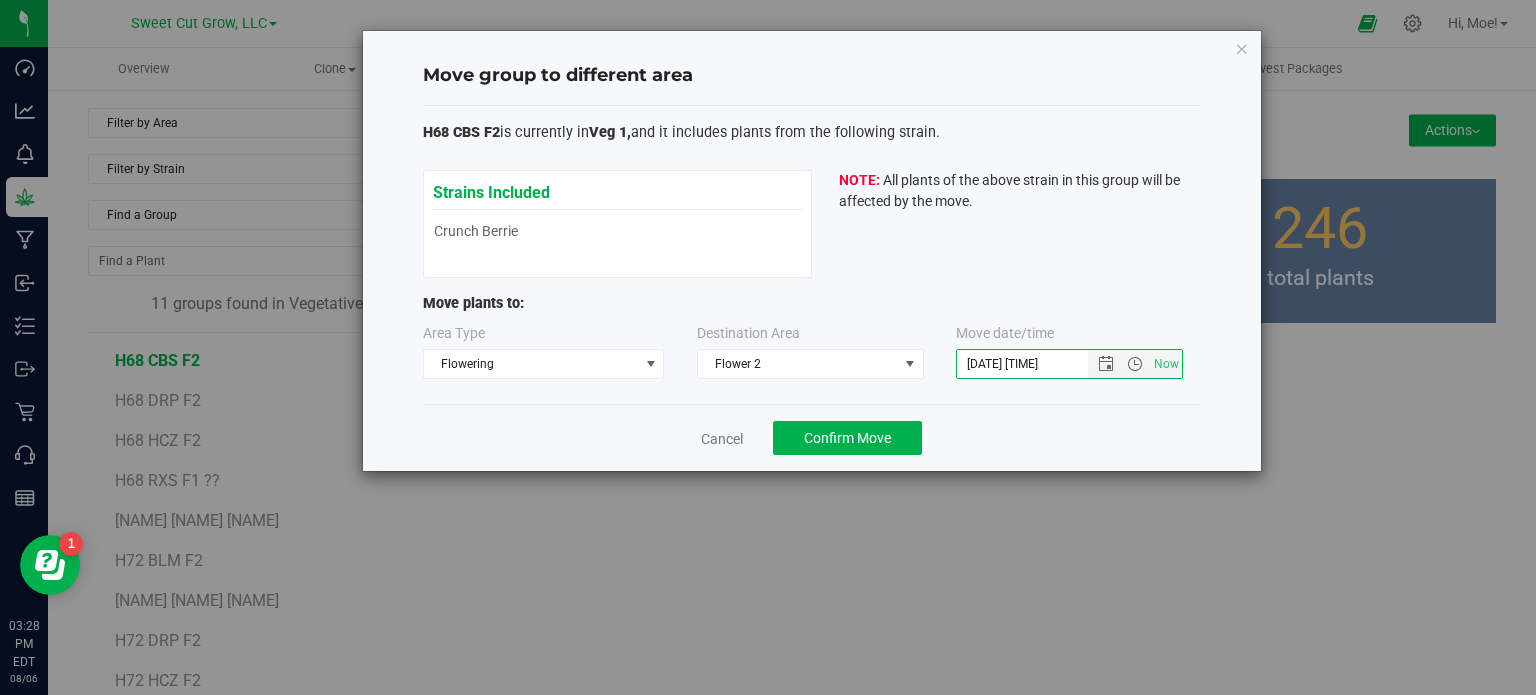 paste on "[DATE] [TIME]" 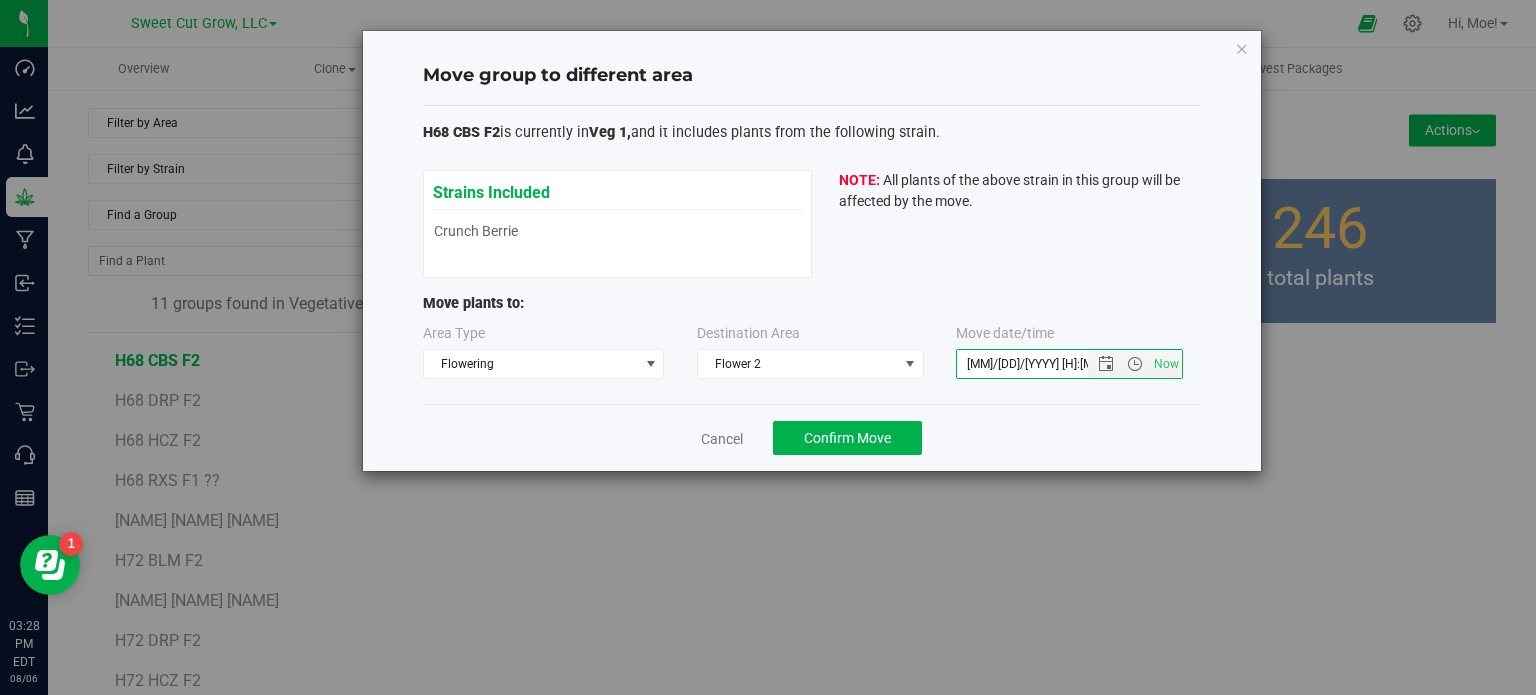 type on "[MM]/[DD]/[YYYY] [H]:[MM] [AM/PM]" 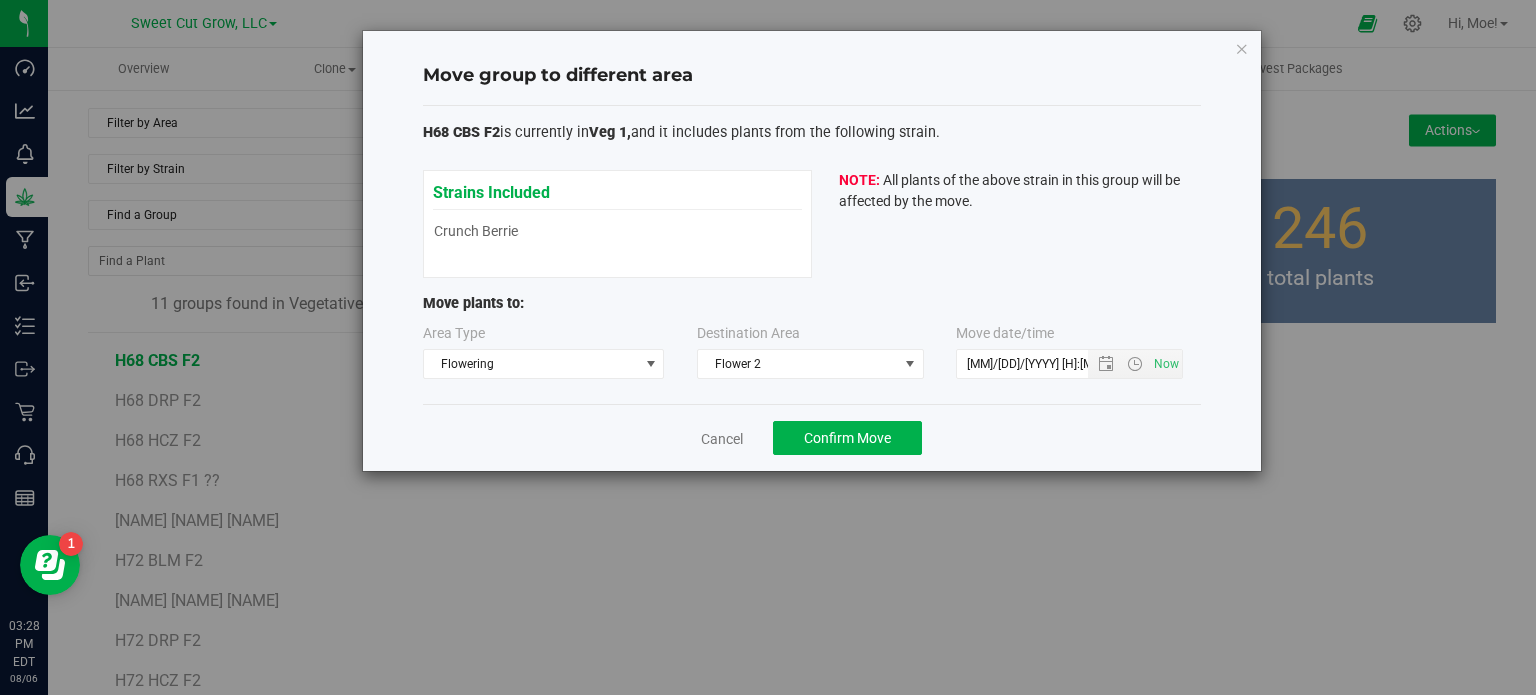click on "Cancel
Confirm Move" at bounding box center [812, 437] 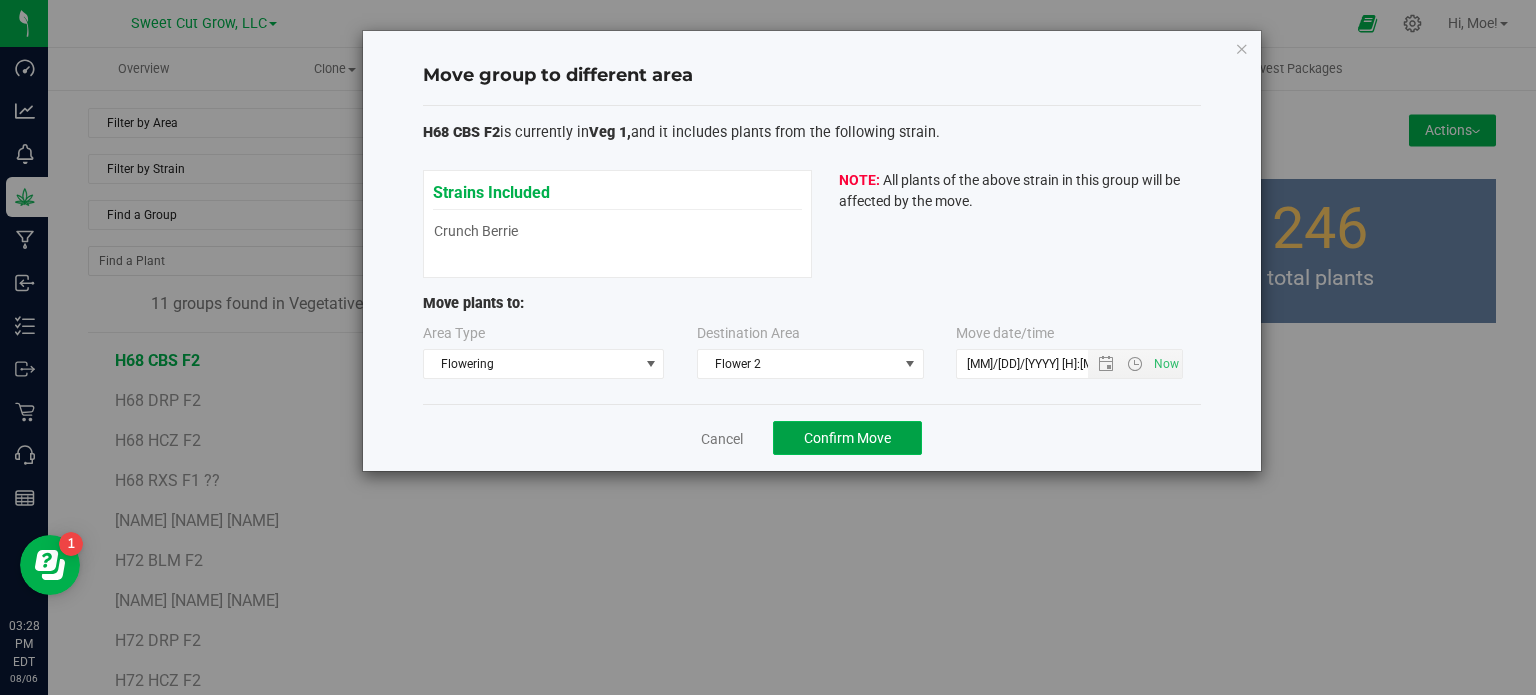 click on "Confirm Move" 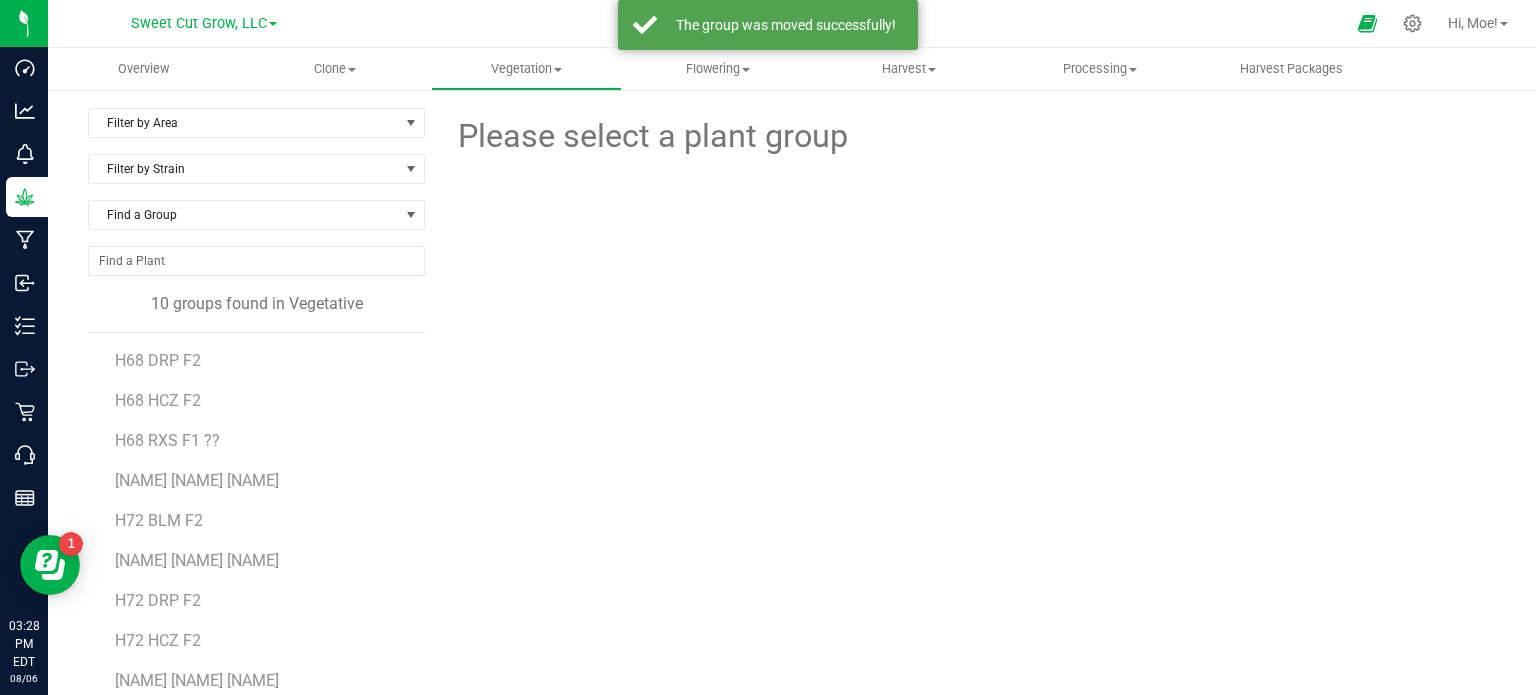 click on "H68 DRP F2" at bounding box center (158, 360) 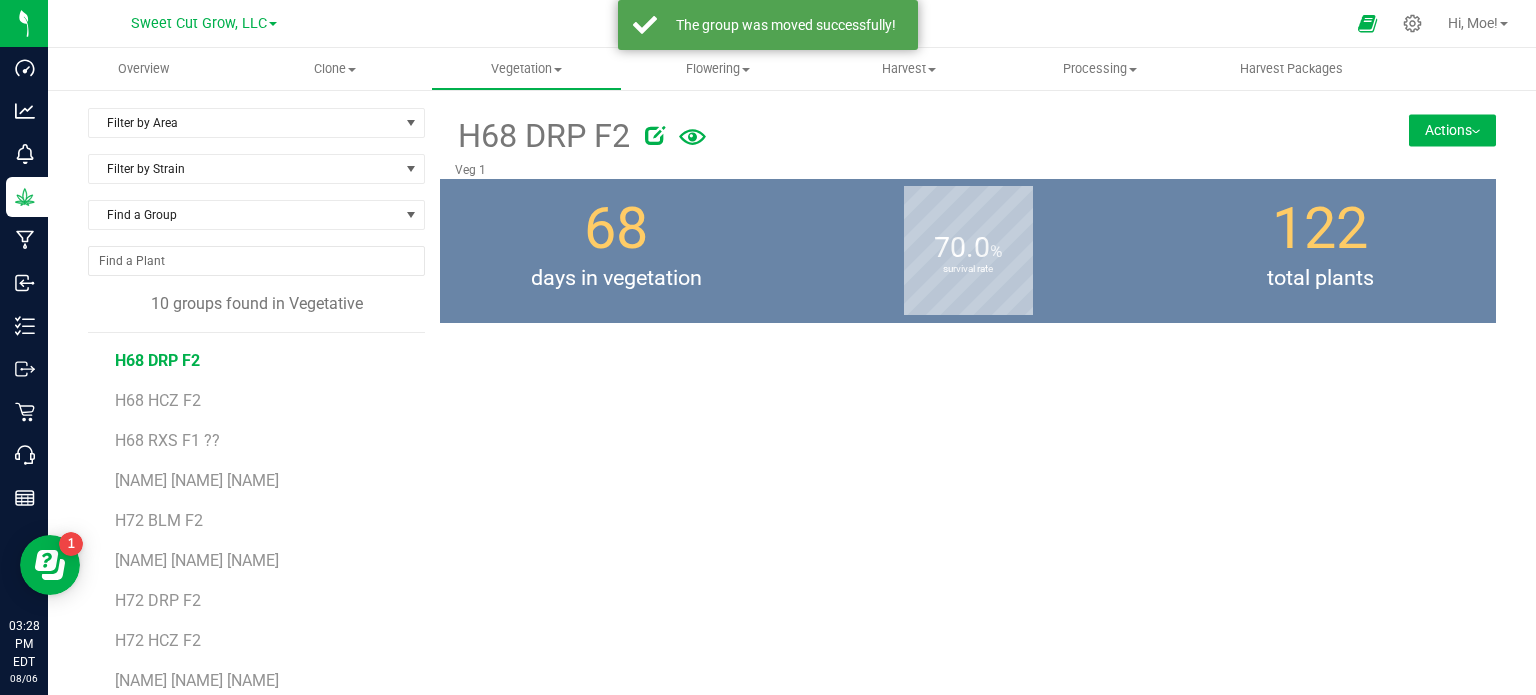 click at bounding box center (1476, 132) 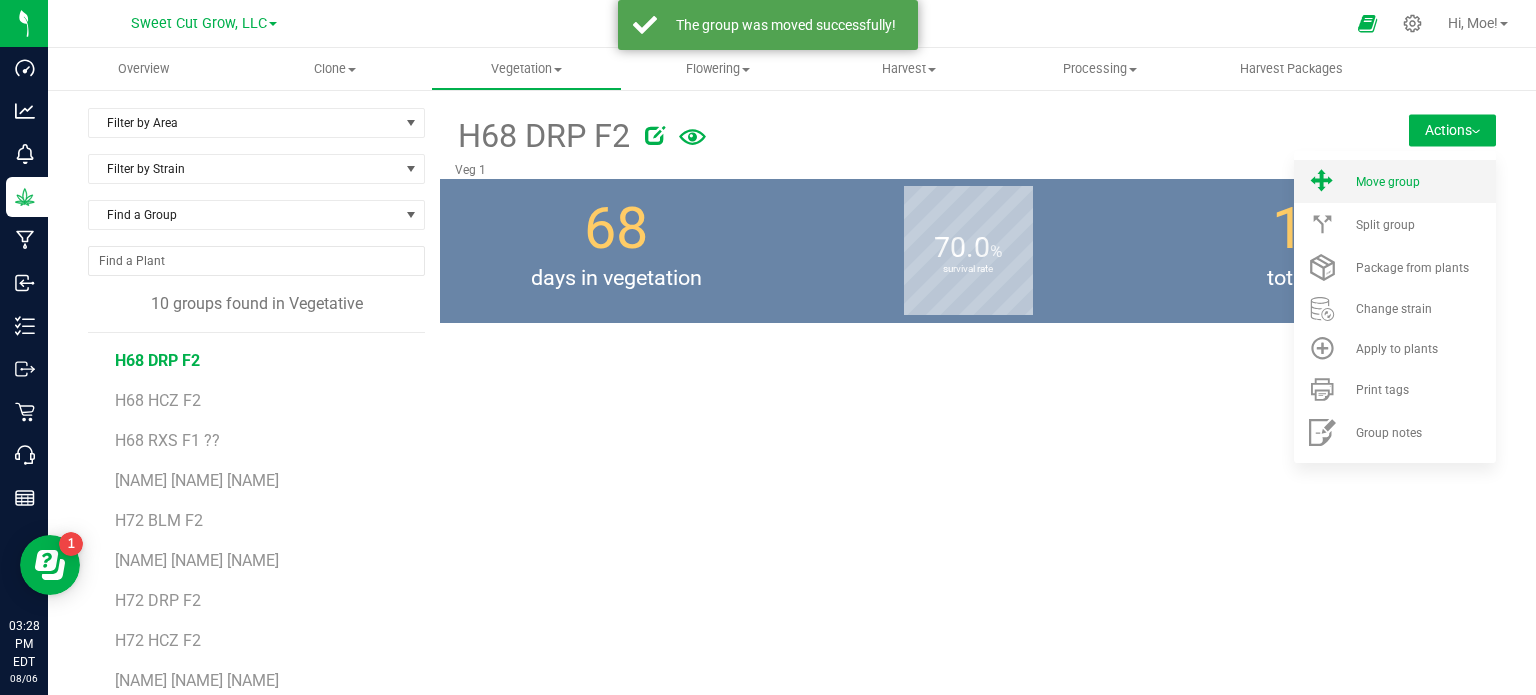 click on "Move group" at bounding box center (1395, 181) 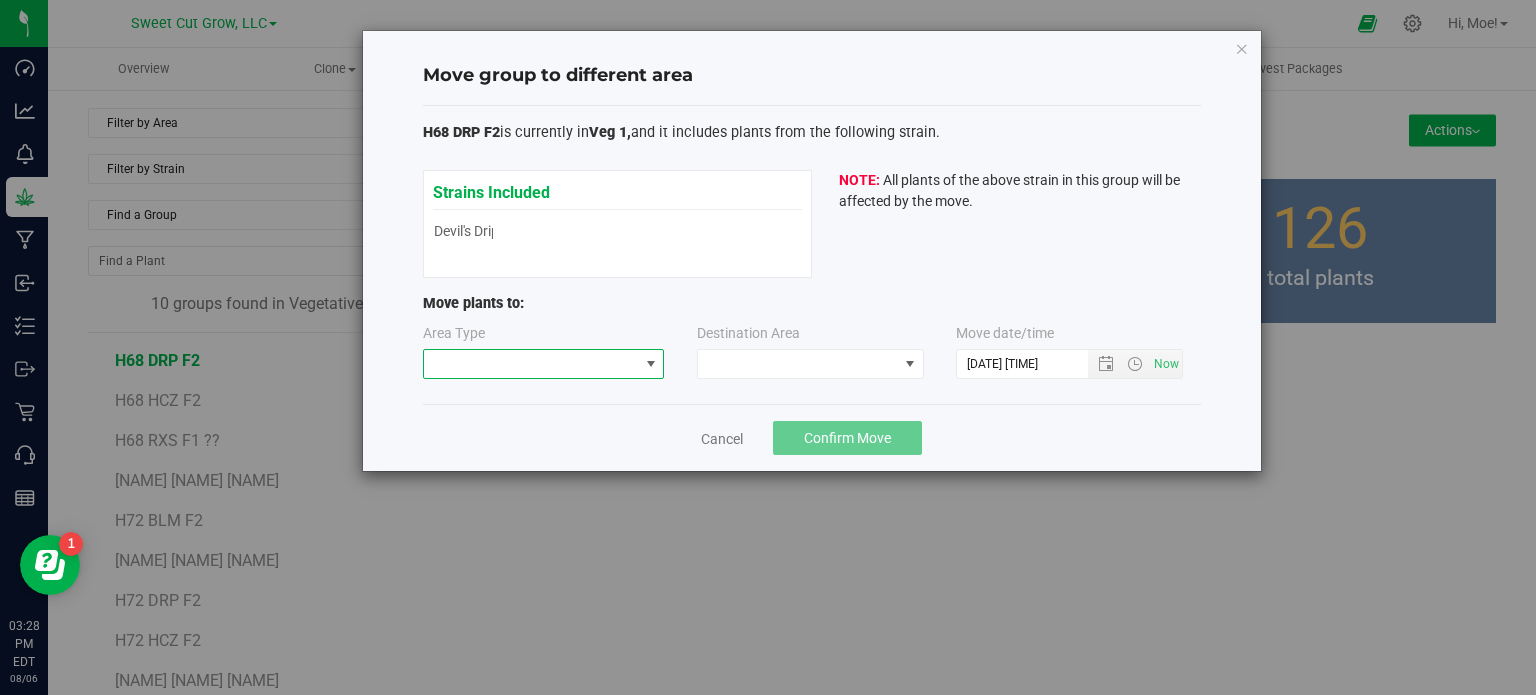 click at bounding box center (531, 364) 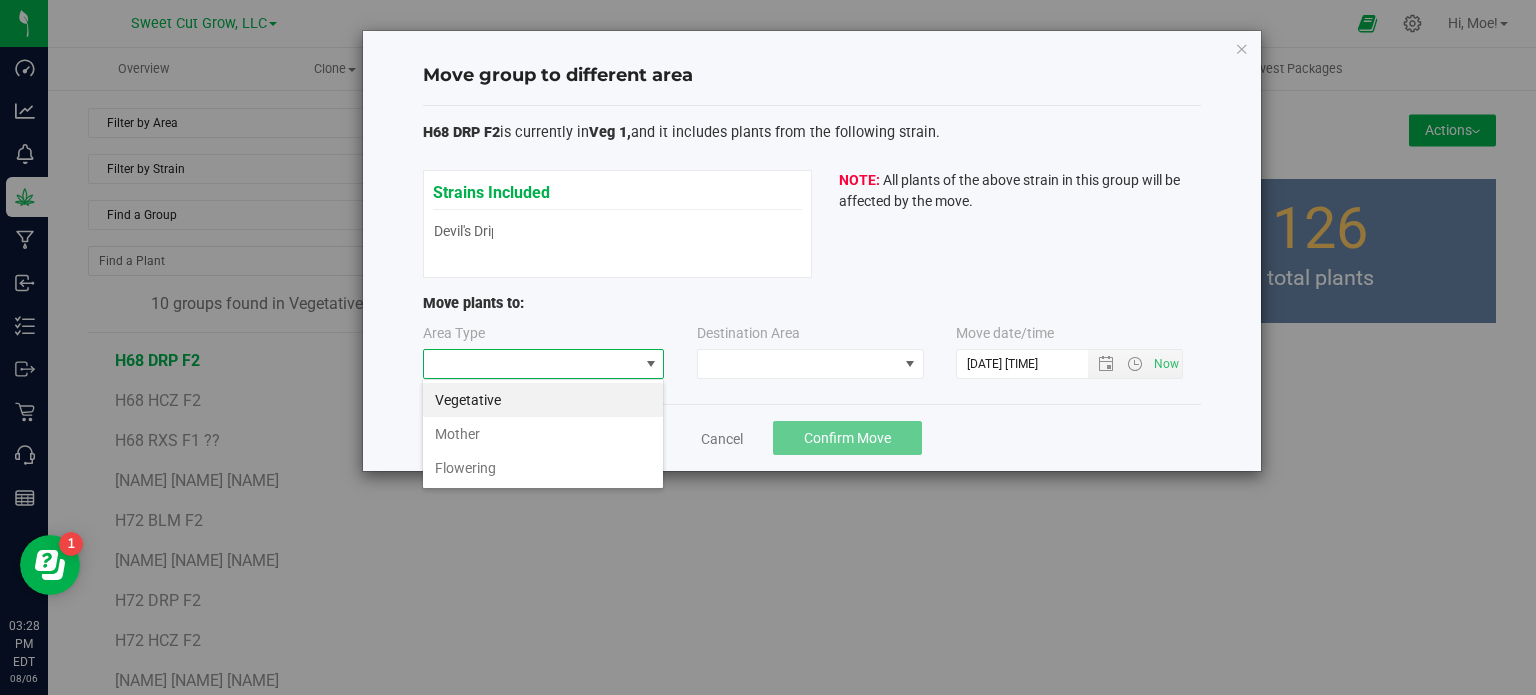 scroll, scrollTop: 99970, scrollLeft: 99757, axis: both 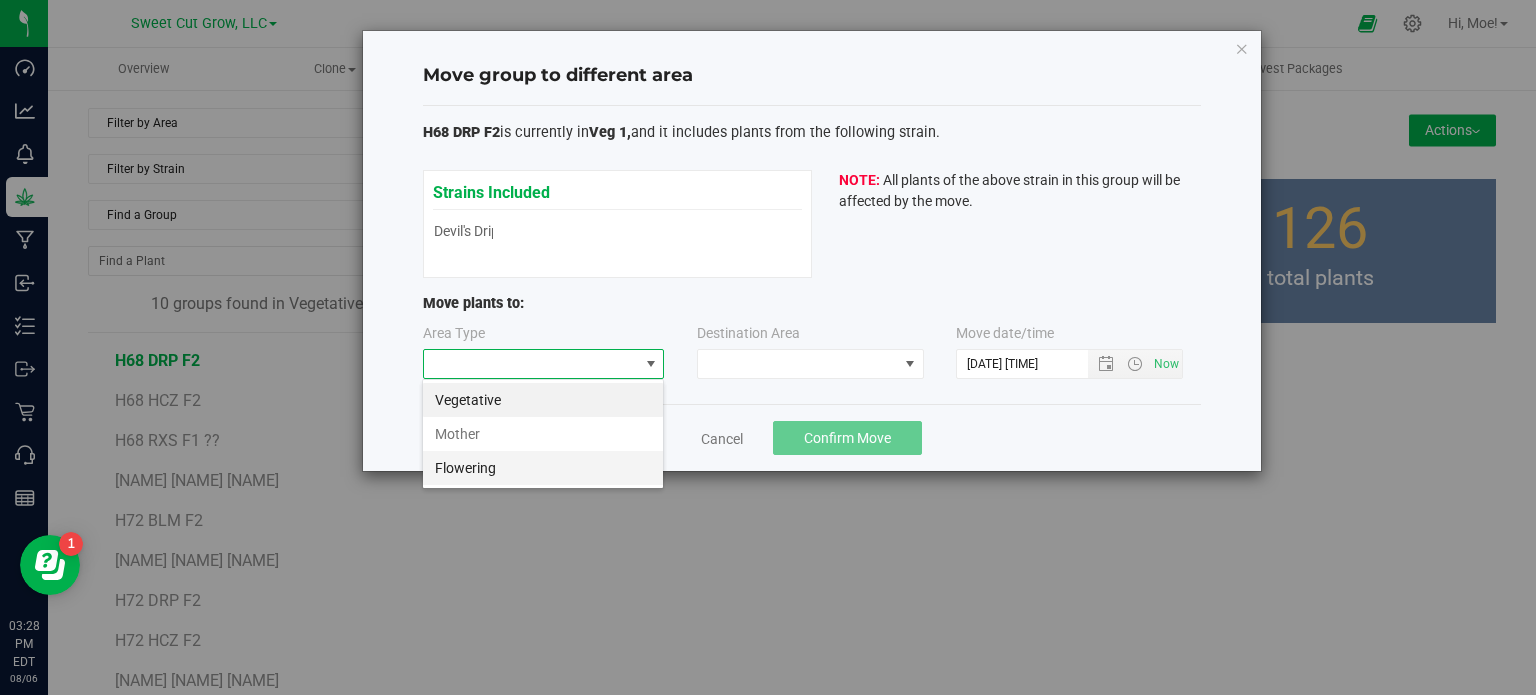 click on "Flowering" at bounding box center (543, 468) 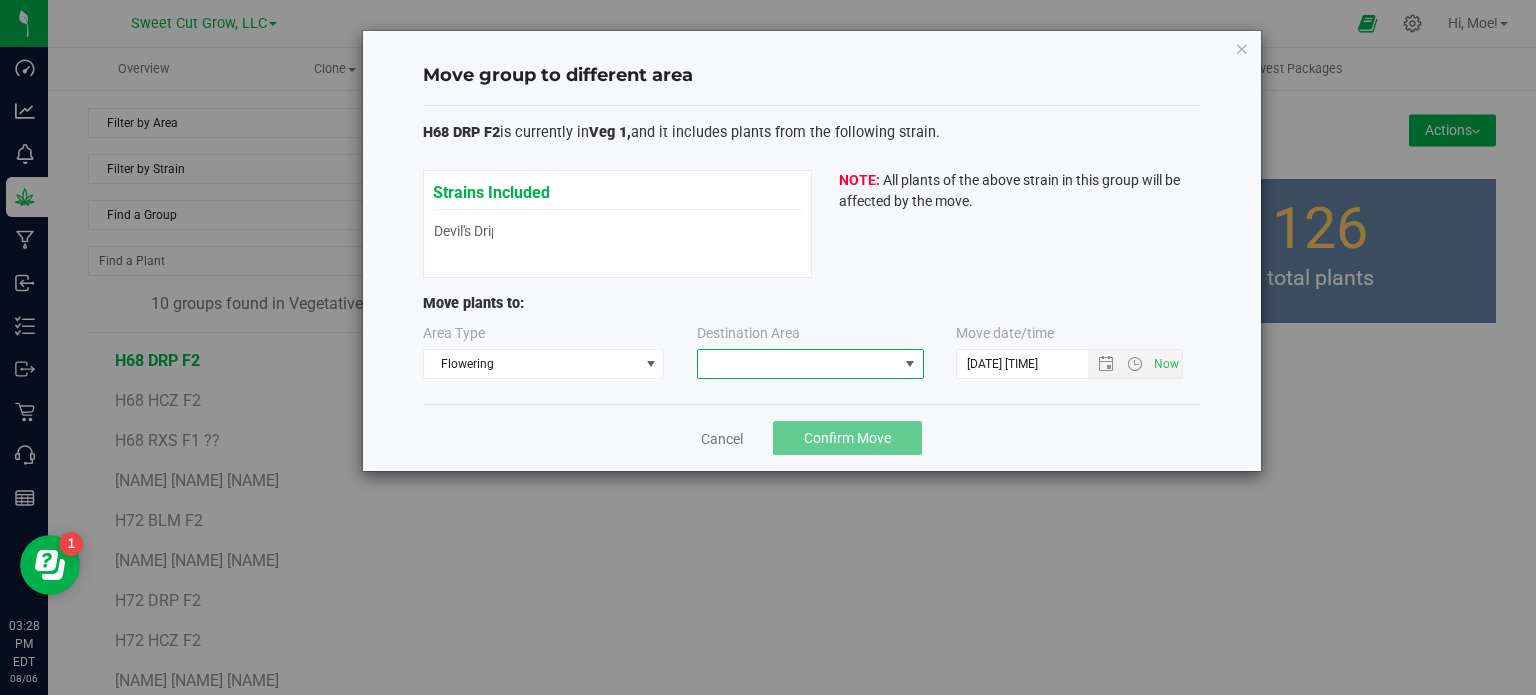 click at bounding box center [810, 364] 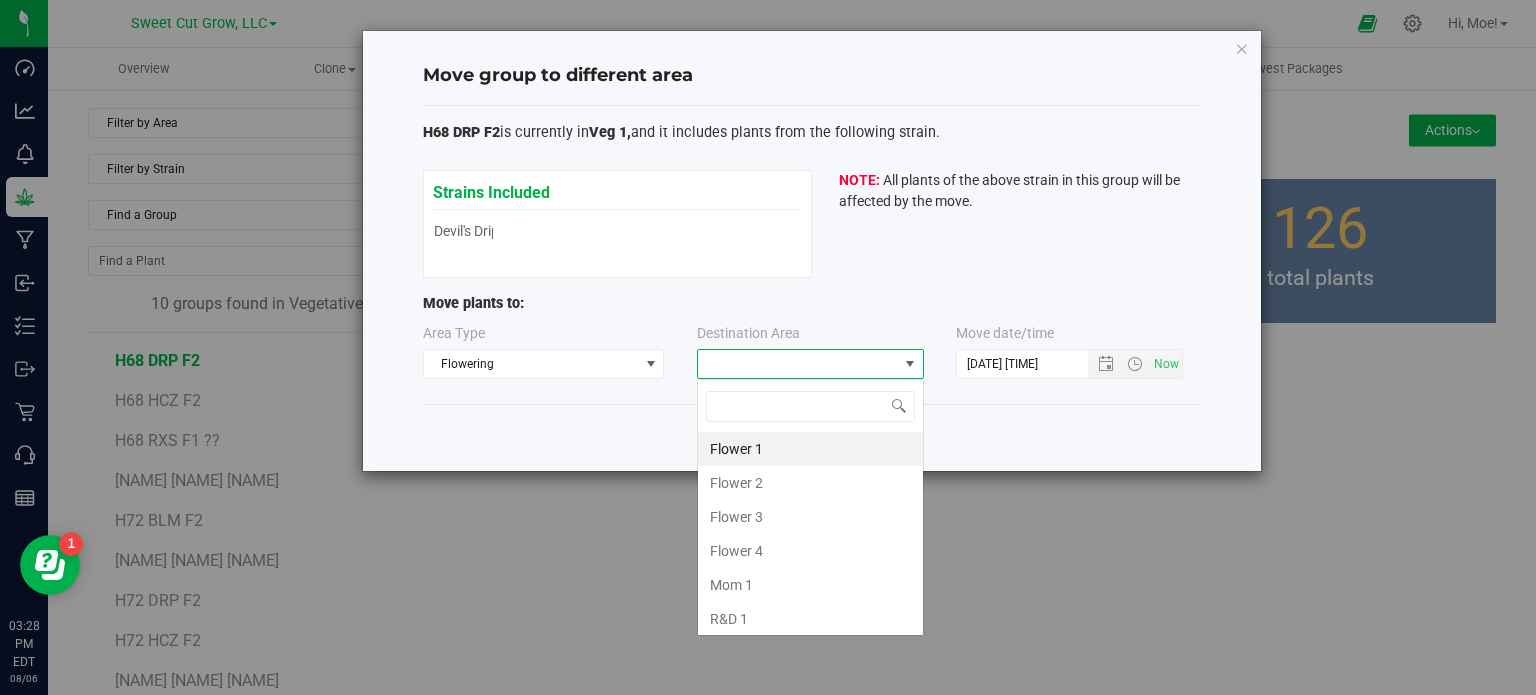scroll, scrollTop: 99970, scrollLeft: 99772, axis: both 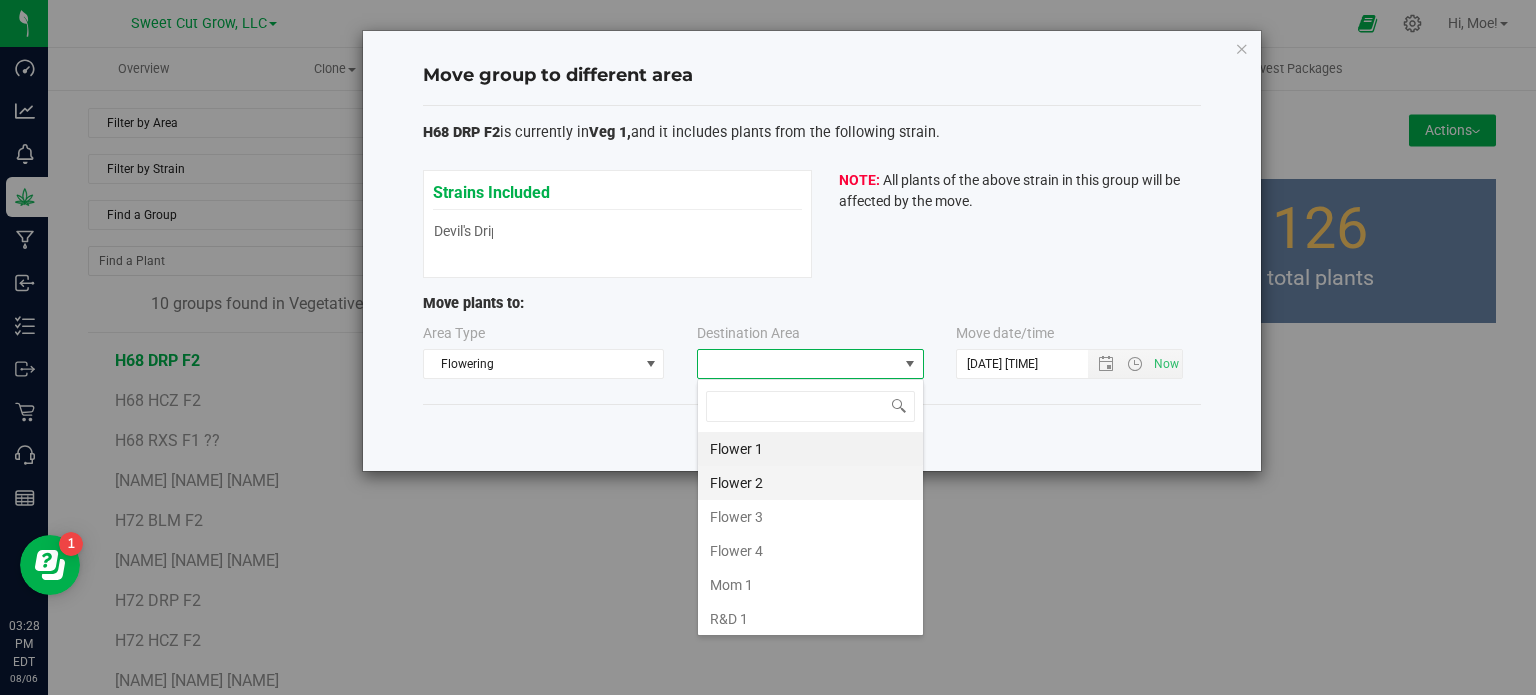 click on "Flower 2" at bounding box center (810, 483) 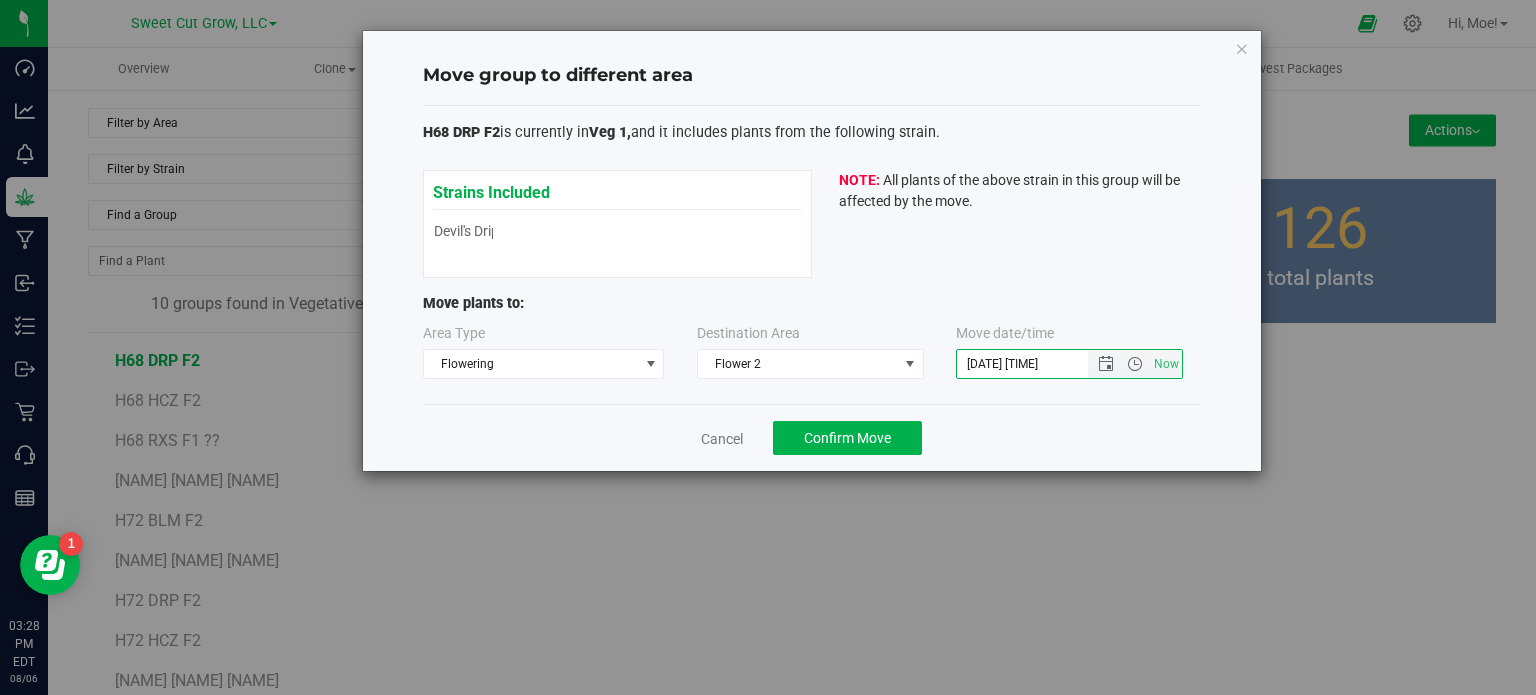 click on "[DATE] [TIME]" at bounding box center [1039, 364] 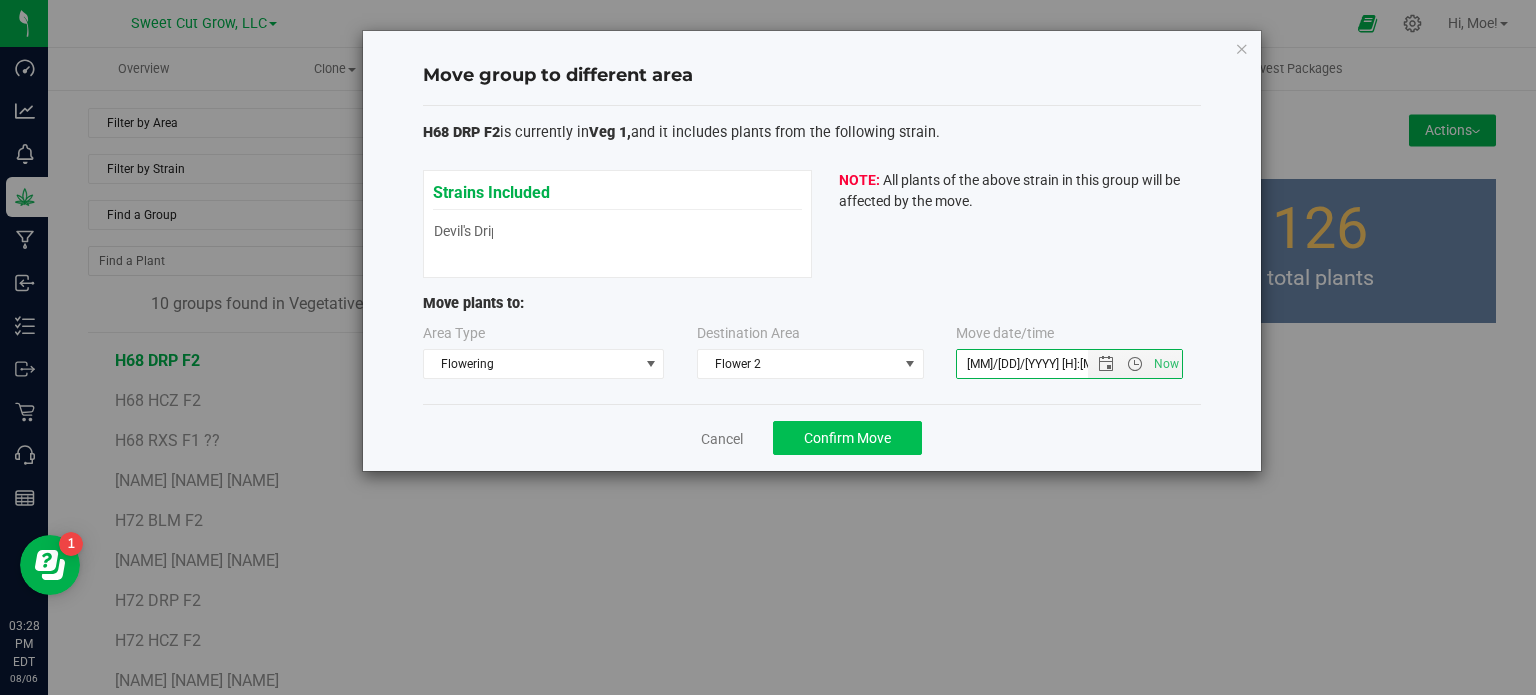 type on "[MM]/[DD]/[YYYY] [H]:[MM] [AM/PM]" 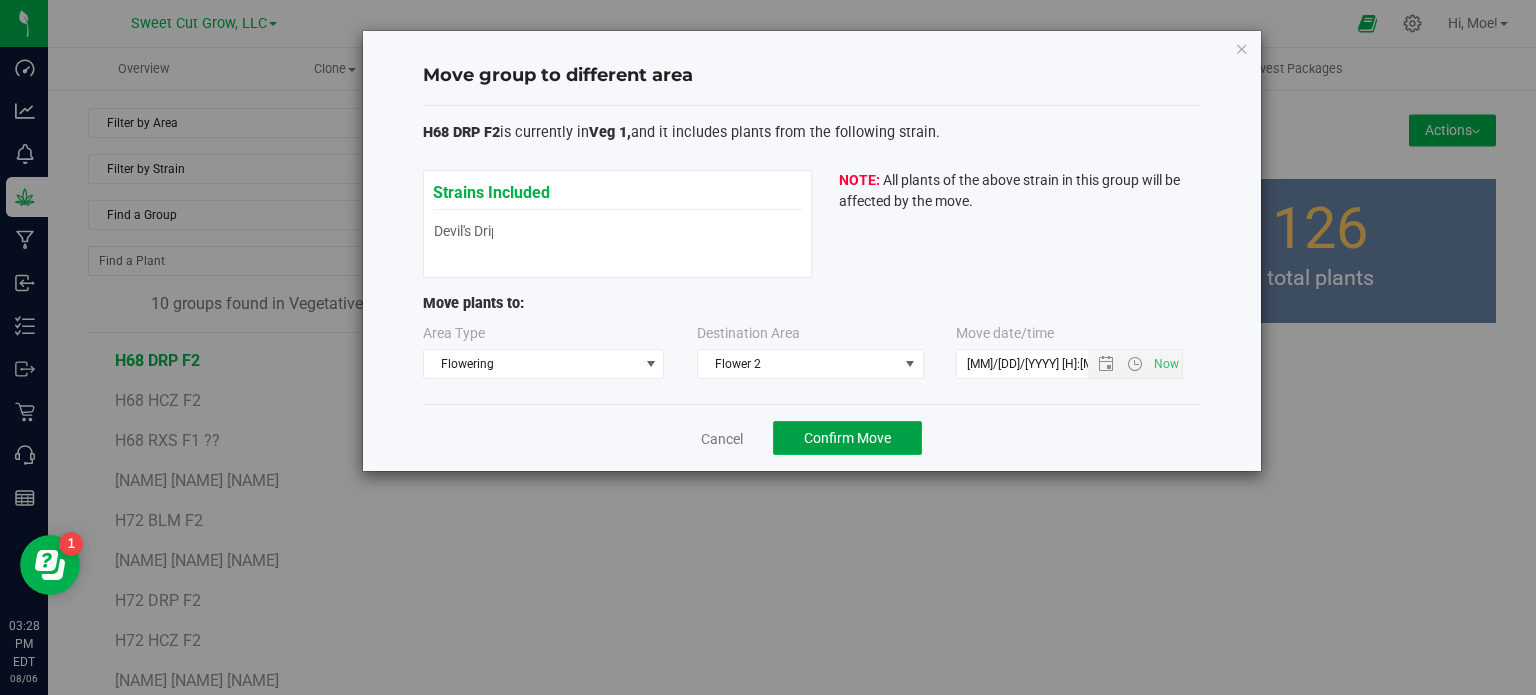 click on "Confirm Move" 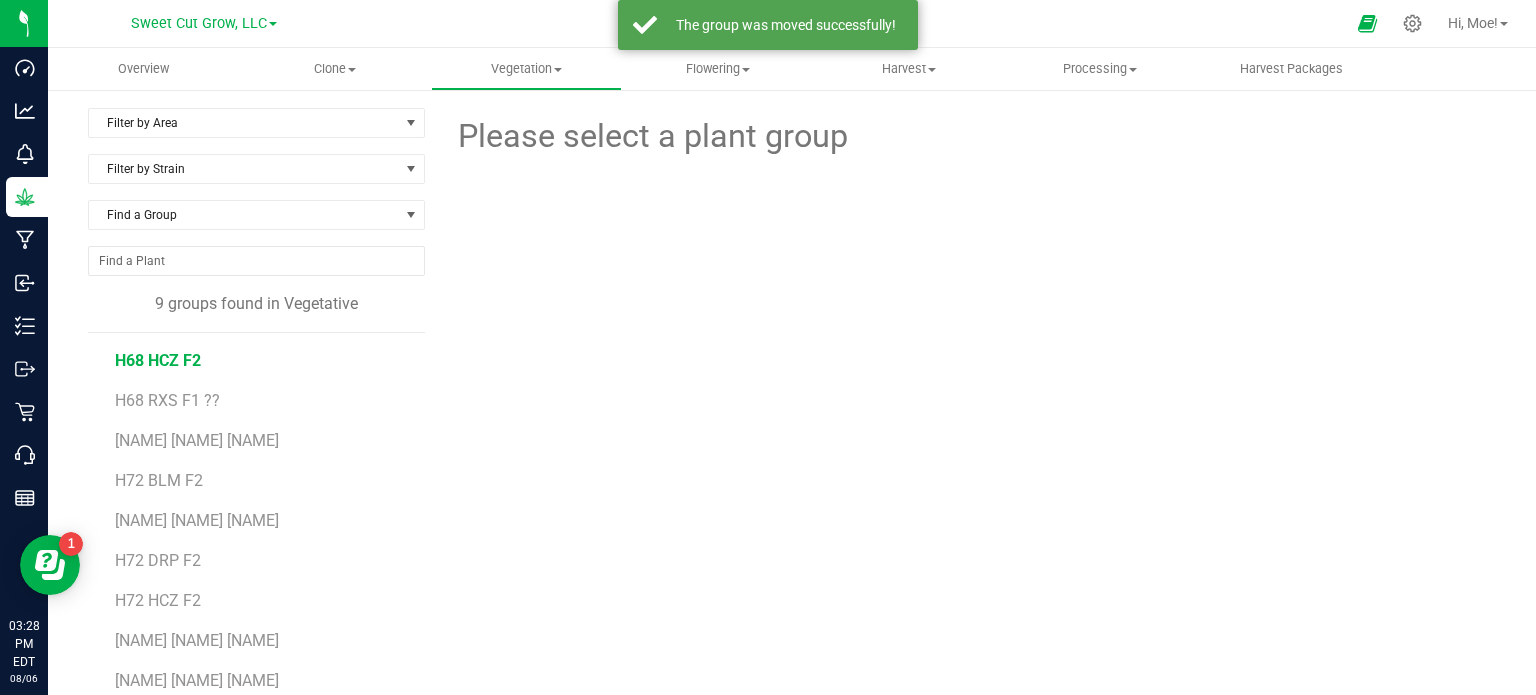 click on "H68 HCZ F2" at bounding box center [158, 360] 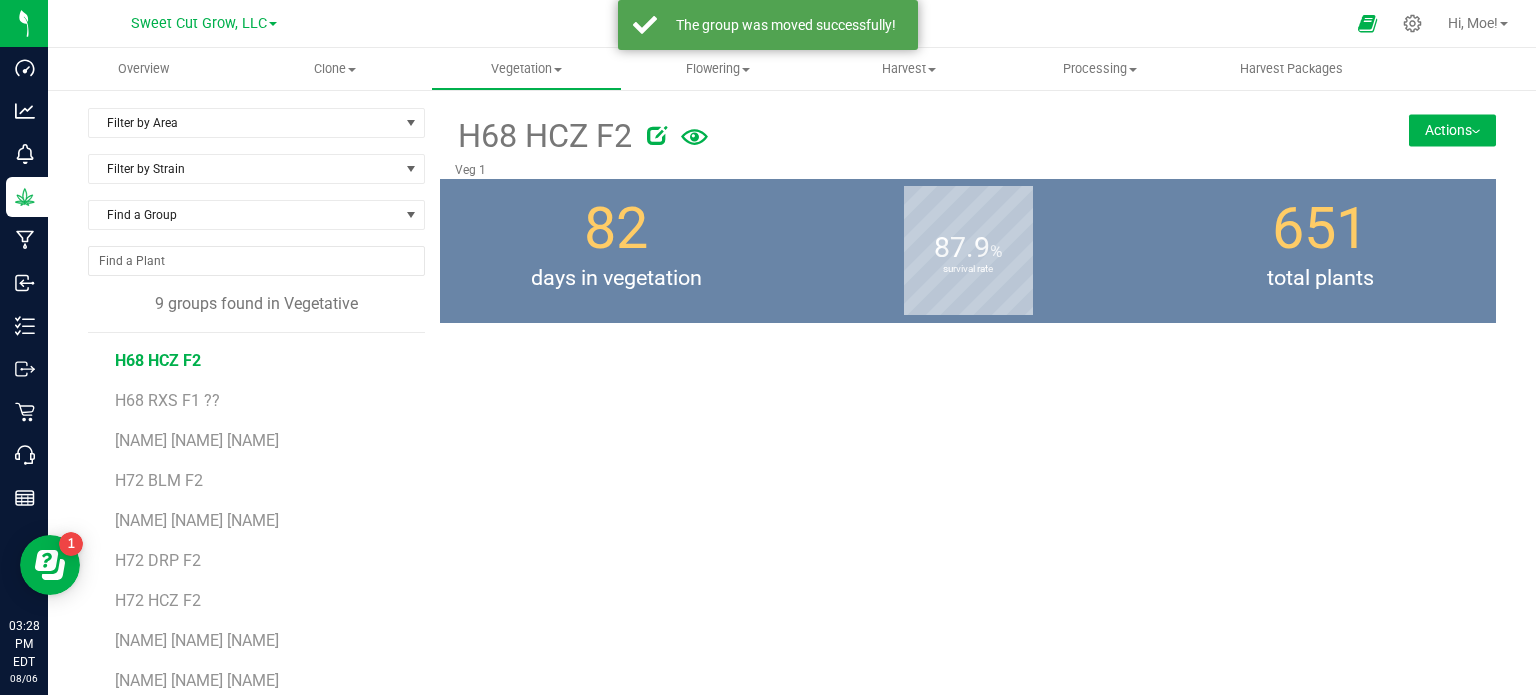 click on "Actions" at bounding box center [1452, 130] 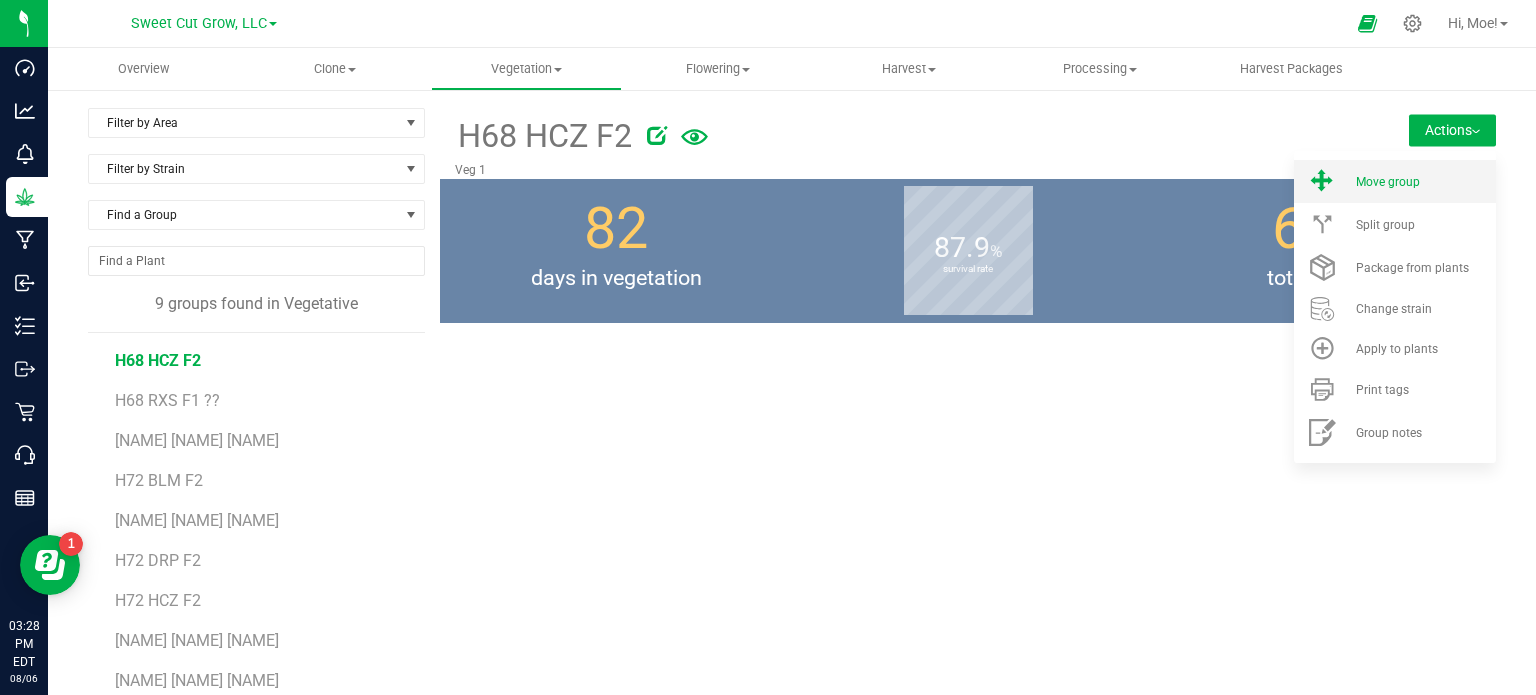 click on "Move group" at bounding box center [1388, 182] 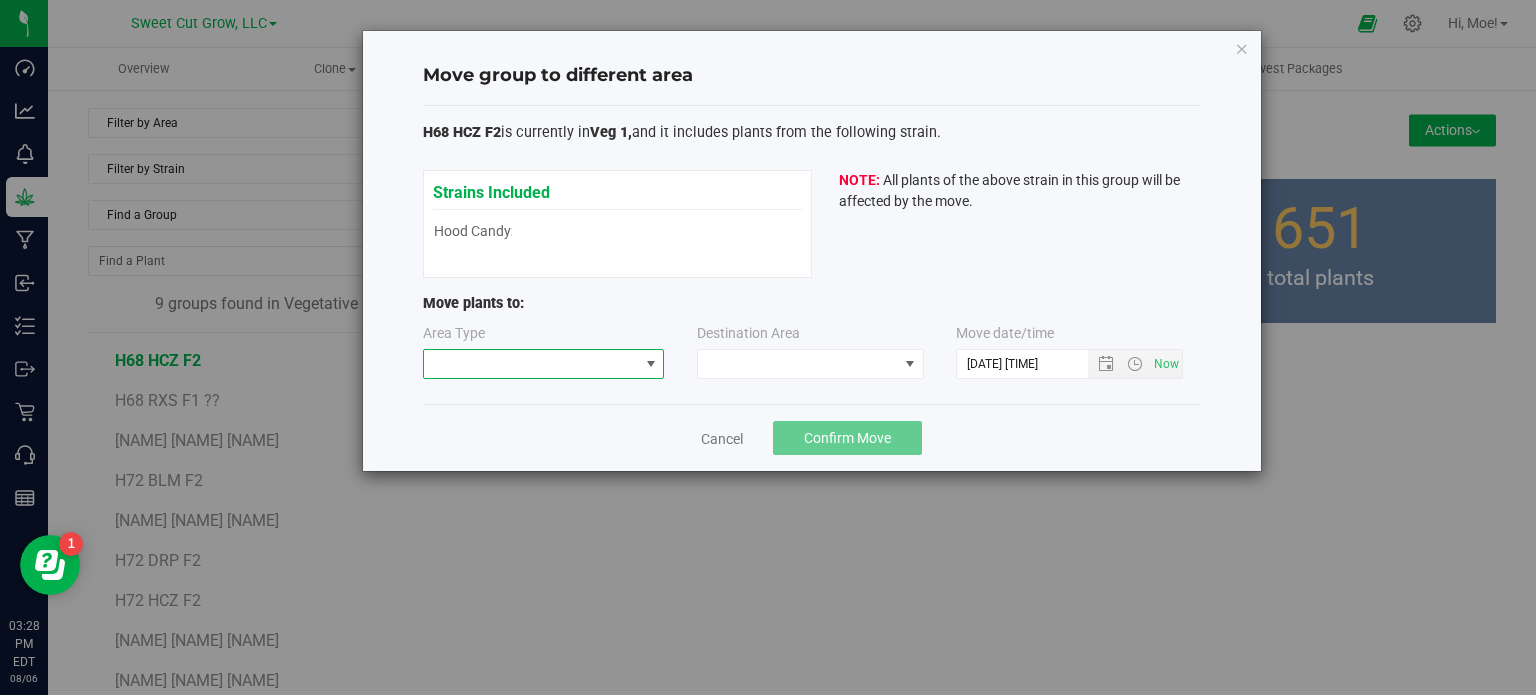 click at bounding box center (531, 364) 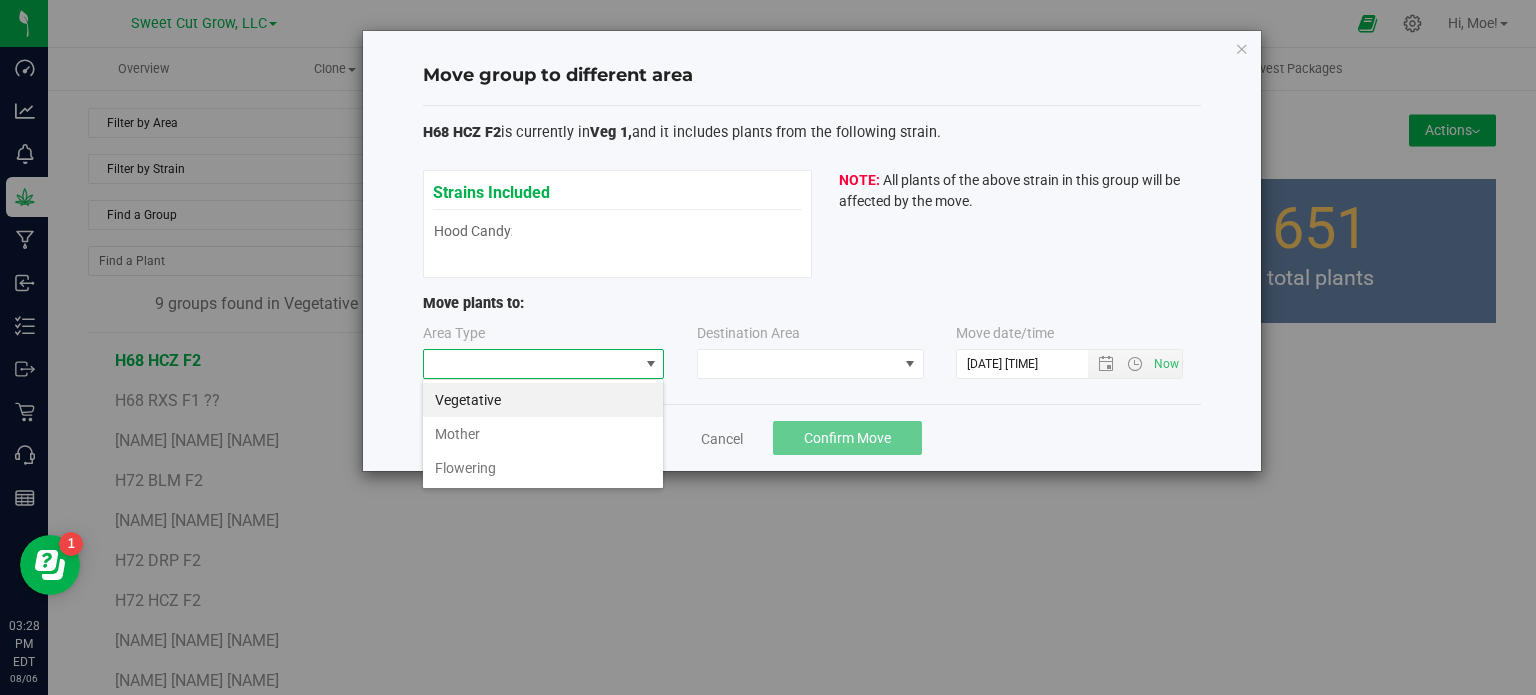 scroll, scrollTop: 99970, scrollLeft: 99757, axis: both 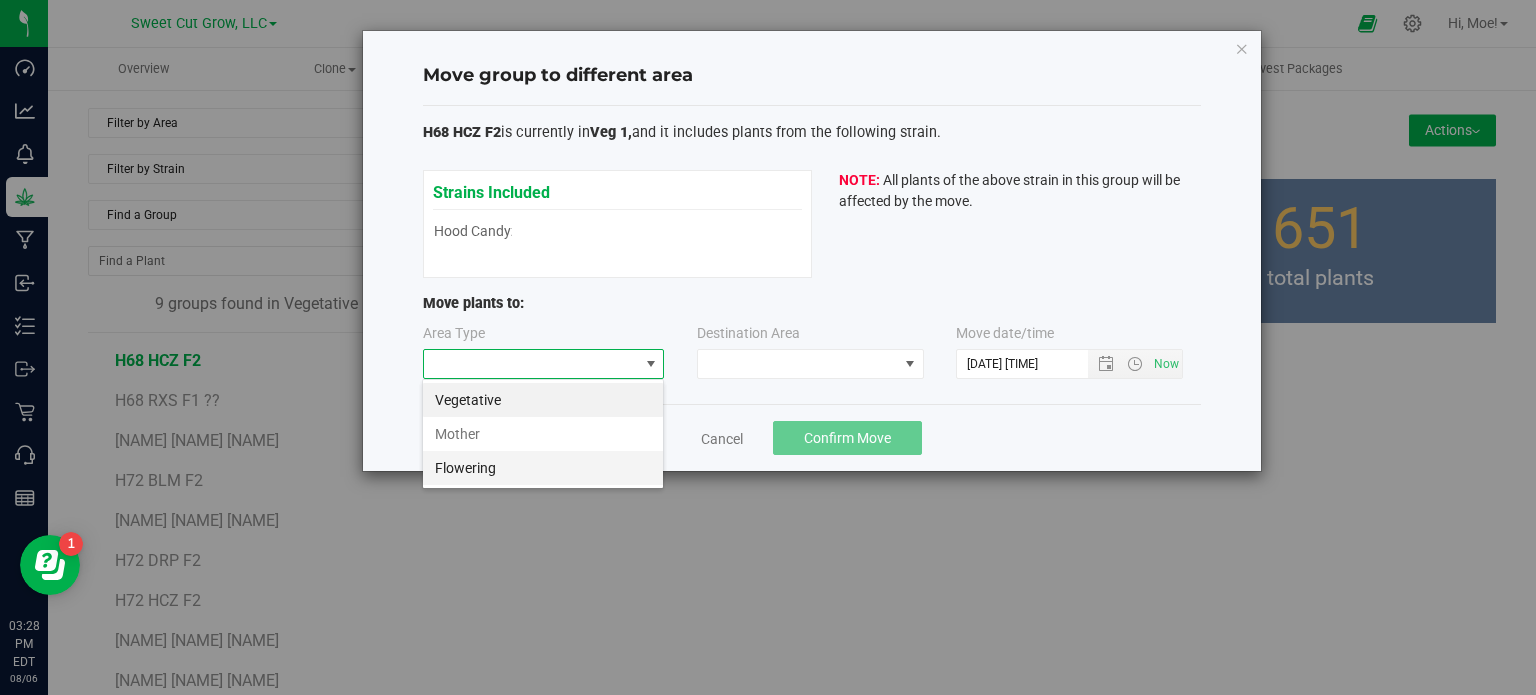click on "Flowering" at bounding box center (543, 468) 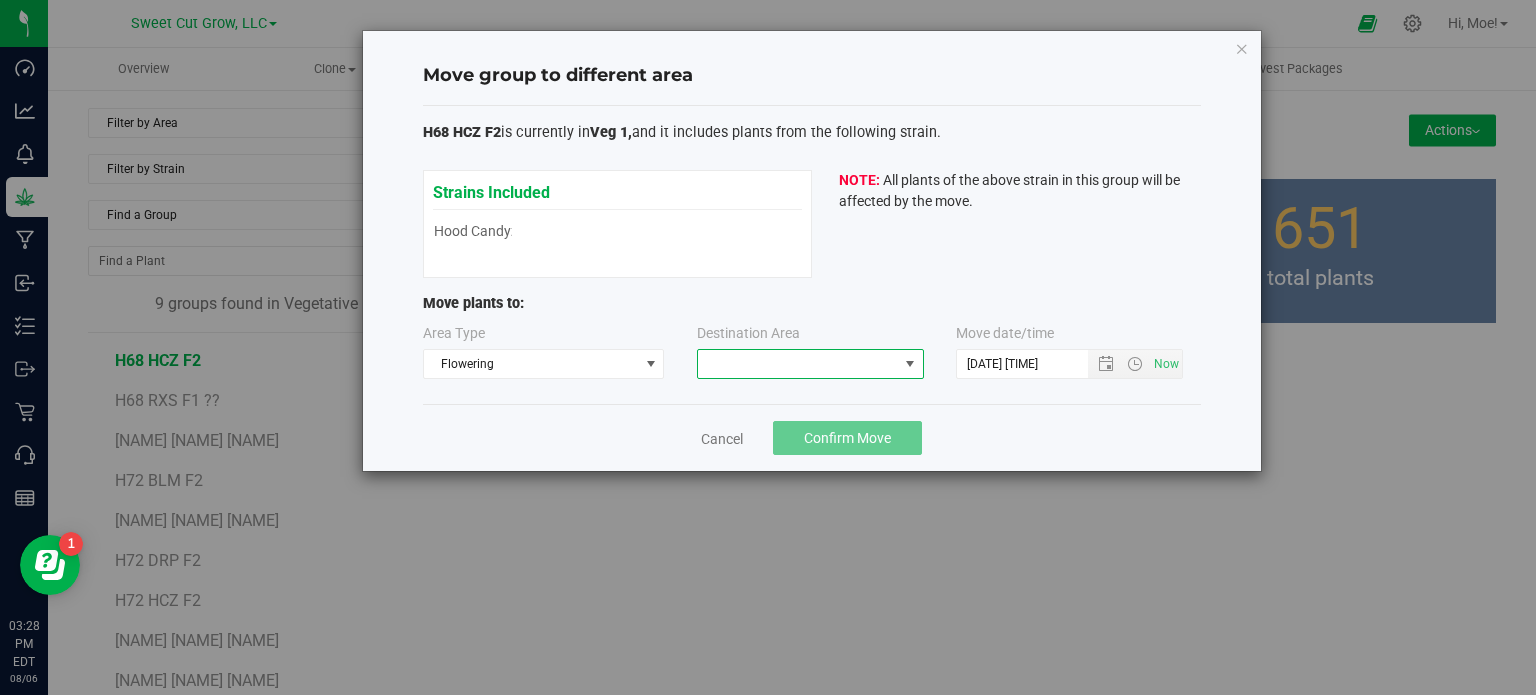 click at bounding box center (798, 364) 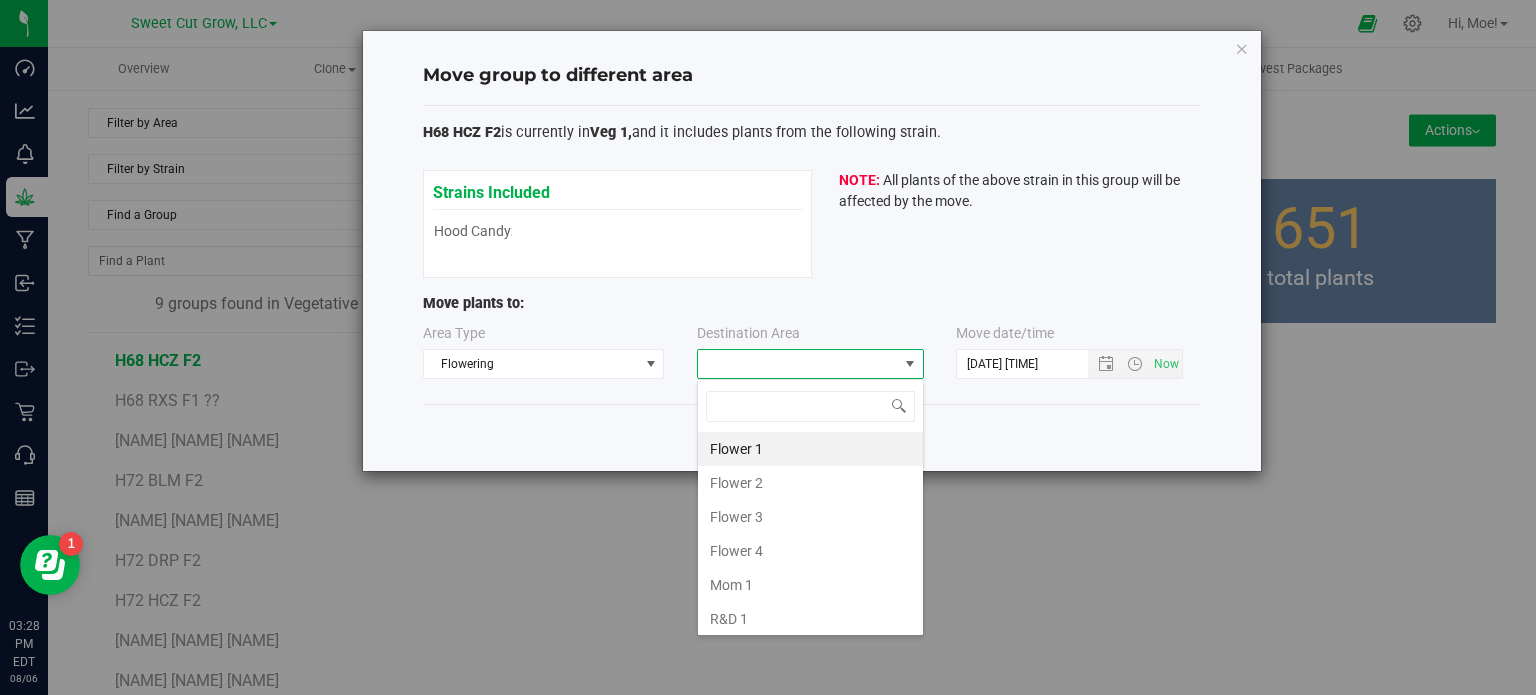scroll, scrollTop: 99970, scrollLeft: 99772, axis: both 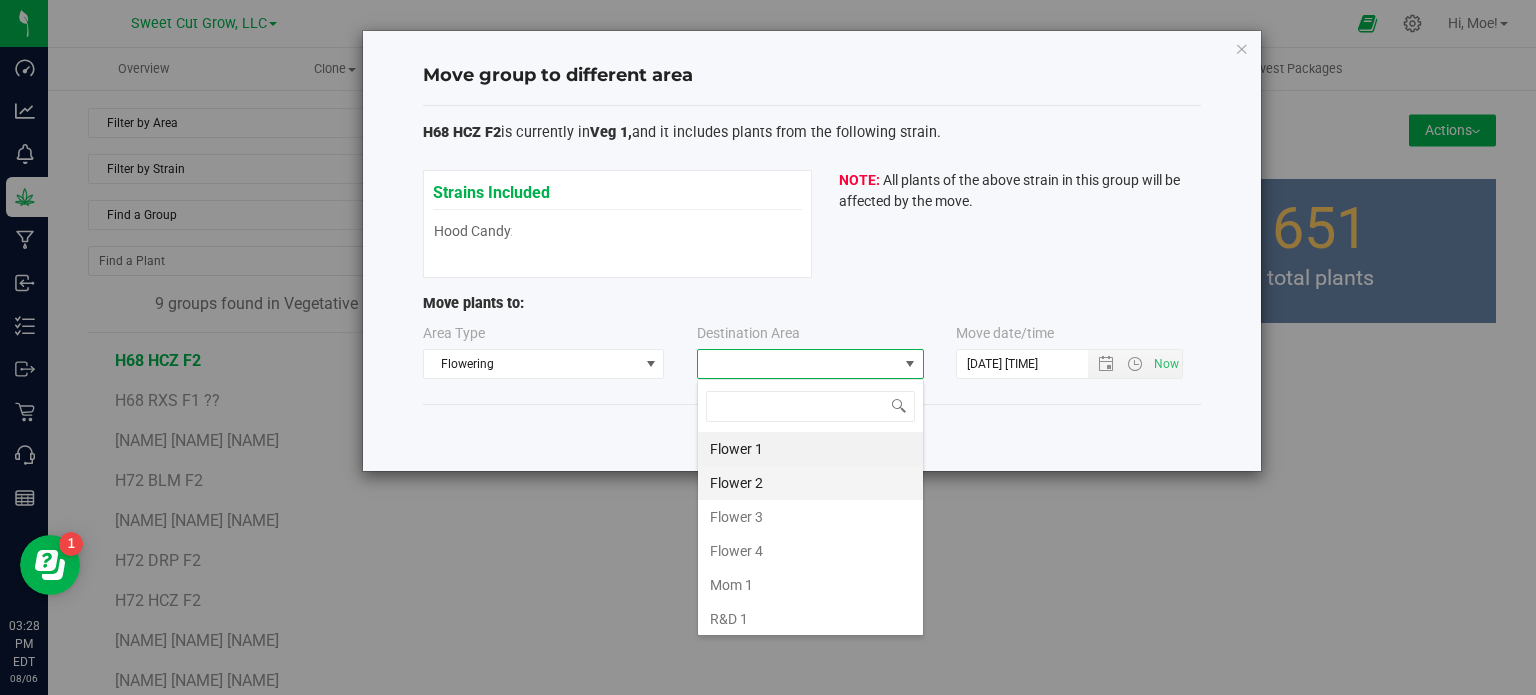 click on "Flower 2" at bounding box center (810, 483) 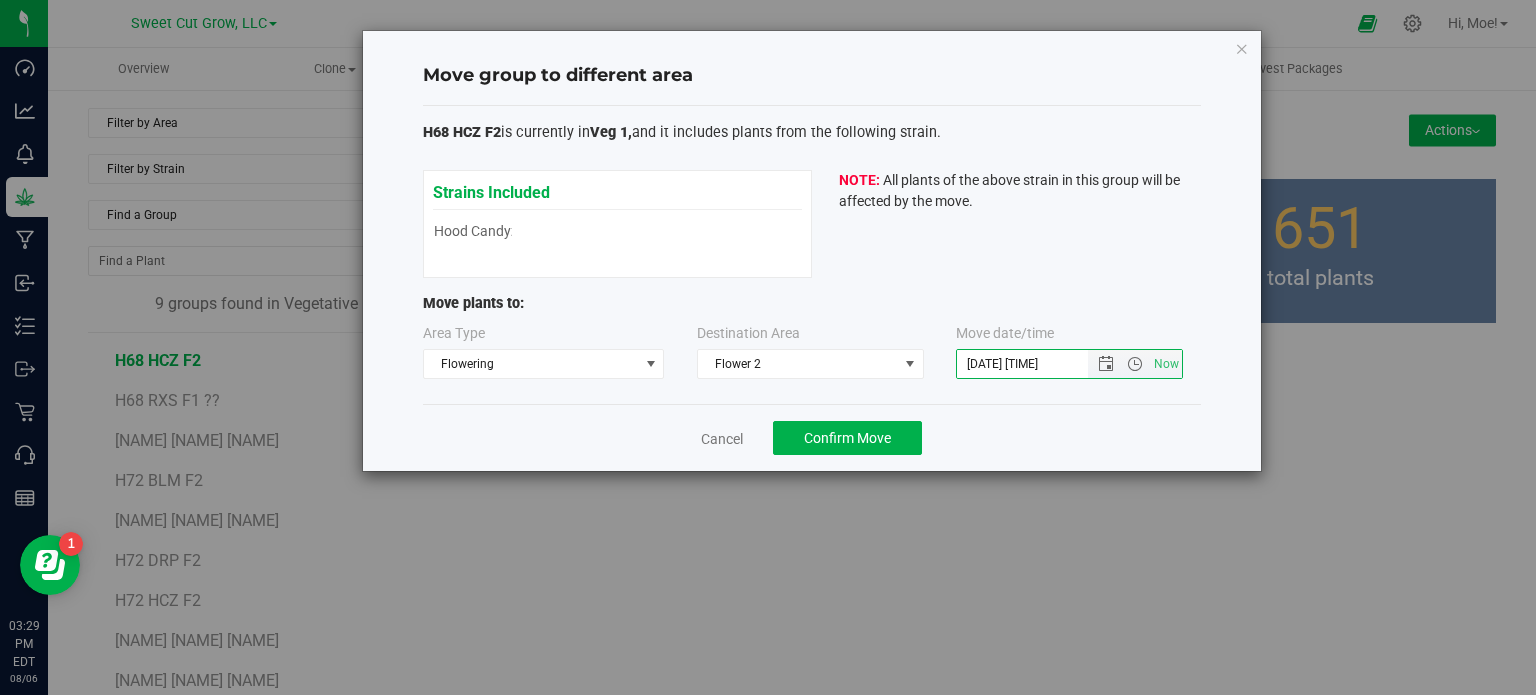 click on "[DATE] [TIME]" at bounding box center (1039, 364) 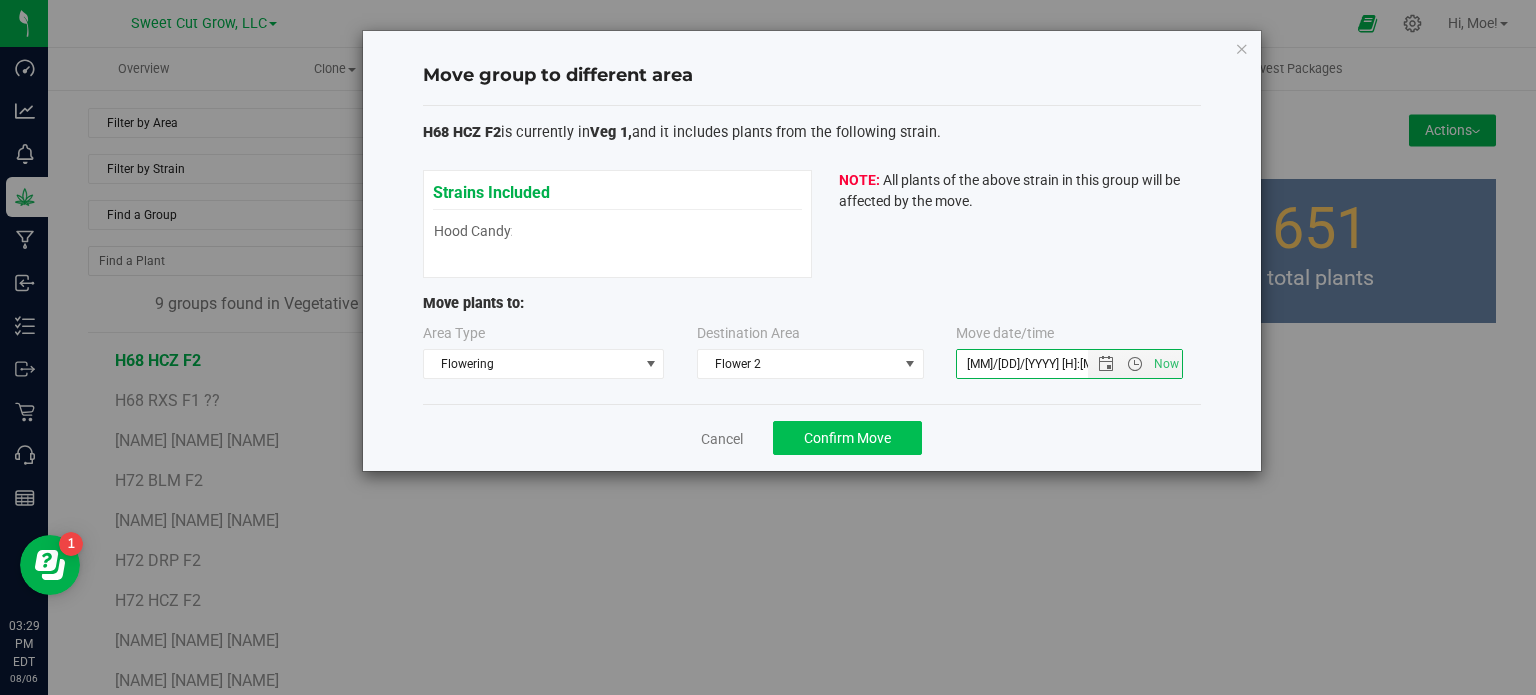 type on "[MM]/[DD]/[YYYY] [H]:[MM] [AM/PM]" 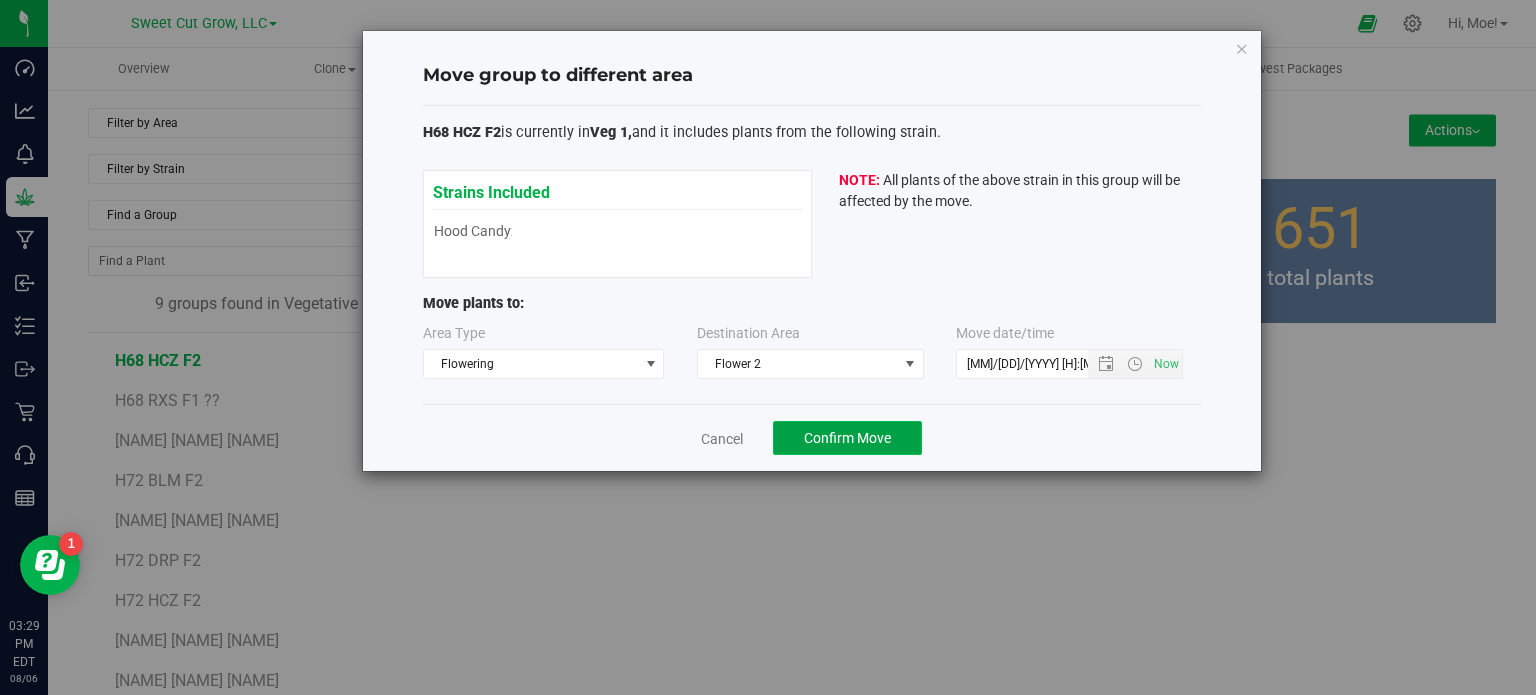 click on "Confirm Move" 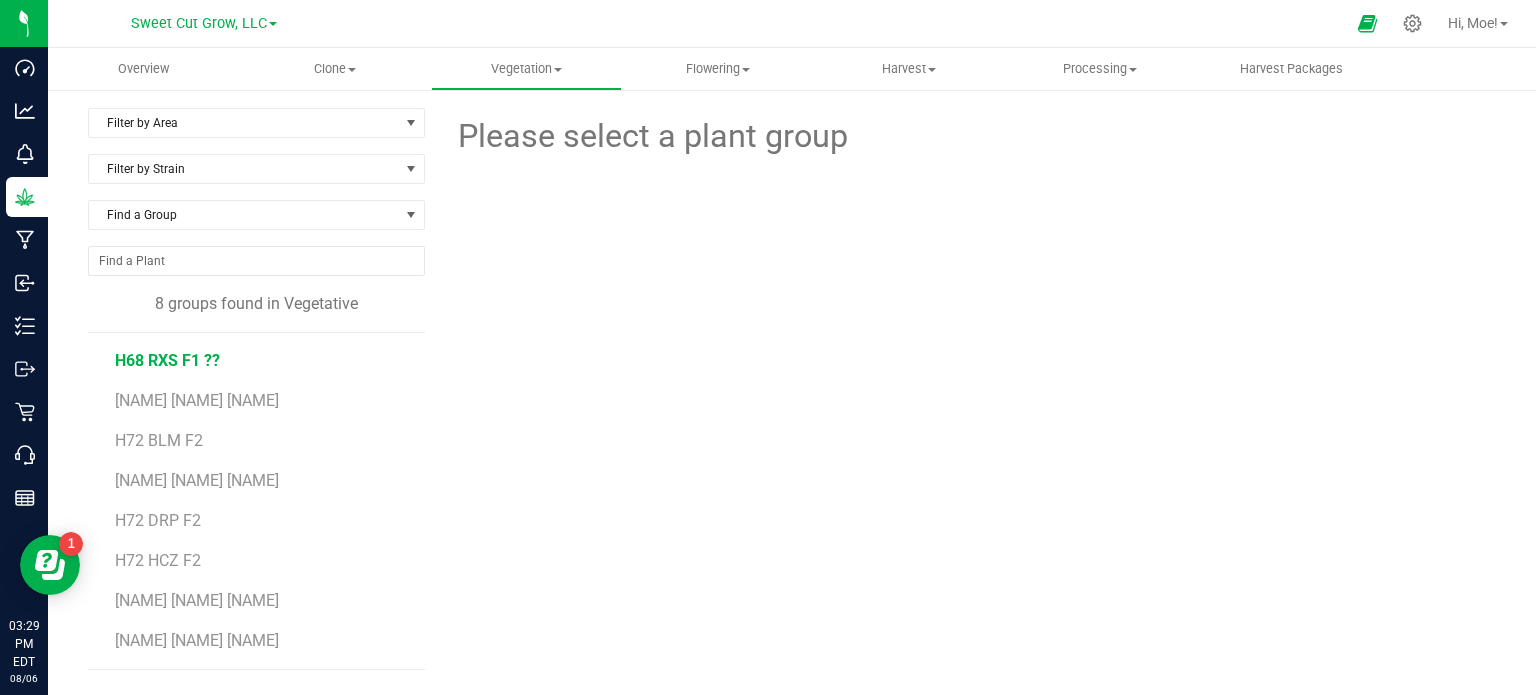 click on "H68 RXS F1 ??" at bounding box center (167, 360) 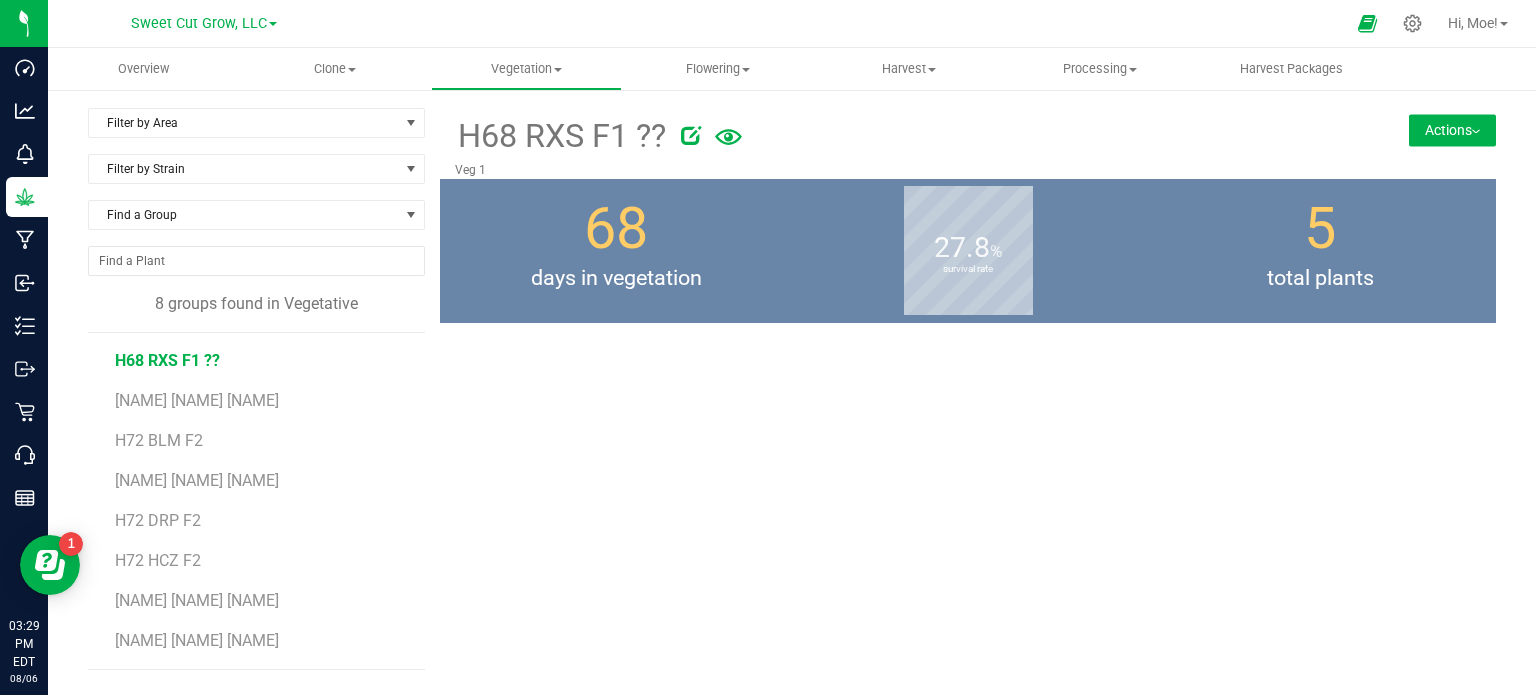 click on "Actions" at bounding box center (1452, 130) 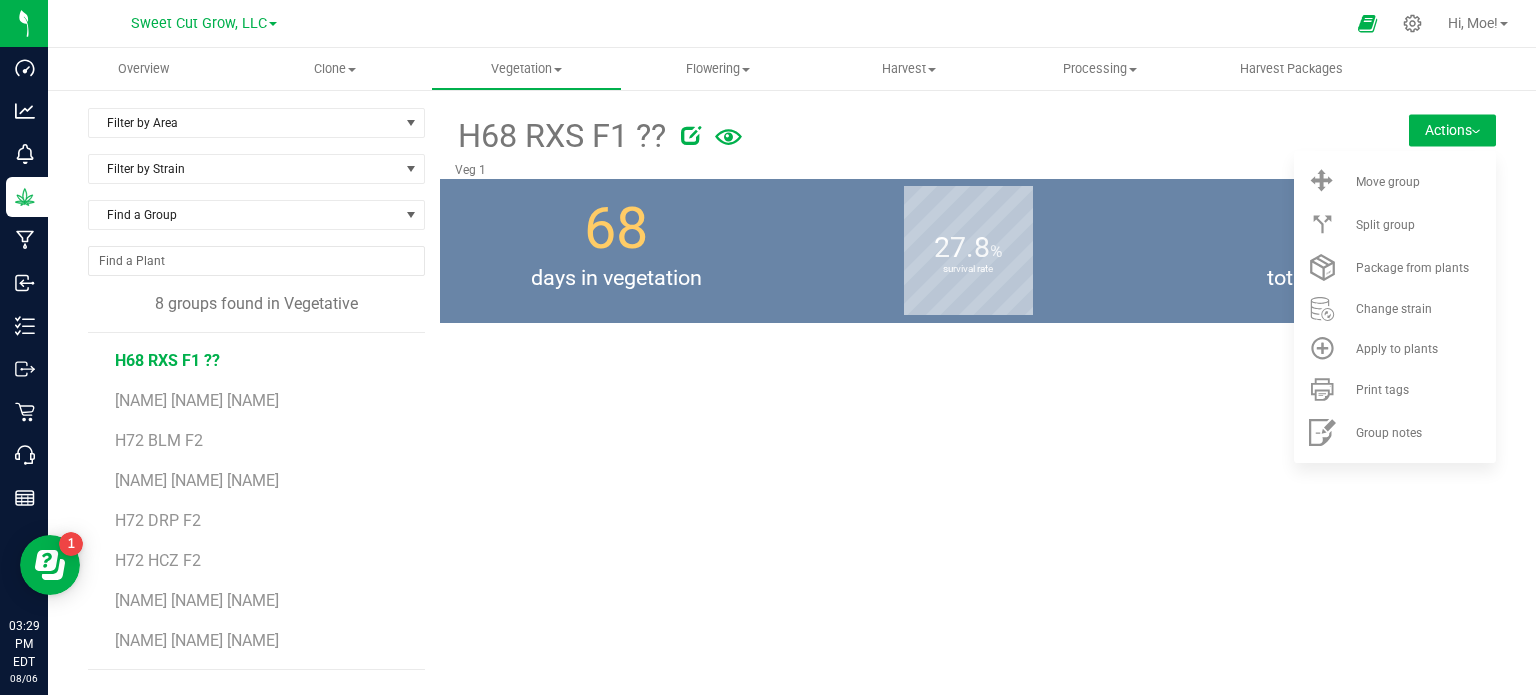 click on "survival rate" at bounding box center (968, 269) 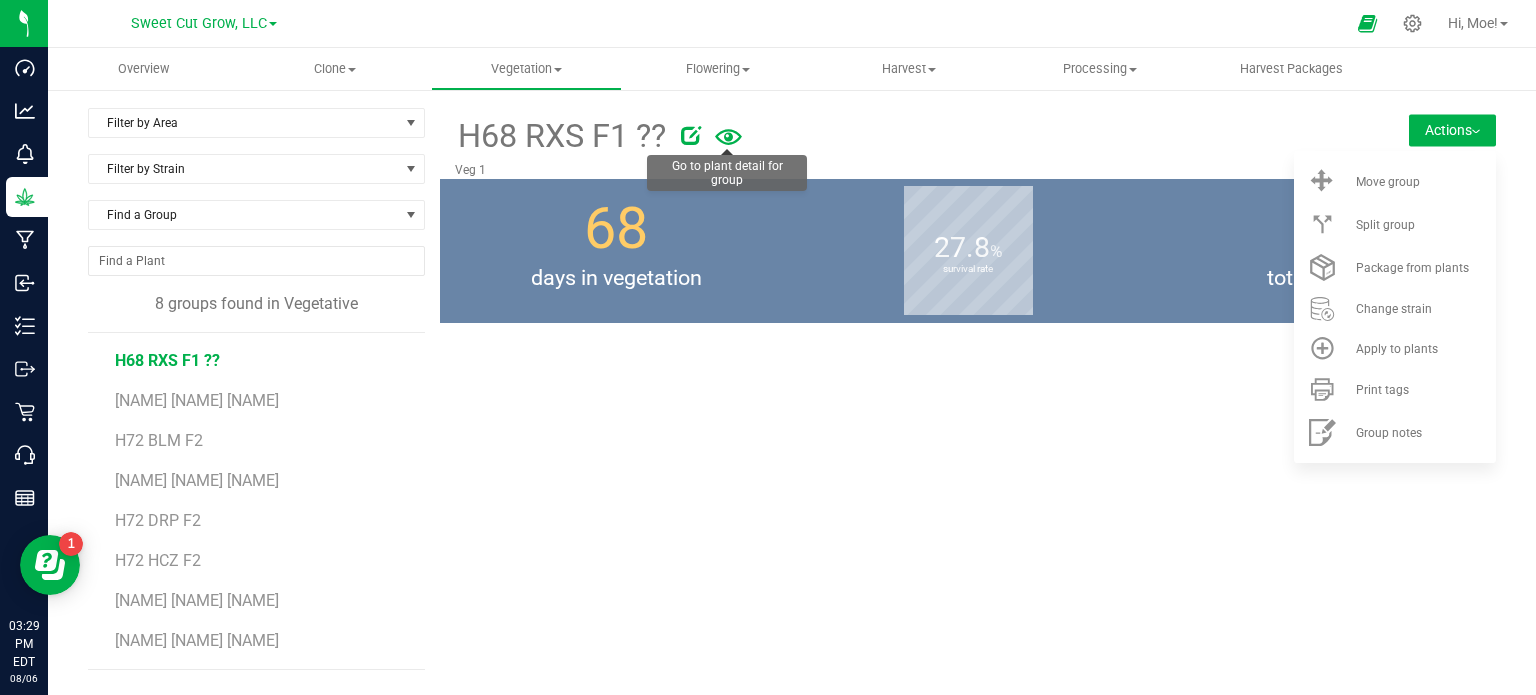 click 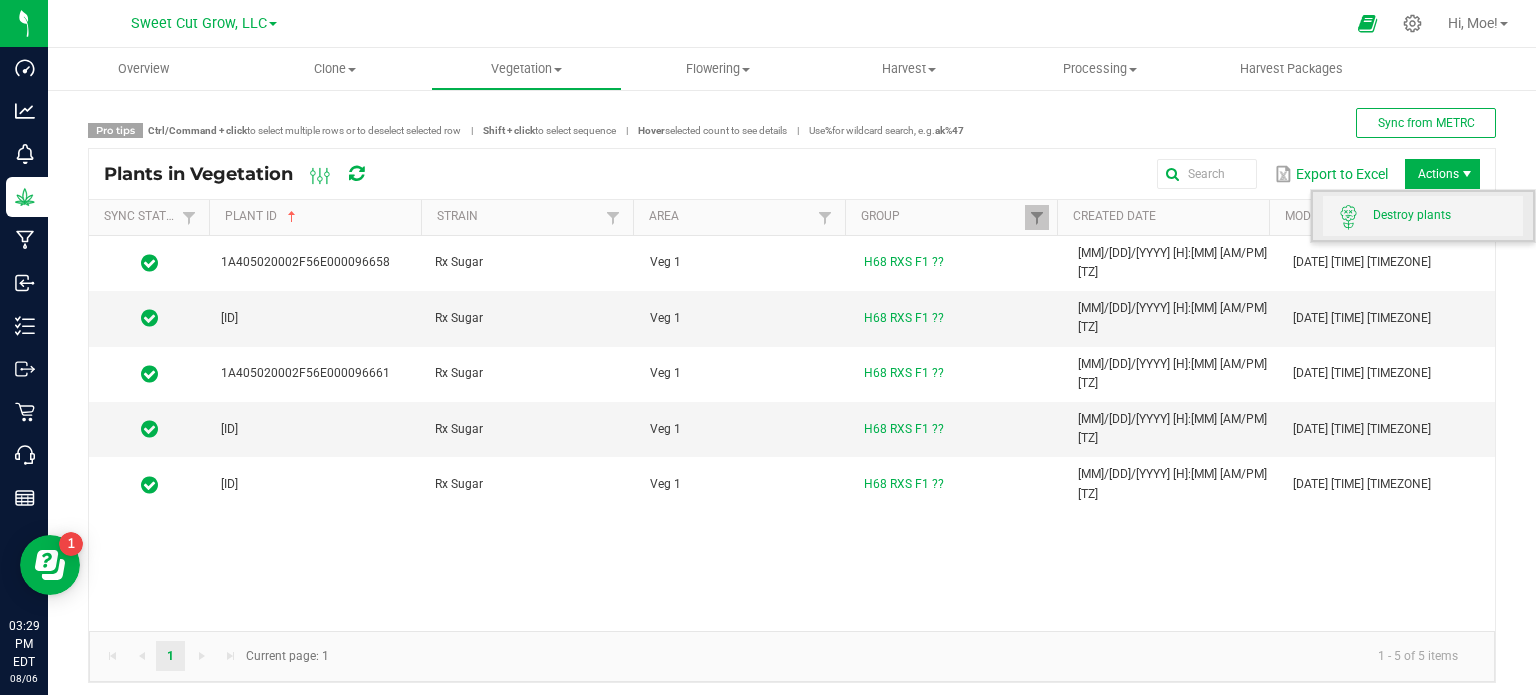 click on "Destroy plants" at bounding box center [1448, 215] 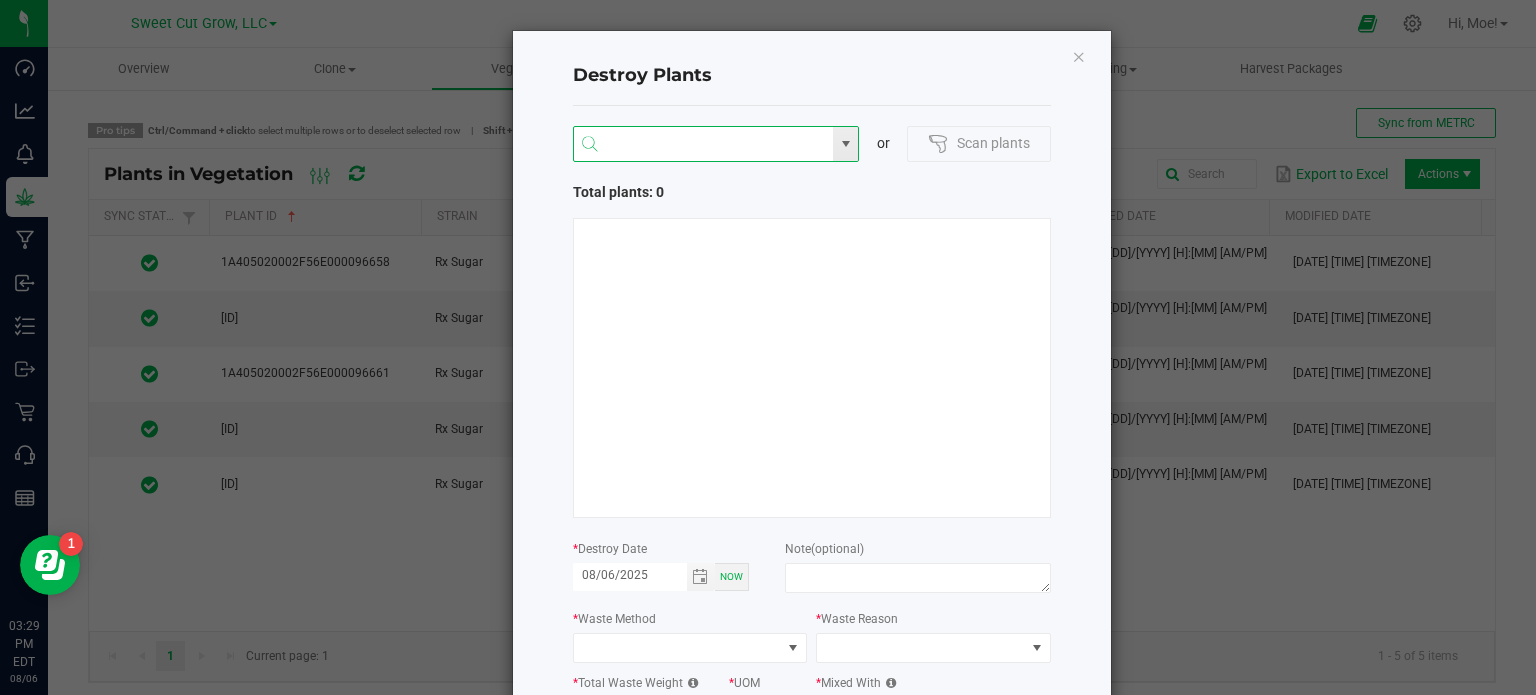 click at bounding box center [704, 145] 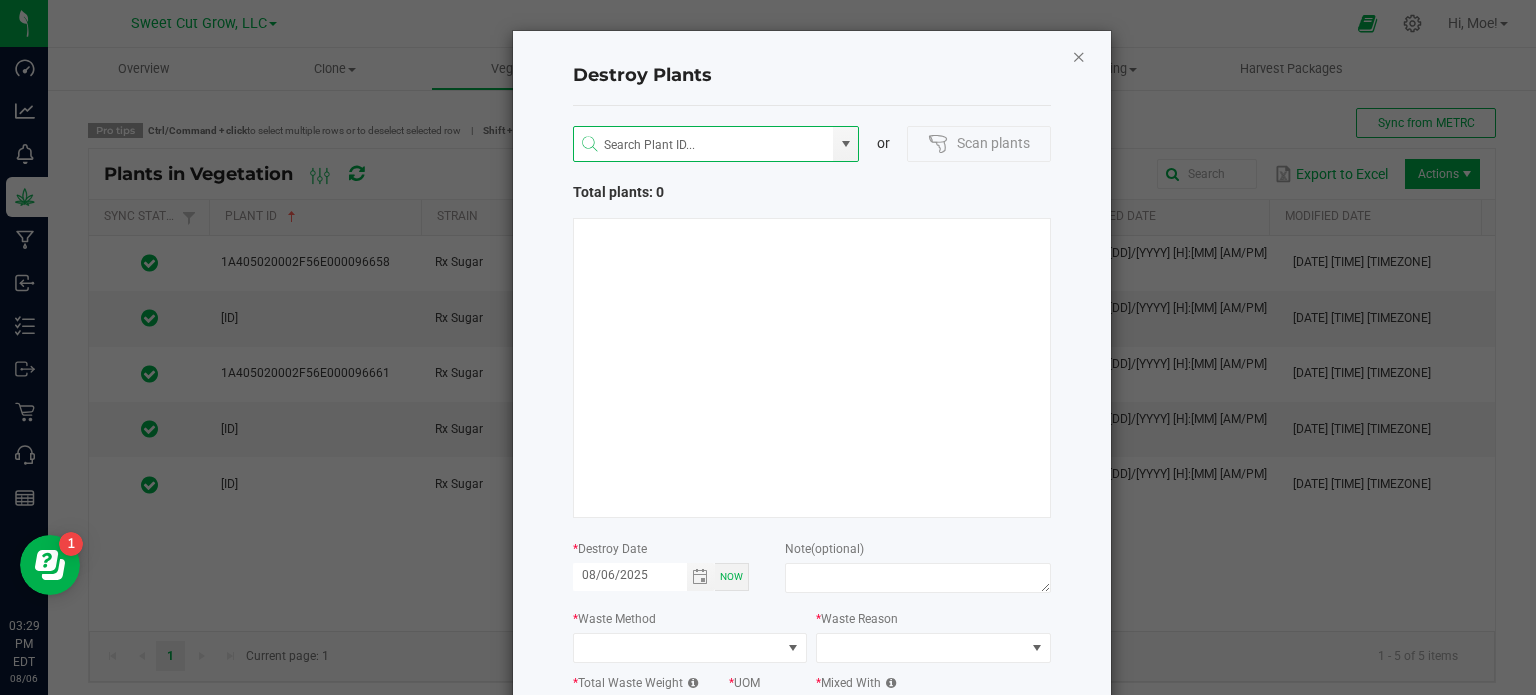 click 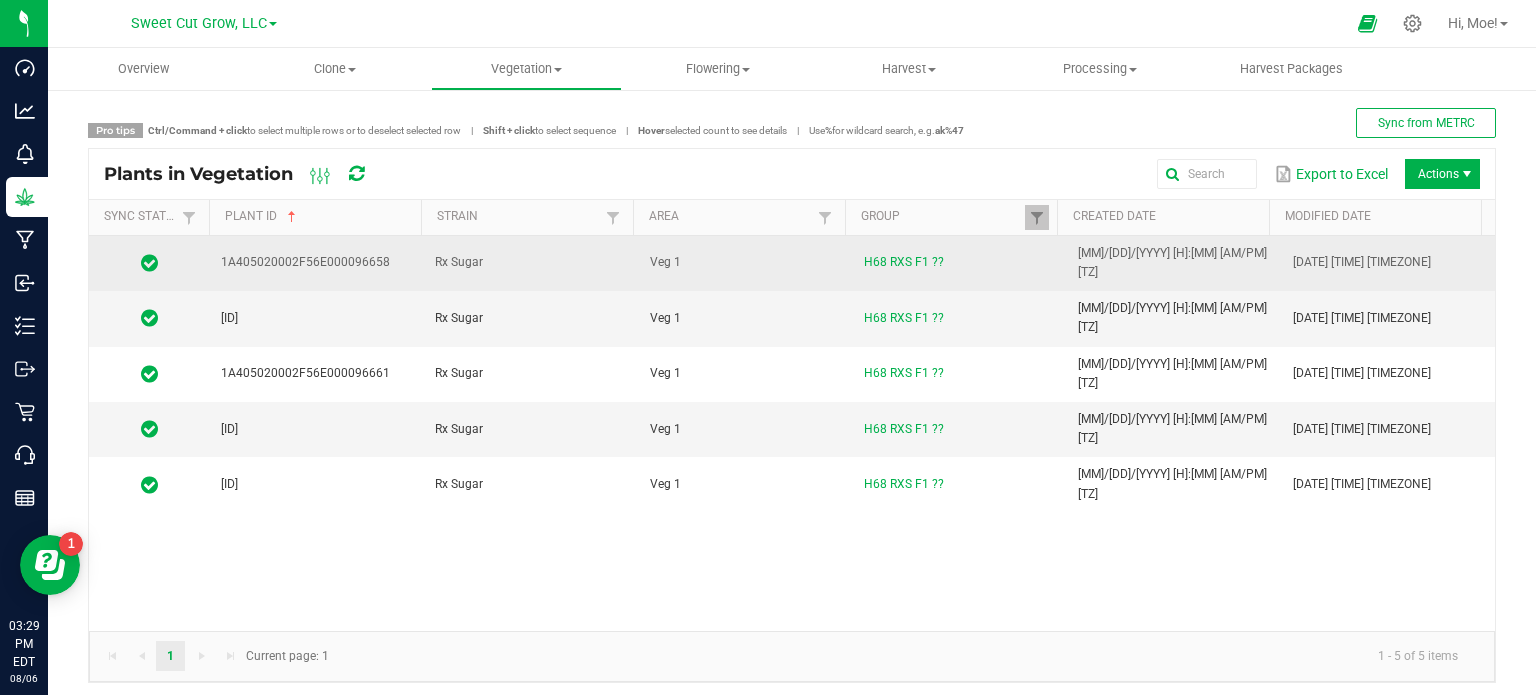 click on "Veg 1" at bounding box center (745, 263) 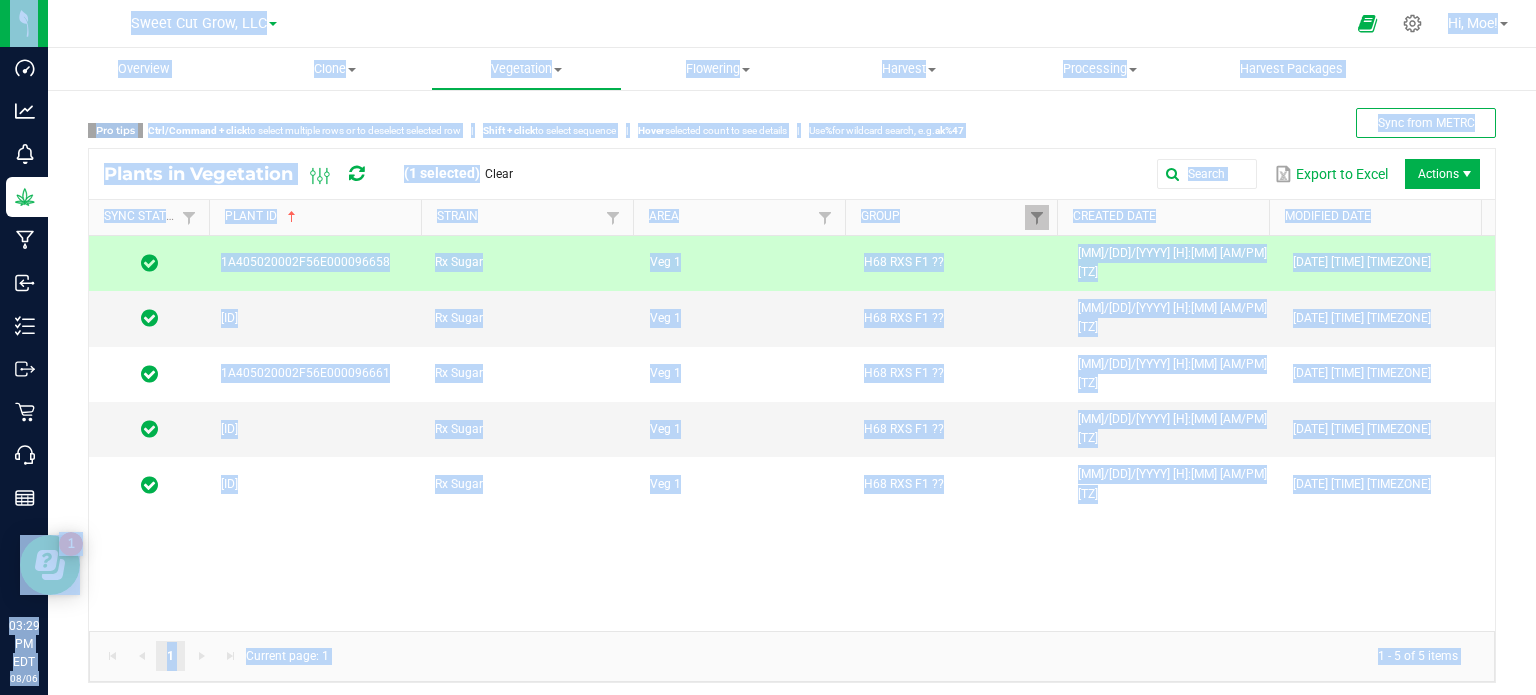 click on "Veg 1" at bounding box center [745, 263] 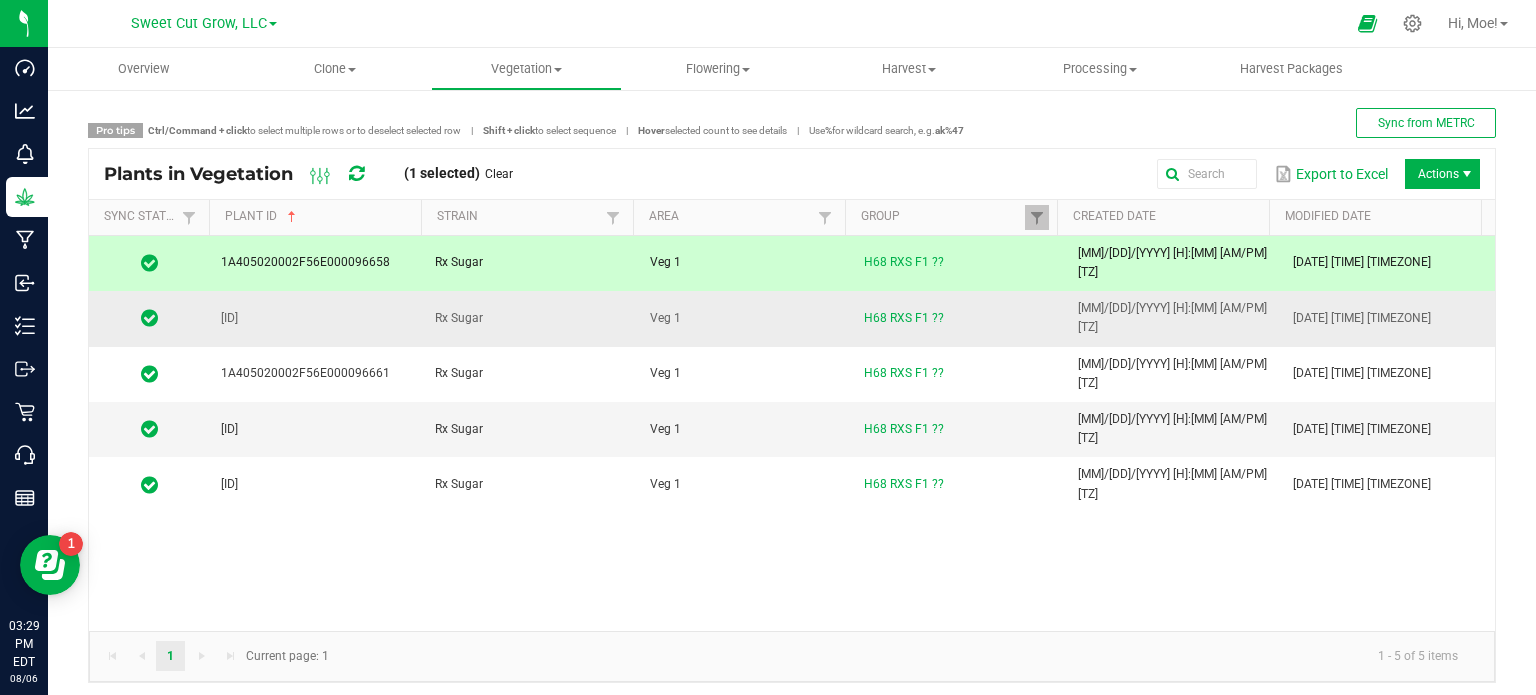 click on "Veg 1" at bounding box center [745, 318] 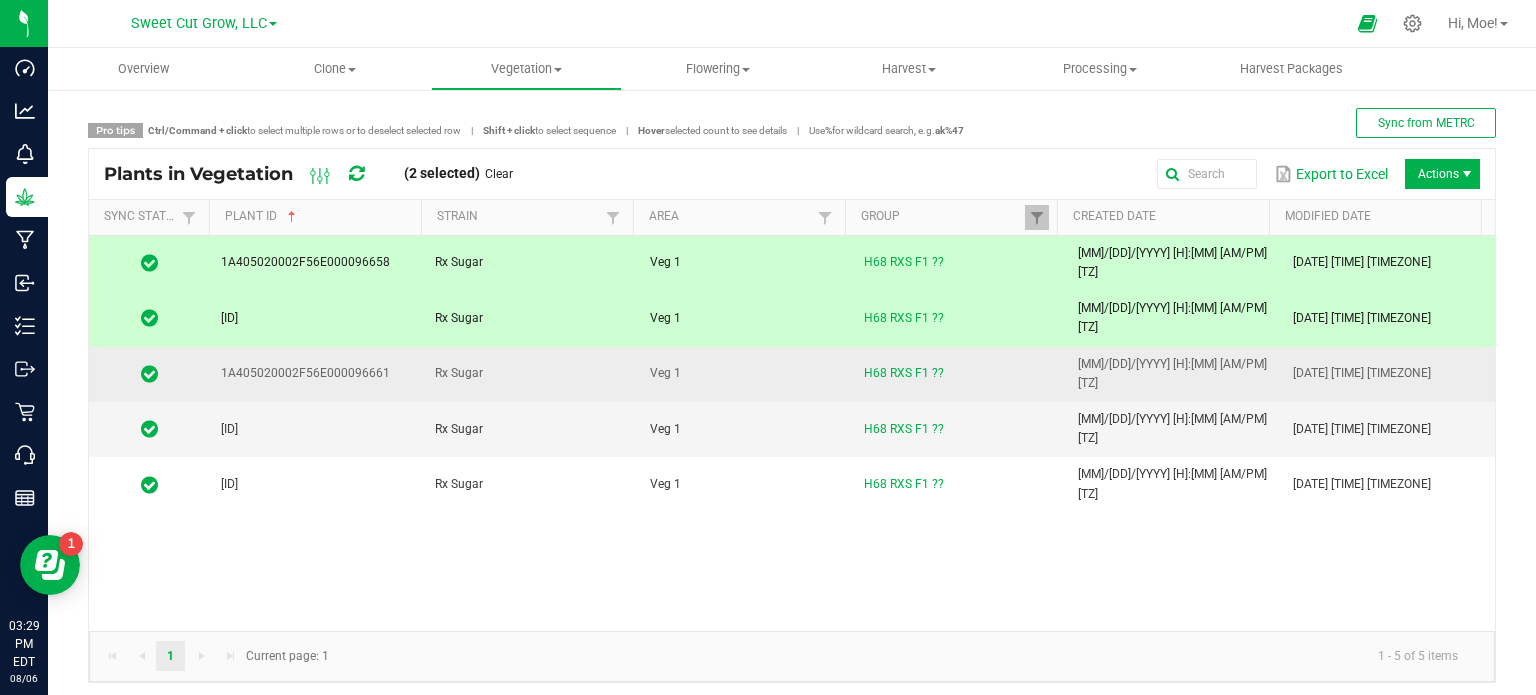 click on "Veg 1" at bounding box center [745, 374] 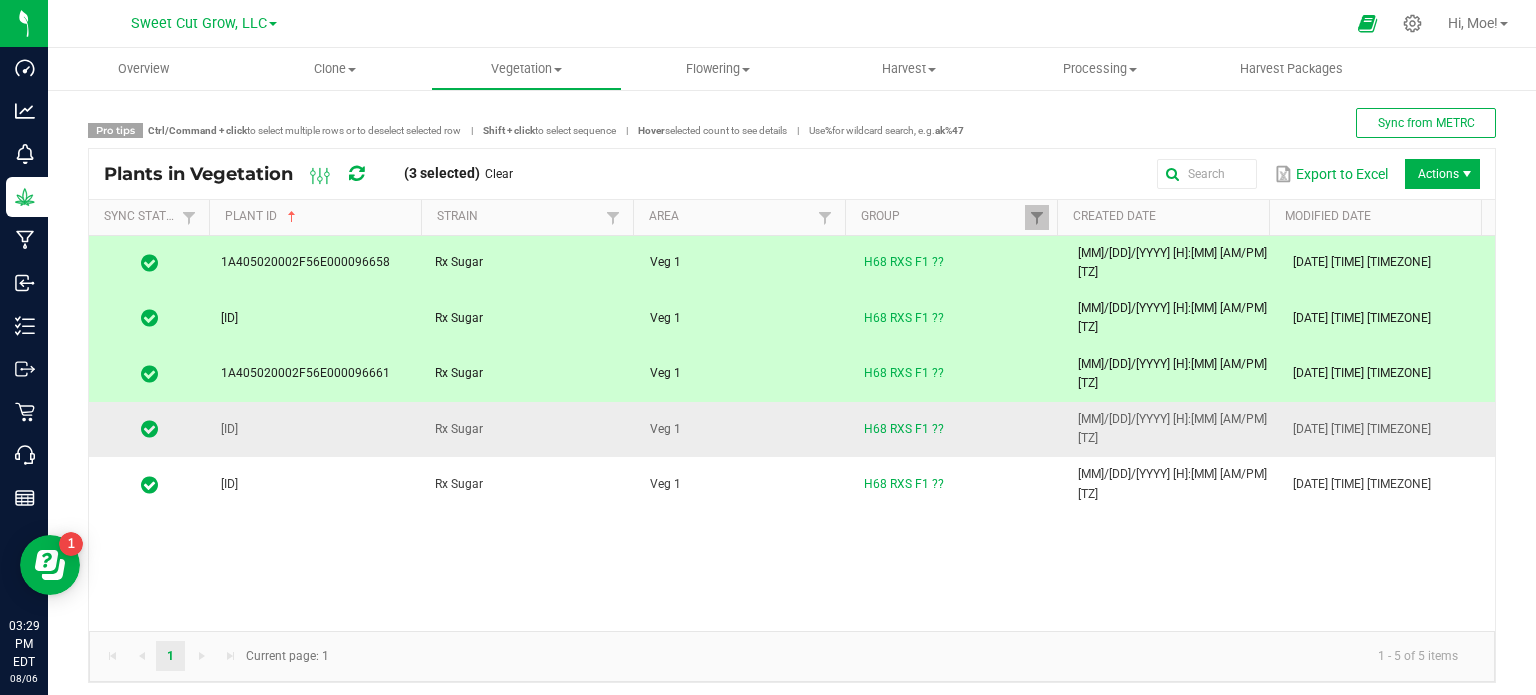 click on "Veg 1" at bounding box center (745, 429) 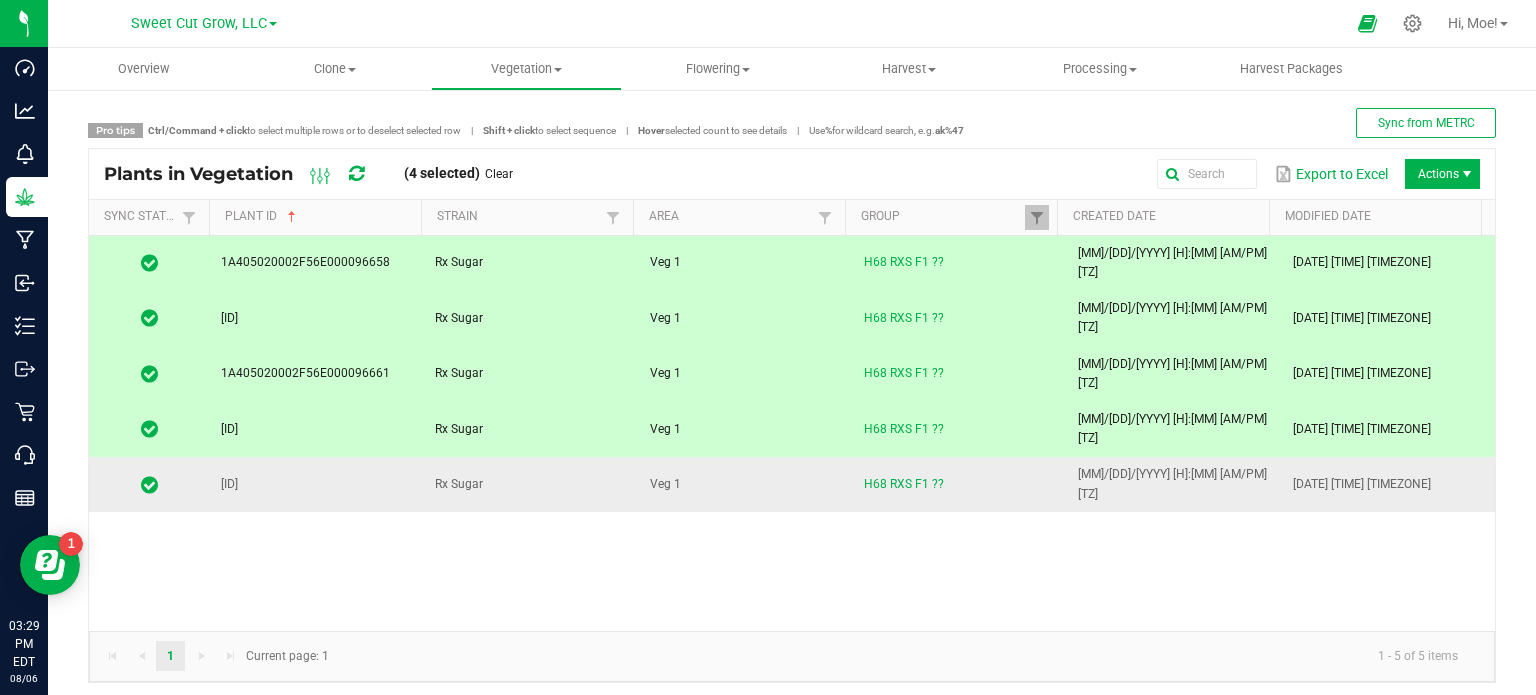 click on "Veg 1" at bounding box center [745, 484] 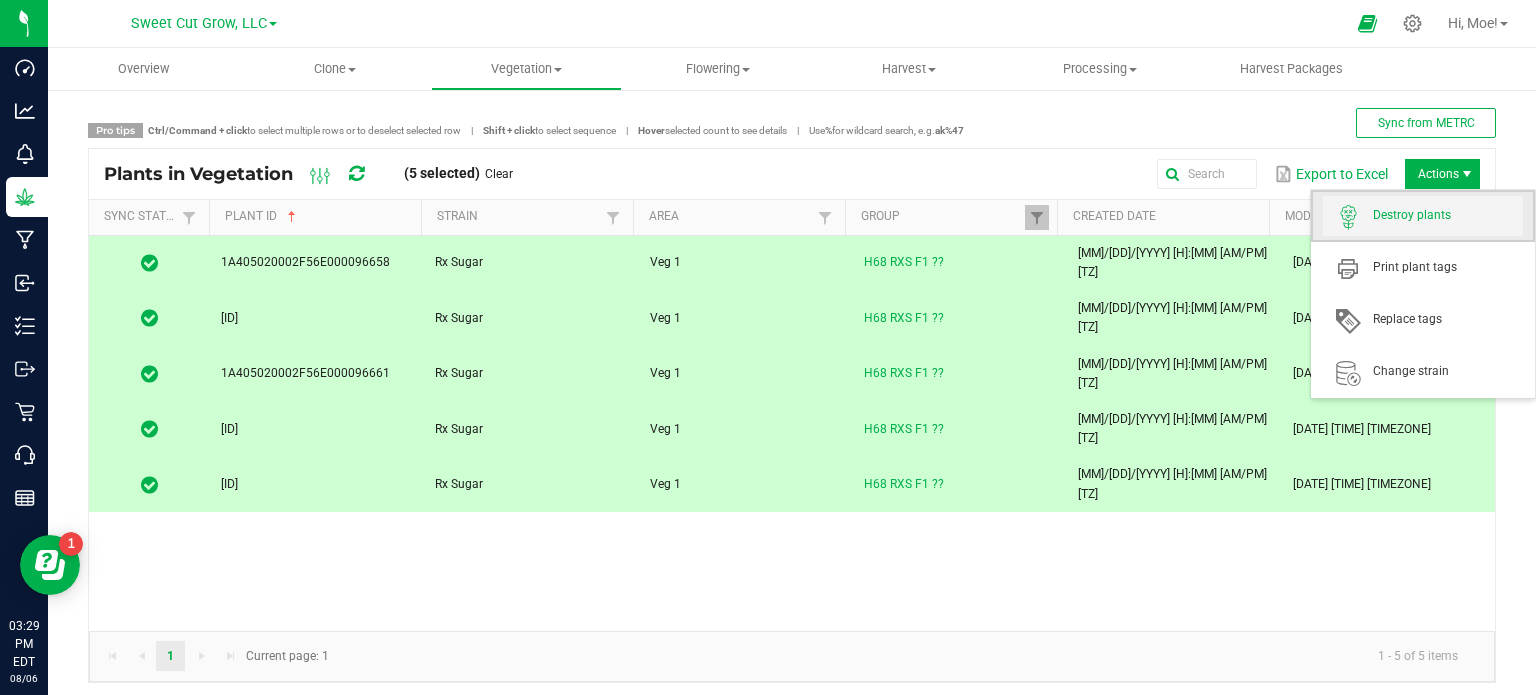 click on "Destroy plants" at bounding box center (1423, 216) 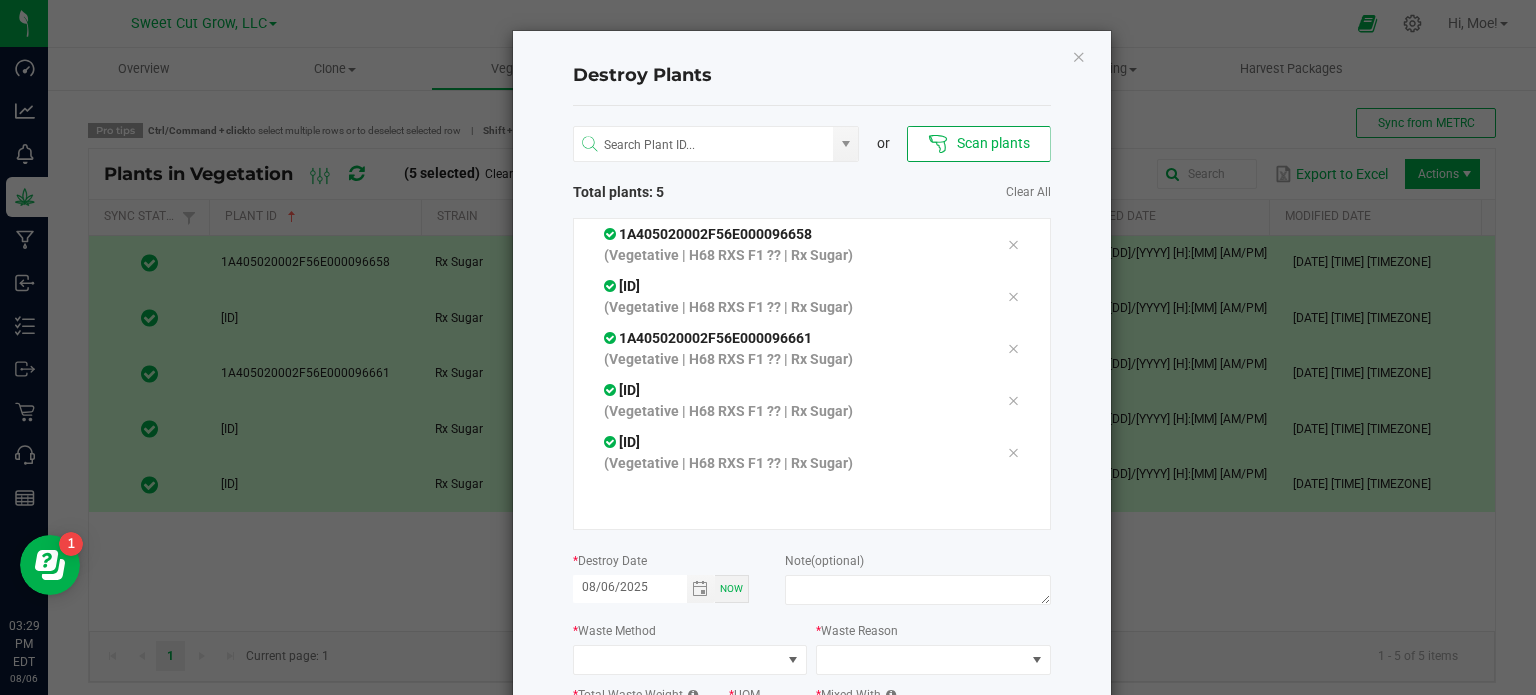 type 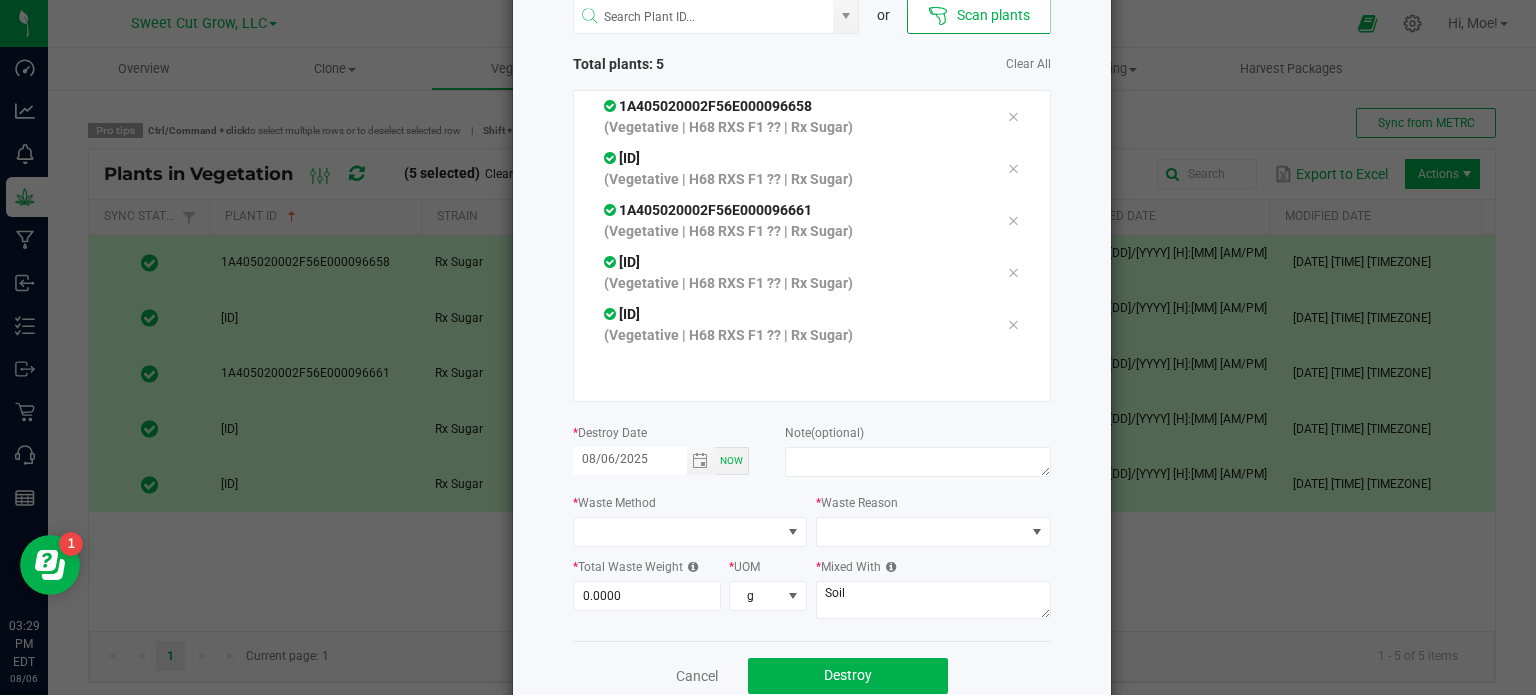 scroll, scrollTop: 160, scrollLeft: 0, axis: vertical 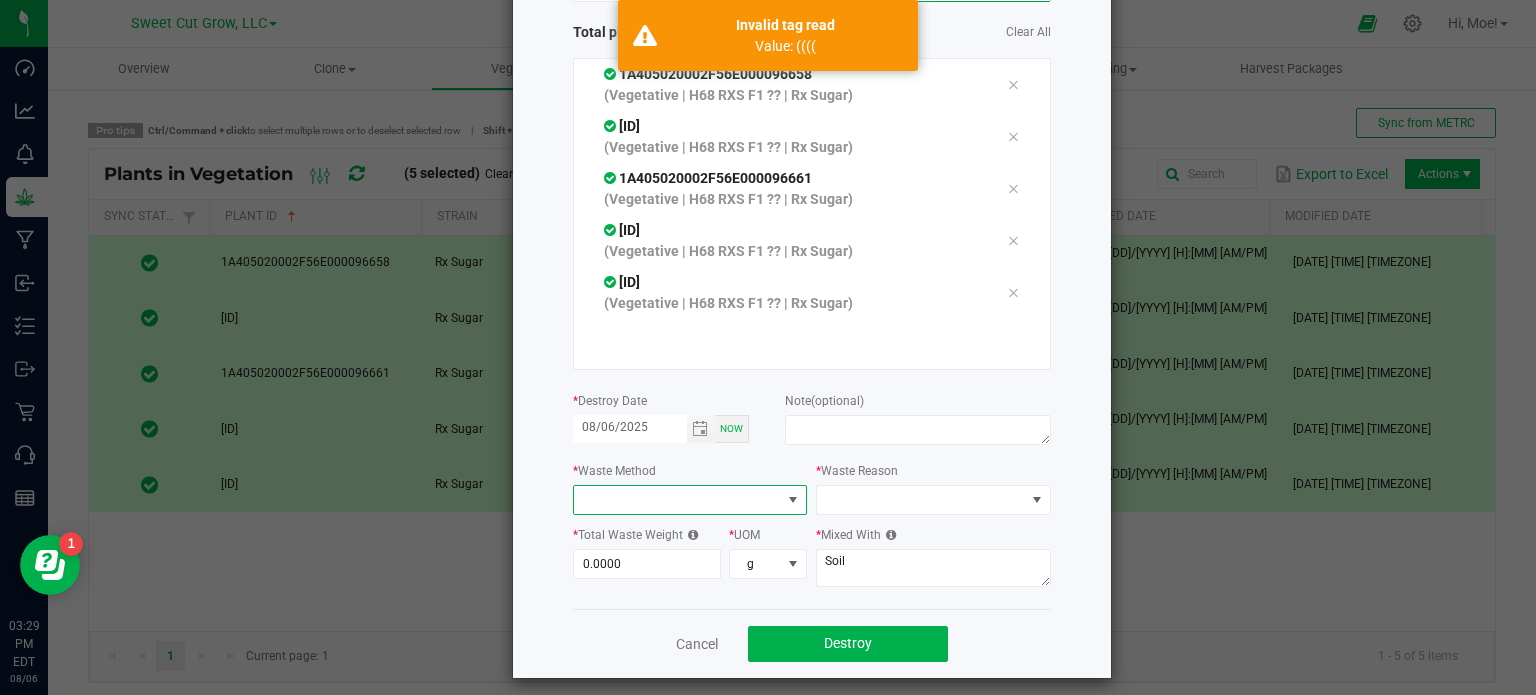 click at bounding box center [678, 500] 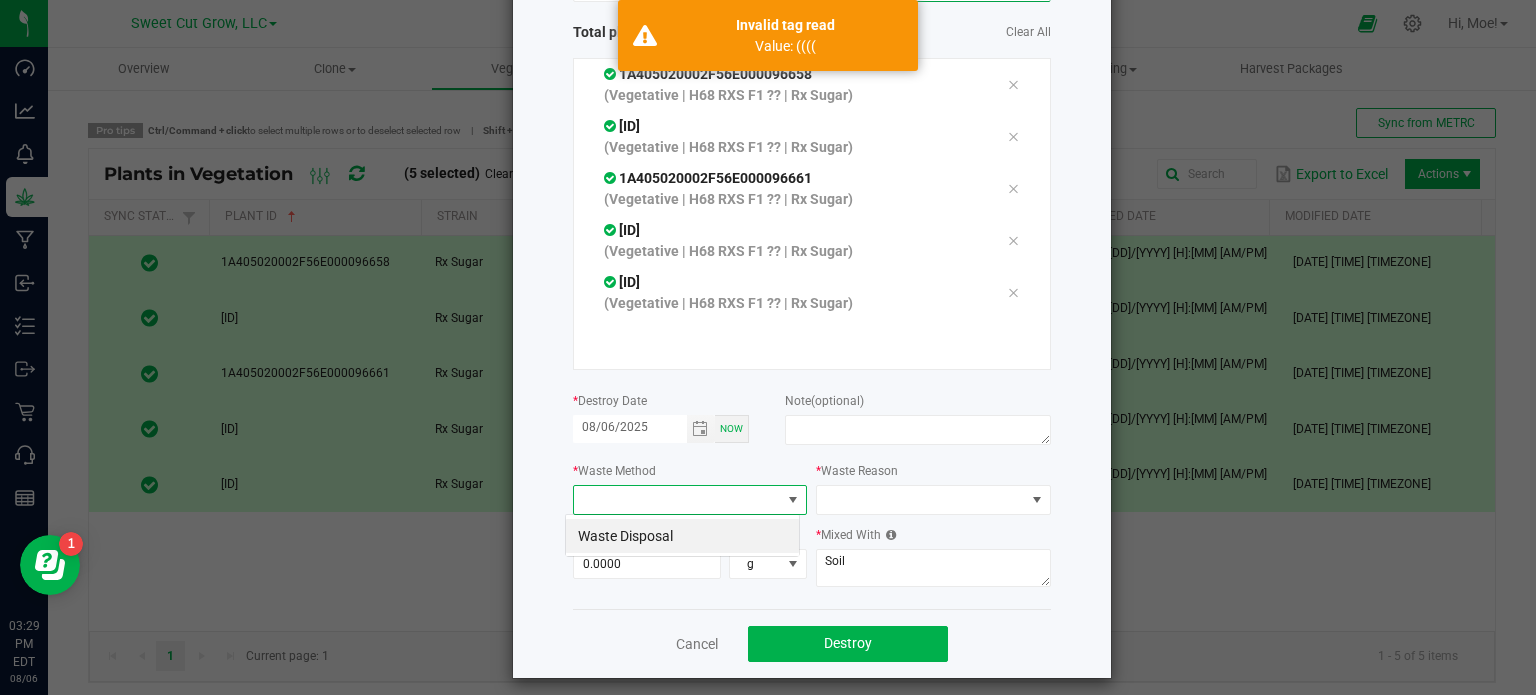 scroll, scrollTop: 99970, scrollLeft: 99765, axis: both 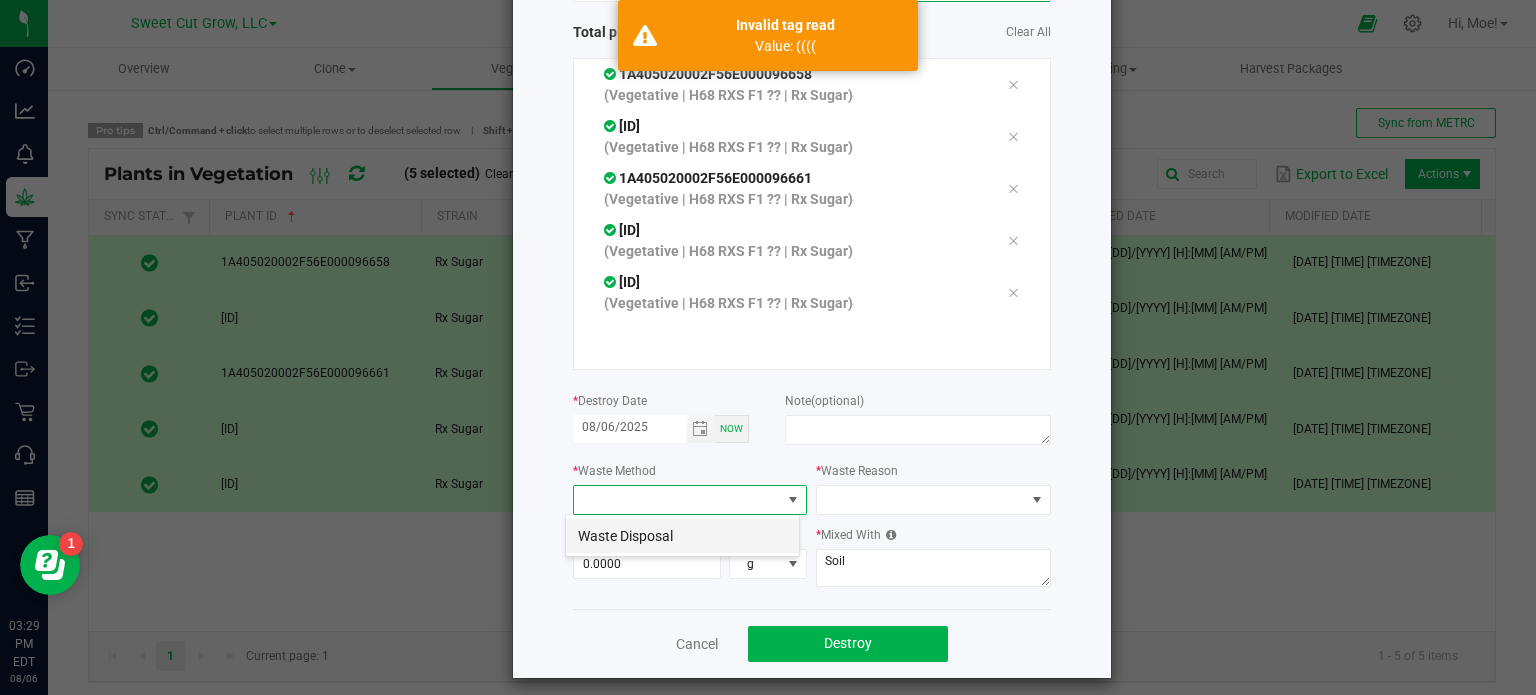 click on "Waste Disposal" at bounding box center (682, 536) 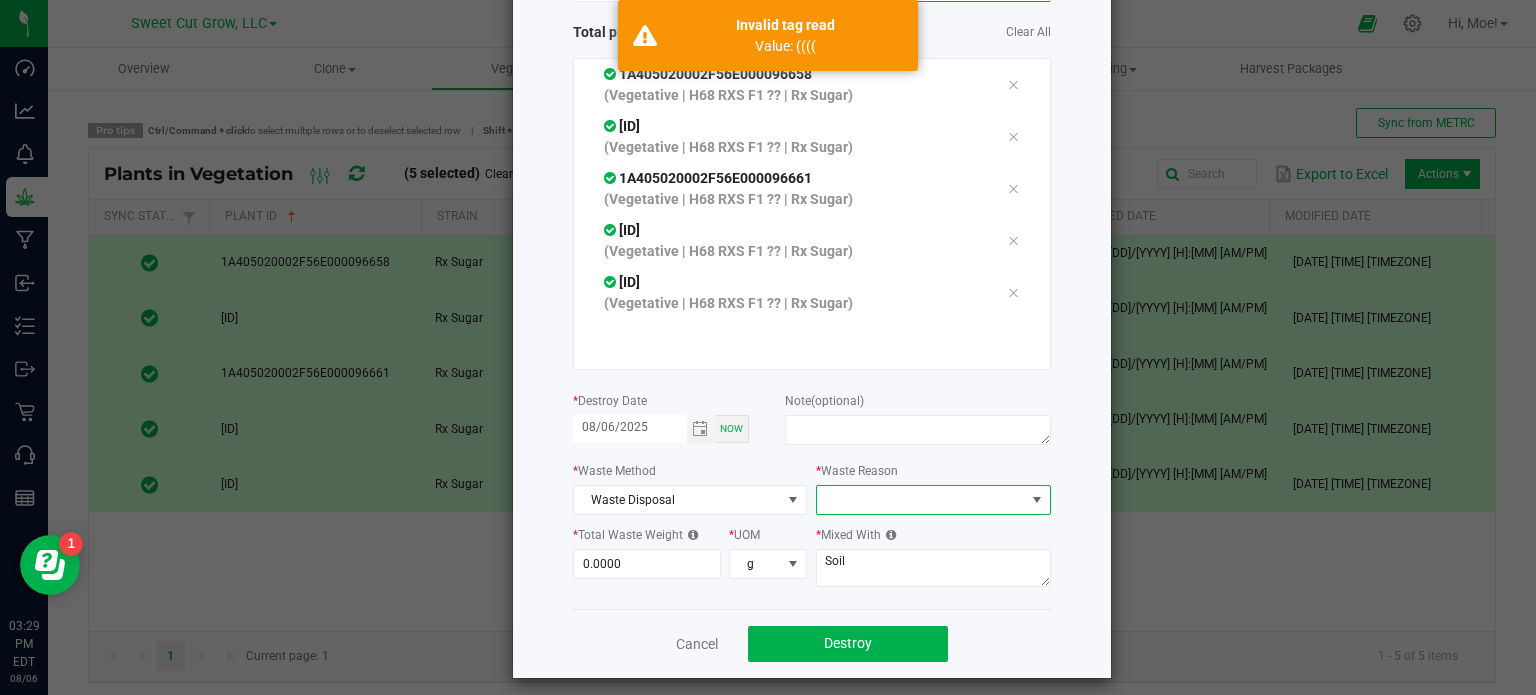 click at bounding box center (921, 500) 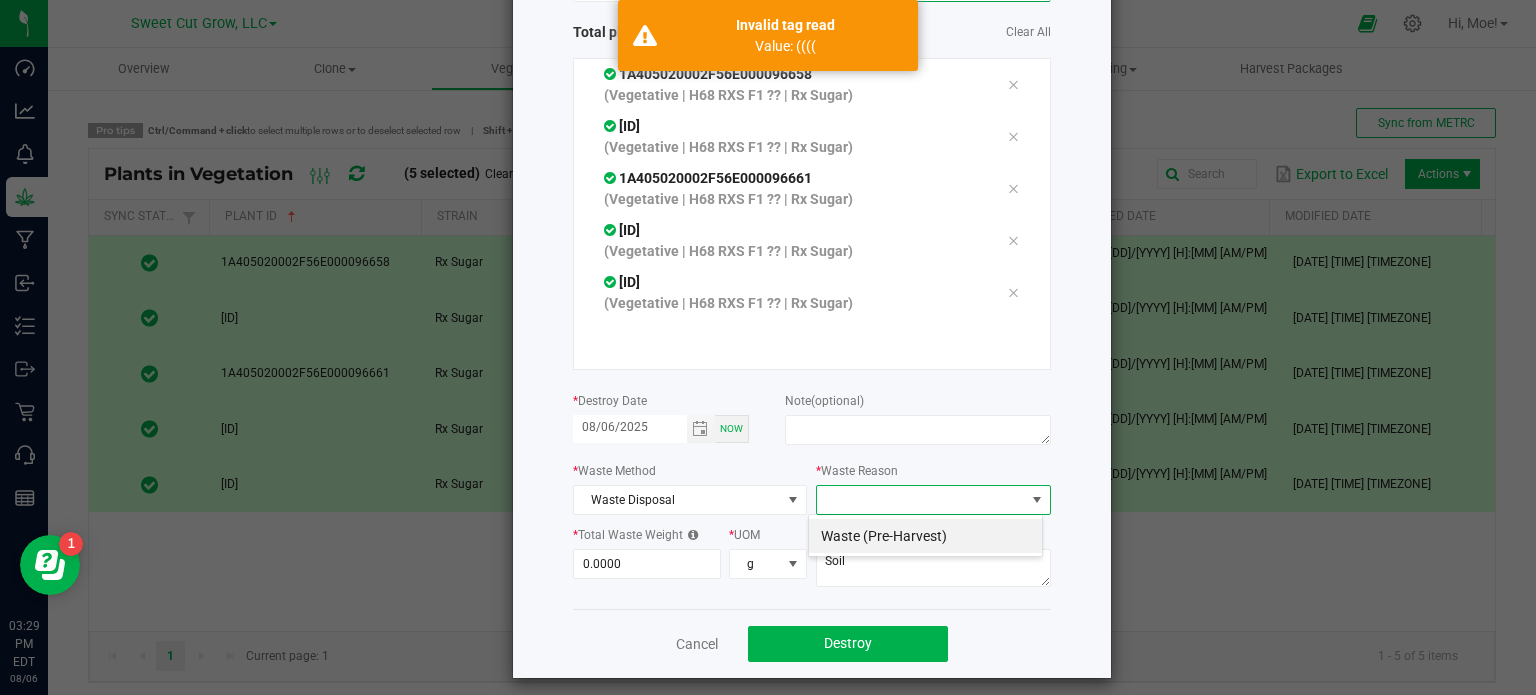 scroll, scrollTop: 99970, scrollLeft: 99765, axis: both 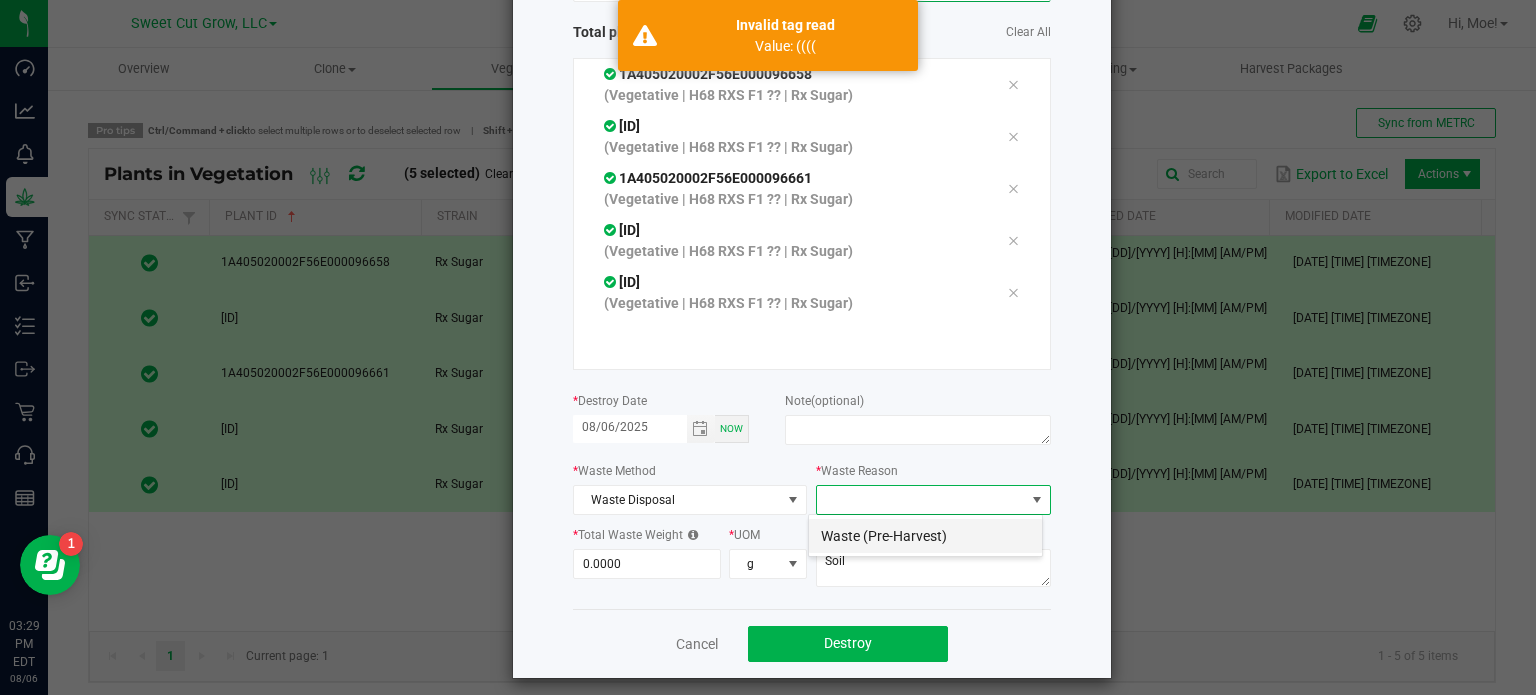 click on "Waste (Pre-Harvest)" at bounding box center (925, 536) 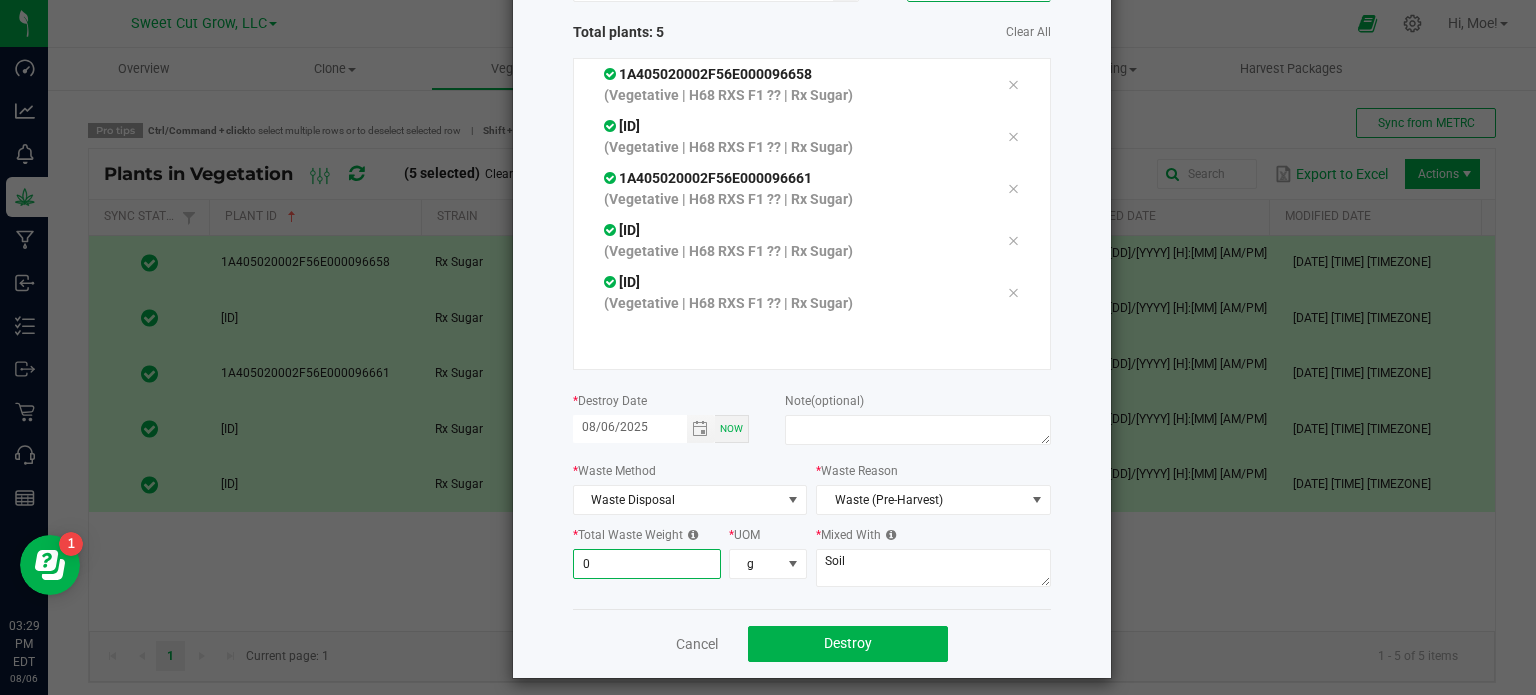 click on "0" at bounding box center [647, 564] 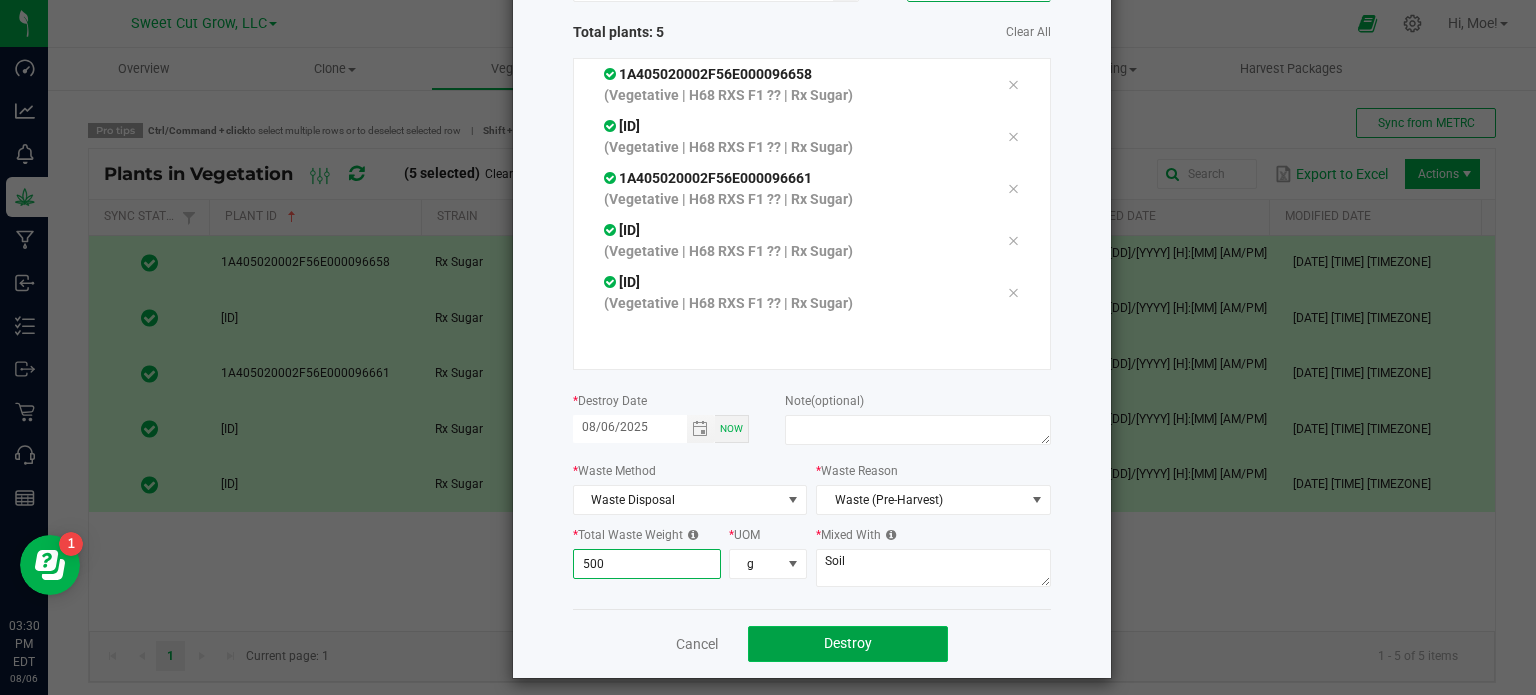 type on "500.0000" 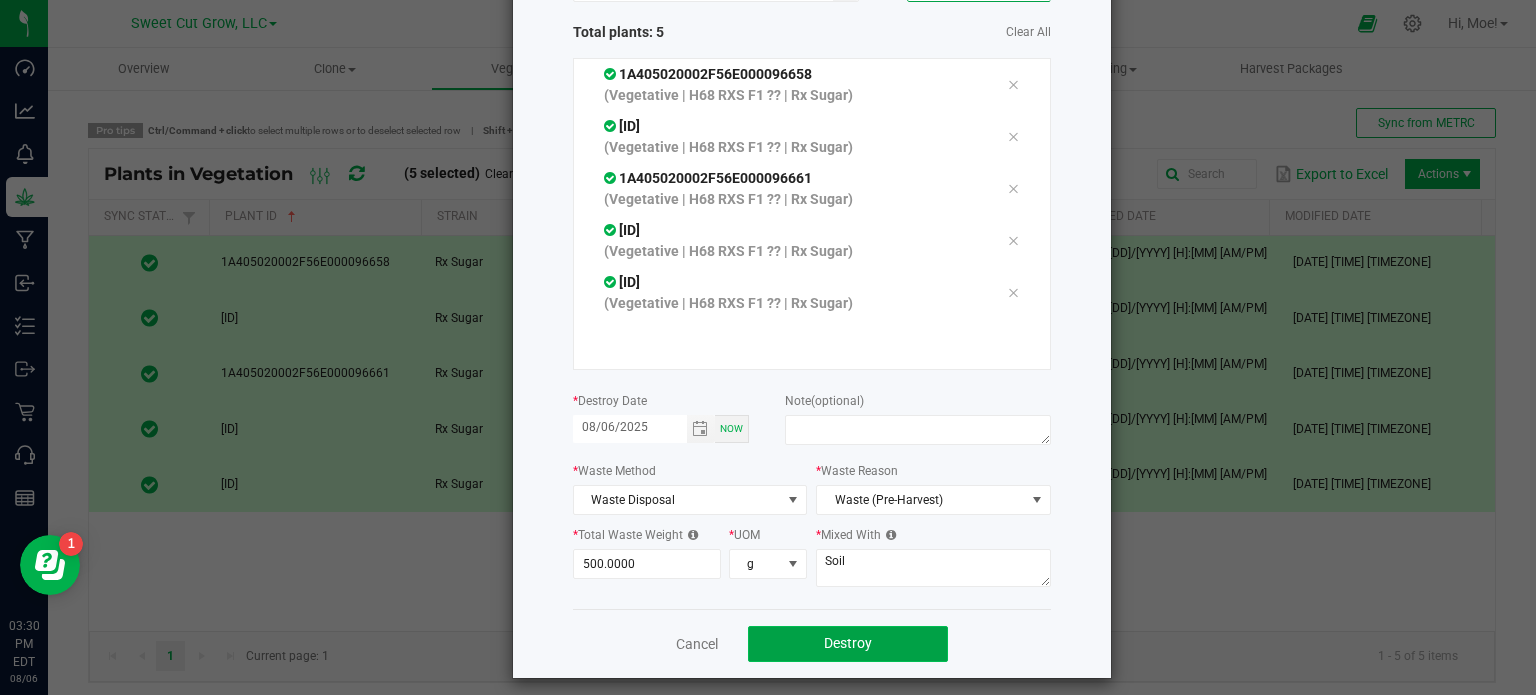 click on "Destroy" 